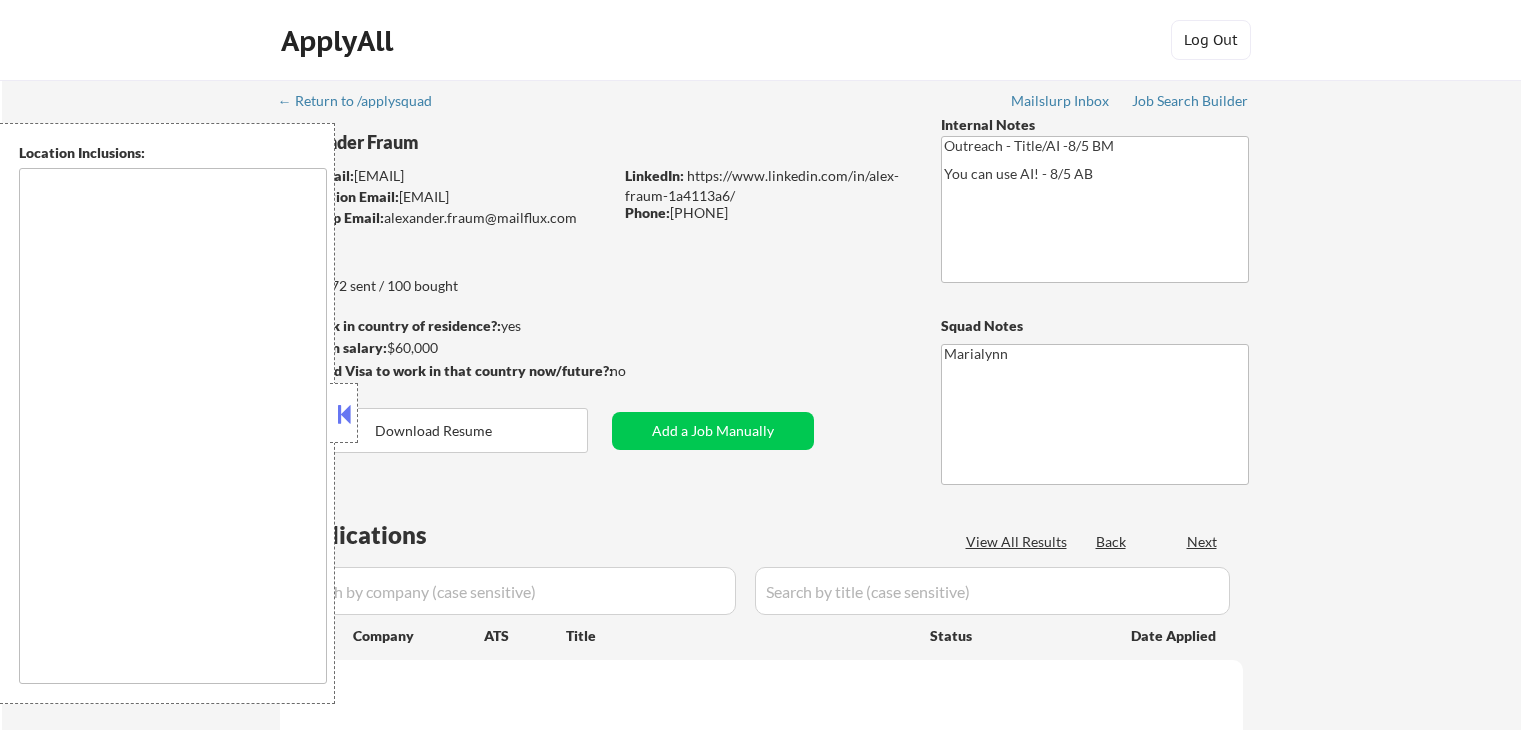 type on "New York, New York Jersey City, New Jersey Hoboken, New Jersey Weehawken, New Jersey Union City, New Jersey West New York, New Jersey Guttenberg, New Jersey North Bergen, New Jersey Secaucus, New Jersey Bayonne, New Jersey Fort Lee, New Jersey Edgewater, New Jersey Cliffside Park, New Jersey Fairview, New Jersey Ridgefield, New Jersey Palisades Park, New Jersey Leonia, New Jersey Englewood, New Jersey Teaneck, New Jersey Hackensack, New Jersey Rutherford, New Jersey East Rutherford, New Jersey Carlstadt, New Jersey Lyndhurst, New Jersey Kearny, New Jersey Harrison, New Jersey Newark, New Jersey Elizabeth, New Jersey Union, New Jersey Hillside, New Jersey Maplewood, New Jersey South Orange, New Jersey Orange, New Jersey East Orange, New Jersey Bloomfield, New Jersey Nutley, New Jersey Belleville, New Jersey Montclair, New Jersey Glen Ridge, New Jersey Clifton, New Jersey Passaic, New Jersey Paterson, New Jersey Garfield, New Jersey Lodi, New Jersey Hasbrouck Heights, New Jersey Wood-Ridge, New Jersey Moonachie, New Jersey Teterboro, New Jersey Little Ferry, New Jersey Ridgefield Park, New Jersey Bogota, New Jersey Maywood, New Jersey Rochelle Park, New Jersey Saddle Brook, New Jersey Elmwood Park, New Jersey Fair Lawn, New Jersey Paramus, New Jersey Oradell, New Jersey River Edge, New Jersey New Milford, New Jersey Dumont, New Jersey Bergenfield, New Jersey Tenafly, New Jersey Cresskill, New Jersey Demarest, New Jersey Haworth, New Jersey Closter, New Jersey Norwood, New Jersey Northvale, New Jersey Old Tappan, New Jersey Harrington Park, New Jersey Westwood, New Jersey..." 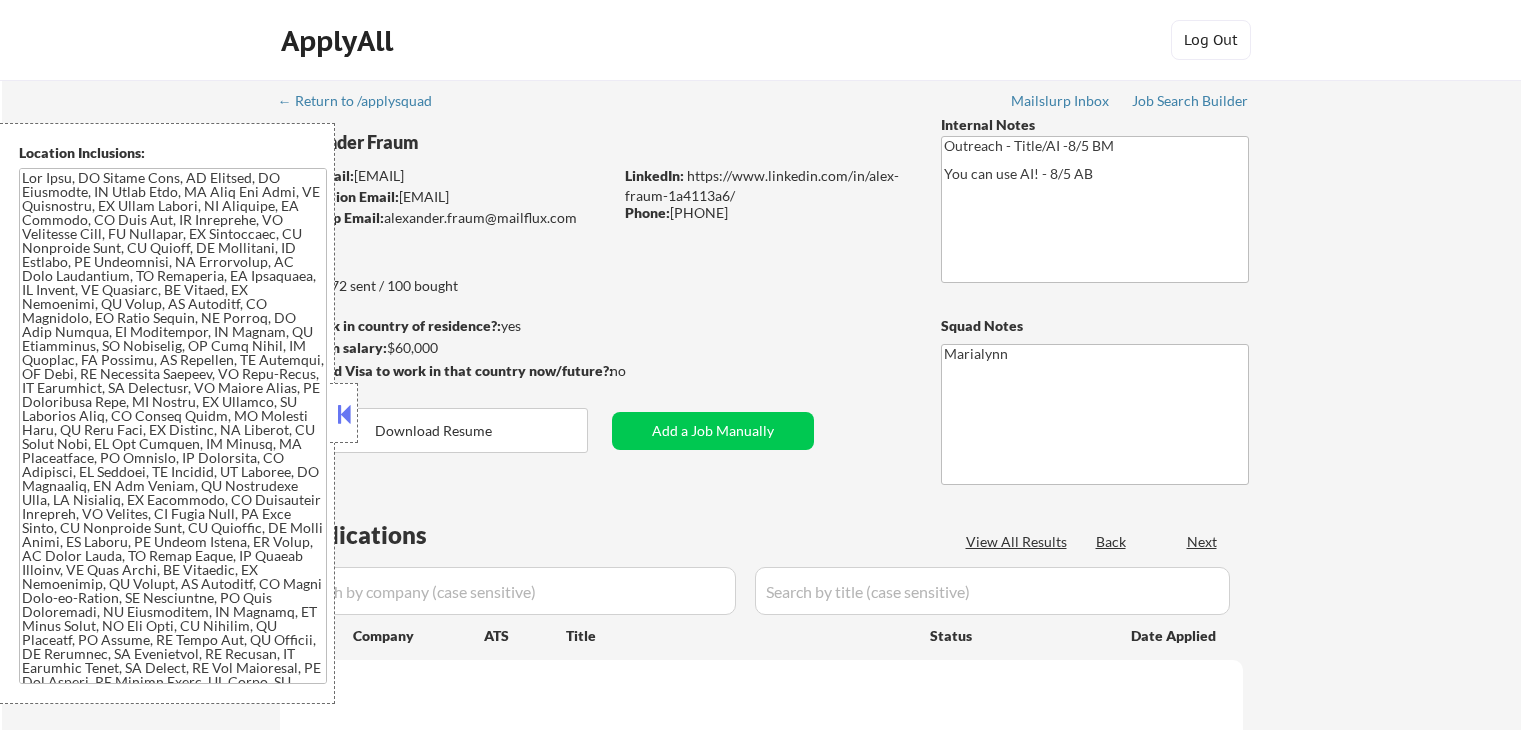 scroll, scrollTop: 2000, scrollLeft: 0, axis: vertical 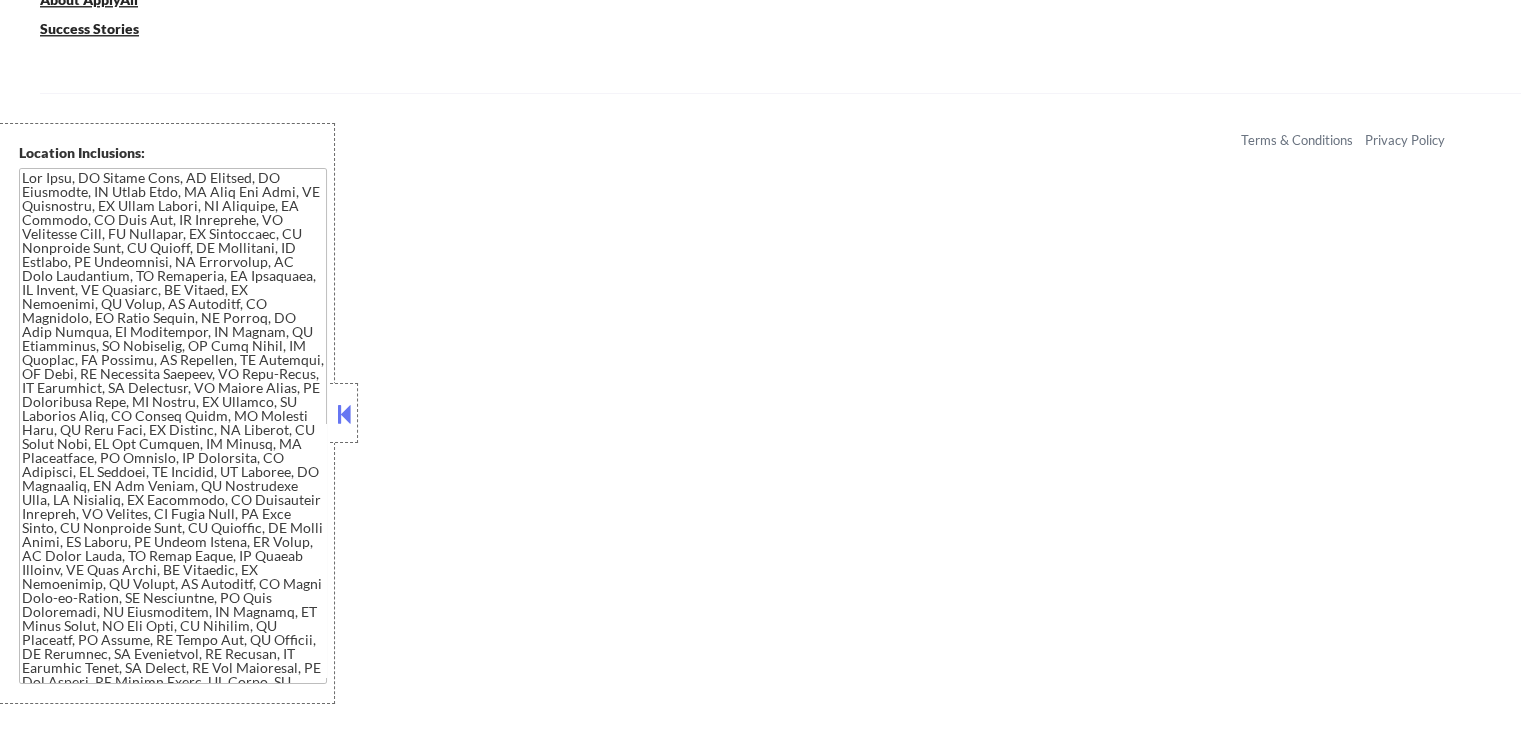 click at bounding box center [344, 414] 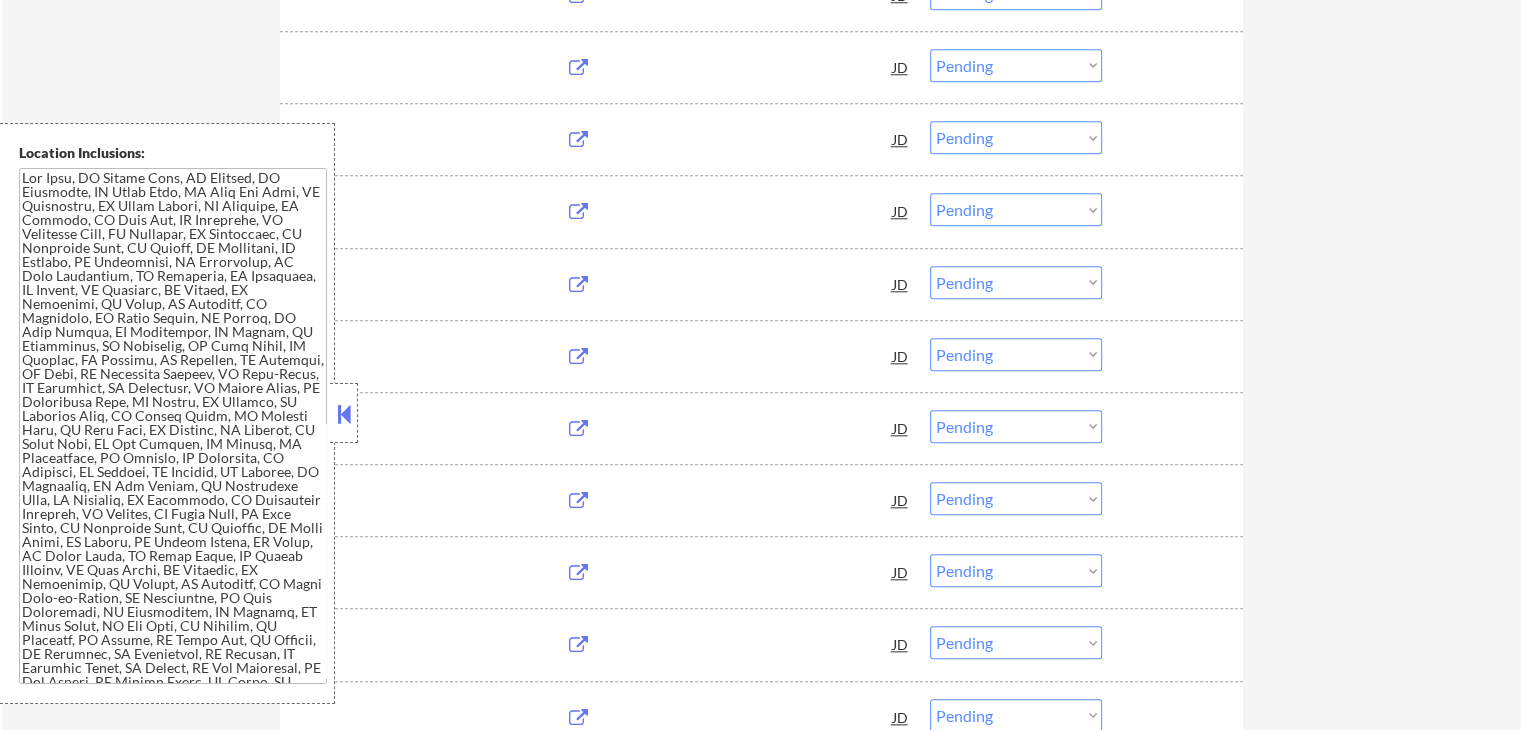 drag, startPoint x: 344, startPoint y: 411, endPoint x: 857, endPoint y: 305, distance: 523.8368 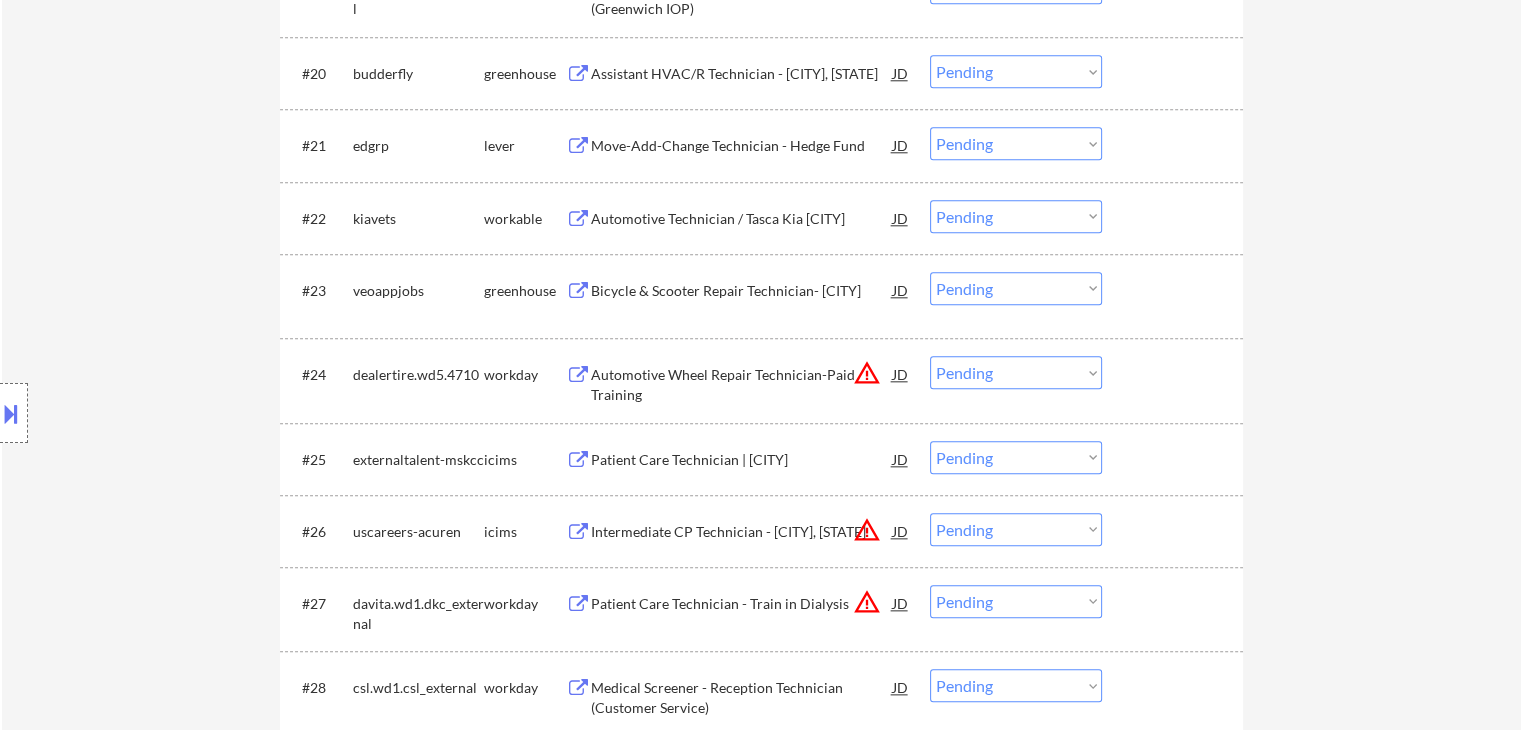 scroll, scrollTop: 2728, scrollLeft: 0, axis: vertical 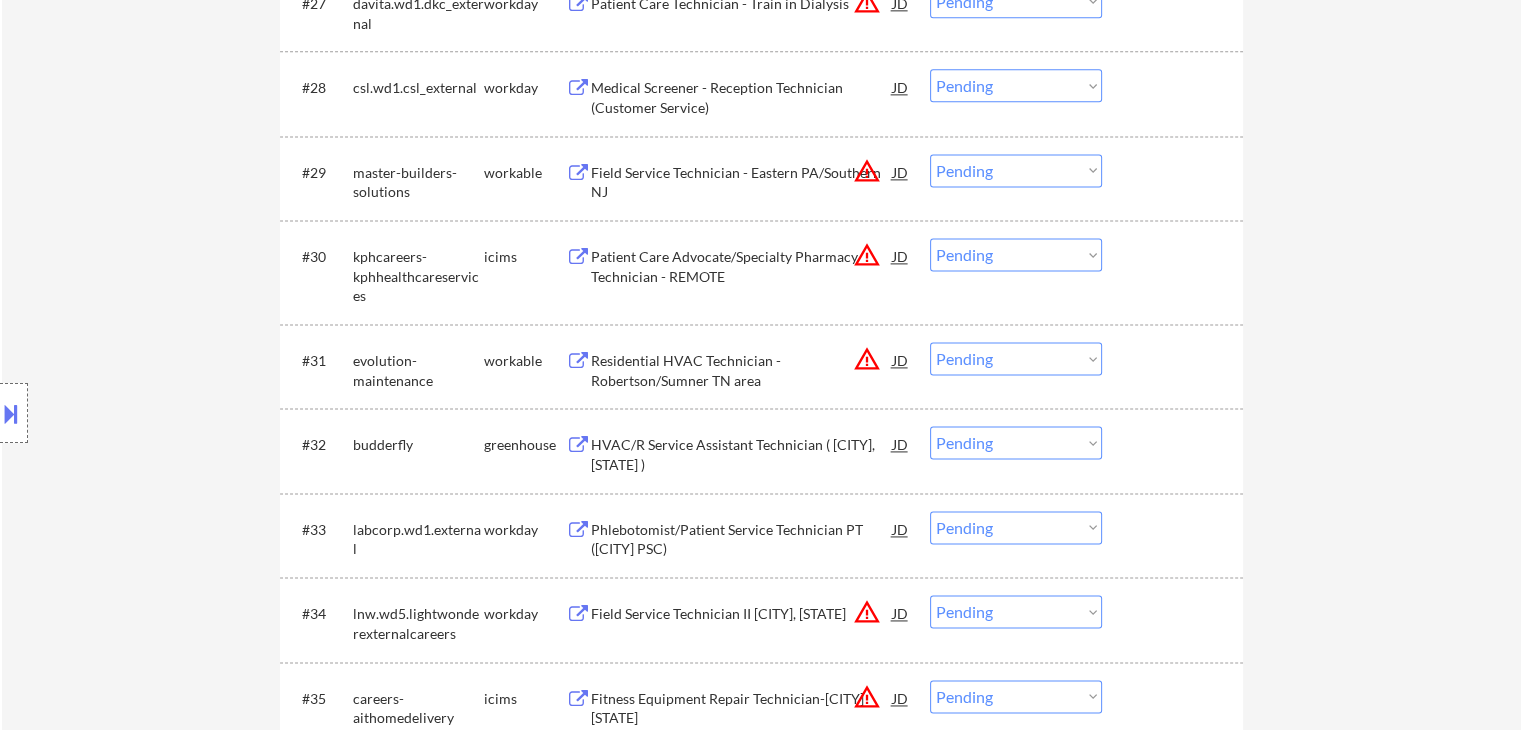 click on "← Return to /applysquad Mailslurp Inbox Job Search Builder [FIRST] [LAST] User Email:  [EMAIL] Application Email:  [EMAIL] Mailslurp Email:  [EMAIL] LinkedIn:   https://www.linkedin.com/in/[LINK]
Phone:  [PHONE] Current Location:  [CITY], [STATE] Applies:  72 sent / 100 bought Internal Notes Outreach - Title/AI -8/5 BM
You can use AI! - 8/5 AB Can work in country of residence?:  yes Squad Notes Minimum salary:  $60,000 Will need Visa to work in that country now/future?:   no Download Resume Add a Job Manually [FIRST] Applications Pending (48) Excluded (833) Applied (74) All (955) View All Results Back 1 / 1
Next Company ATS Title Status Date Applied #1 sgs smartrecruiters Calibration Services Technician - temp to perm opportunity in [CITY], [STATE] JD warning_amber Choose an option... Pending Applied Excluded (Questions) Excluded (Expired) Excluded (Location) Excluded (Bad Match) Excluded (Blocklist) Excluded (Salary) #2 workday" at bounding box center (761, -360) 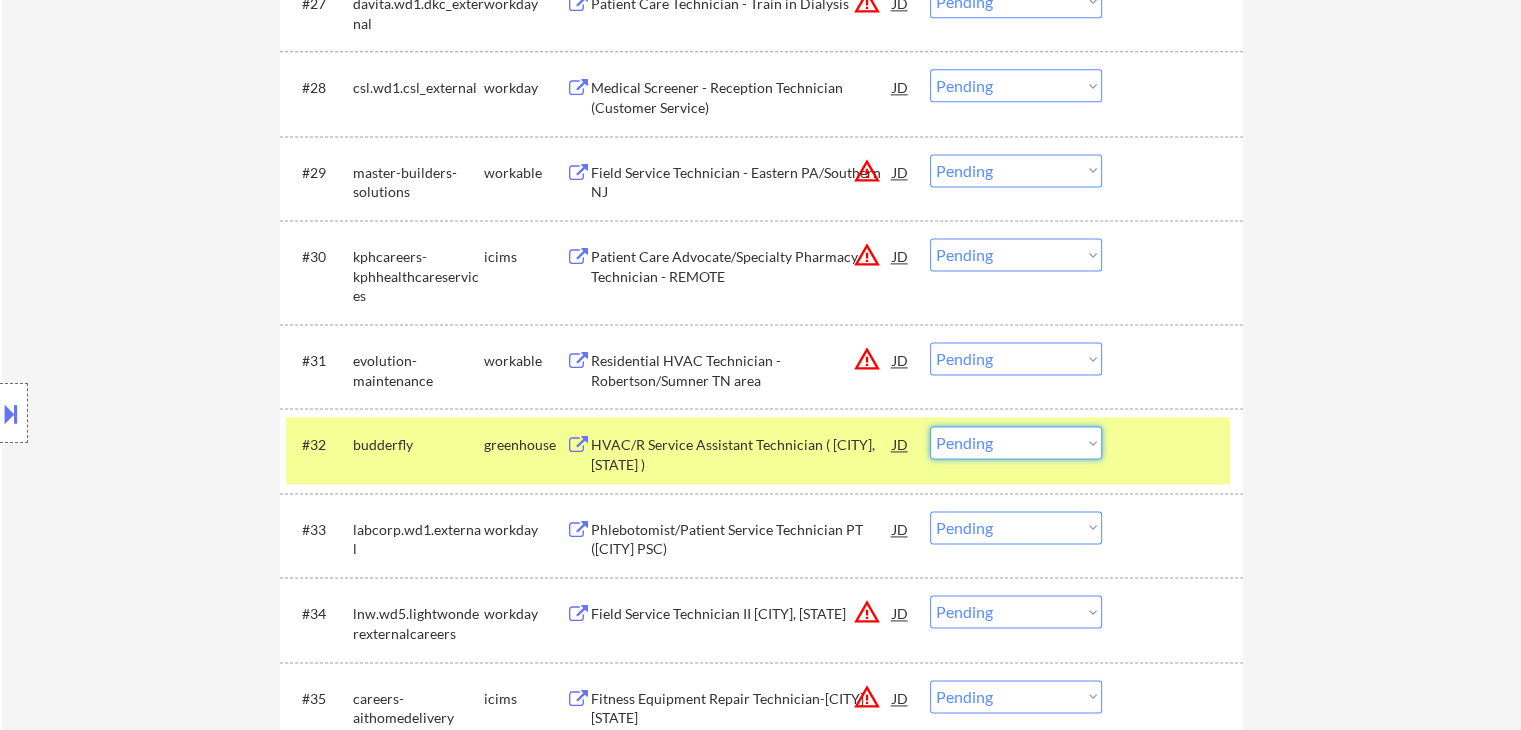 drag, startPoint x: 1000, startPoint y: 445, endPoint x: 1007, endPoint y: 457, distance: 13.892444 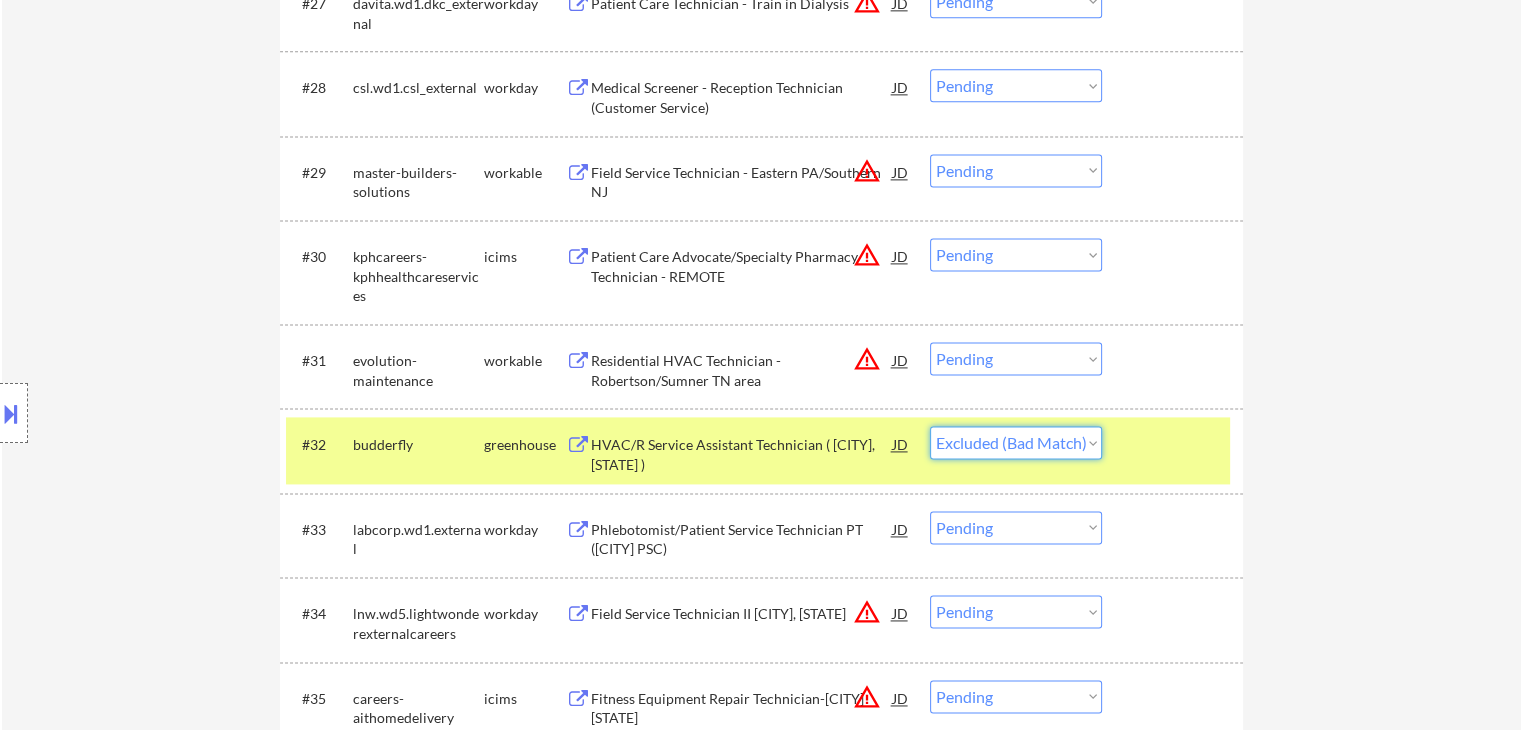 click on "Choose an option... Pending Applied Excluded (Questions) Excluded (Expired) Excluded (Location) Excluded (Bad Match) Excluded (Blocklist) Excluded (Salary) Excluded (Other)" at bounding box center (1016, 442) 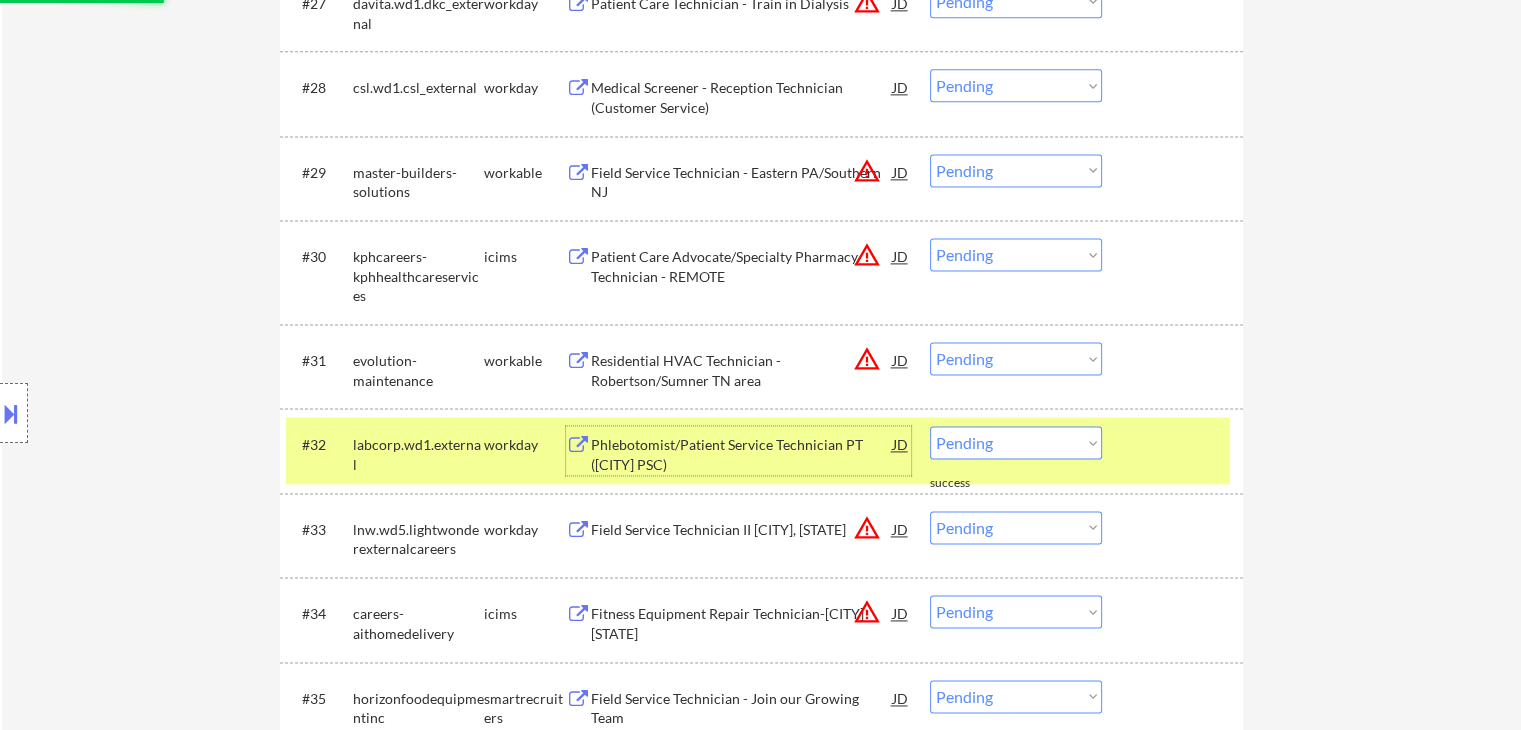 click on "Phlebotomist/Patient Service Technician PT ([CITY] PSC)" at bounding box center [742, 454] 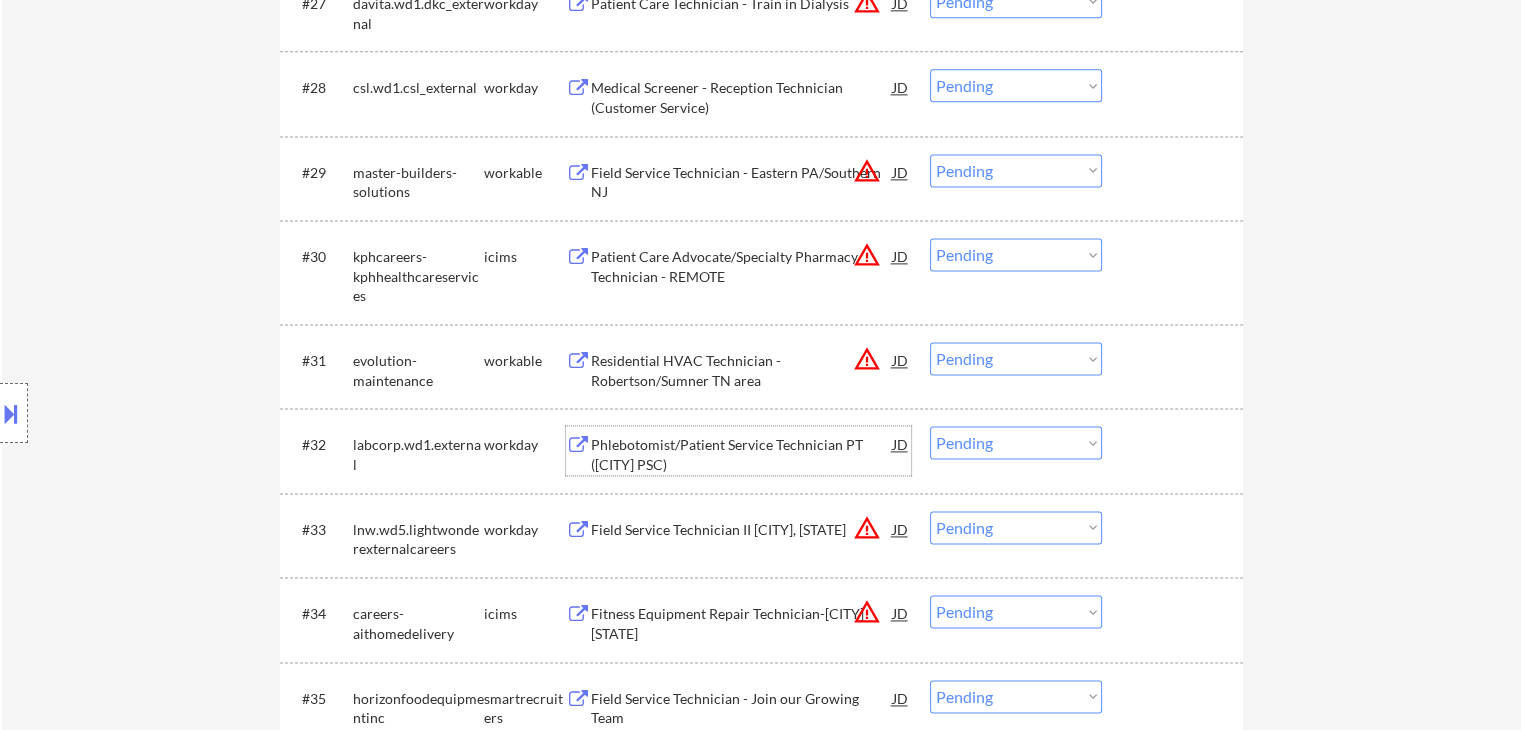 drag, startPoint x: 1012, startPoint y: 442, endPoint x: 1013, endPoint y: 455, distance: 13.038404 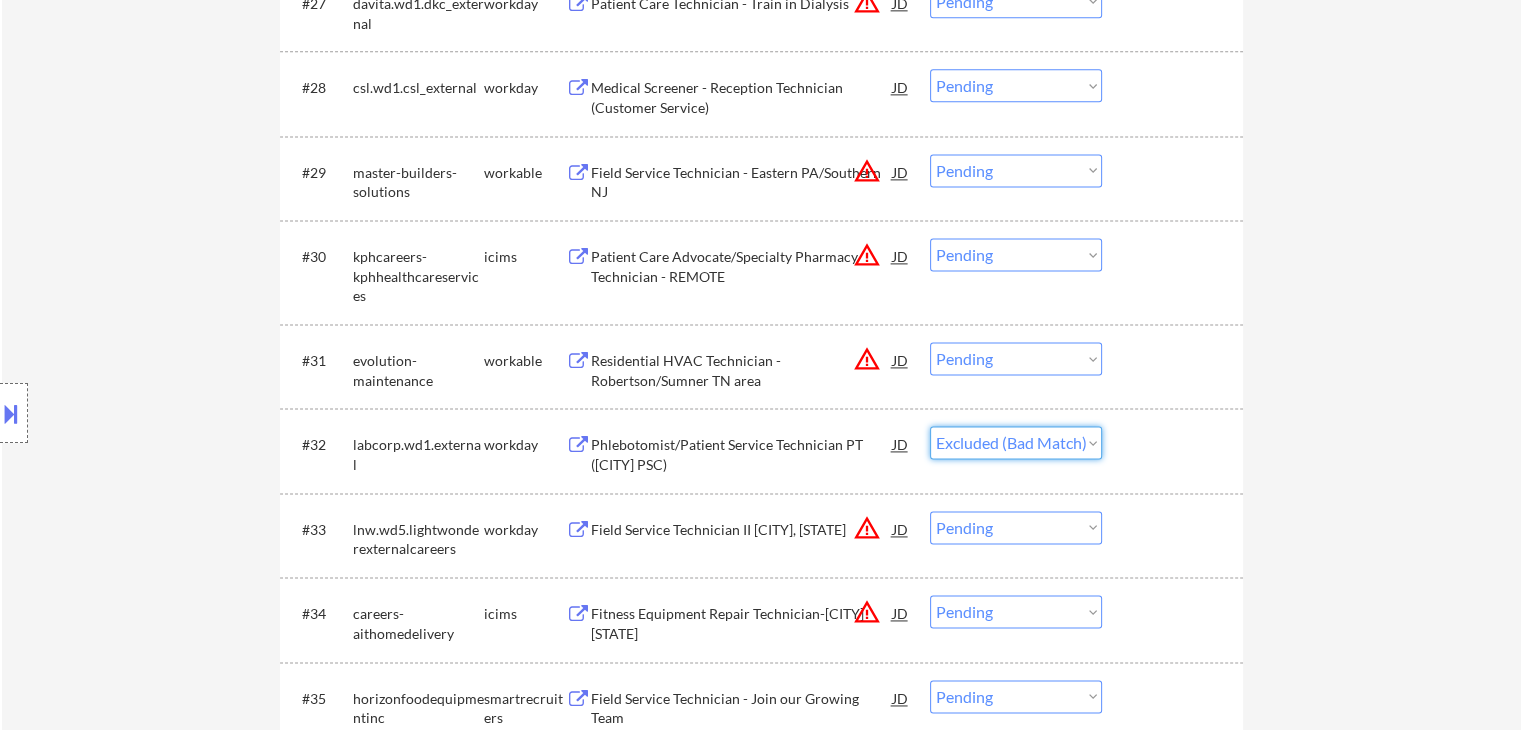 click on "Choose an option... Pending Applied Excluded (Questions) Excluded (Expired) Excluded (Location) Excluded (Bad Match) Excluded (Blocklist) Excluded (Salary) Excluded (Other)" at bounding box center [1016, 442] 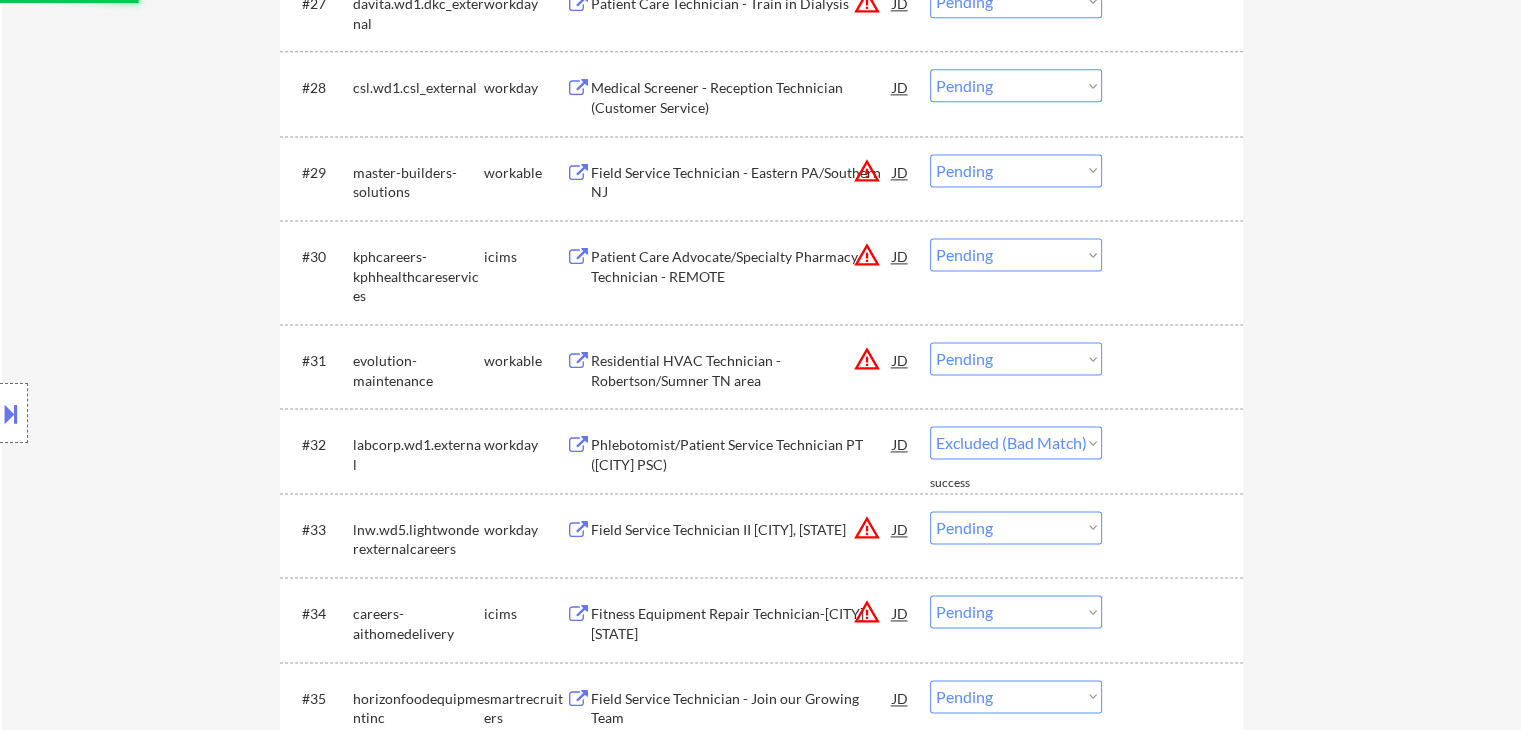 select on ""pending"" 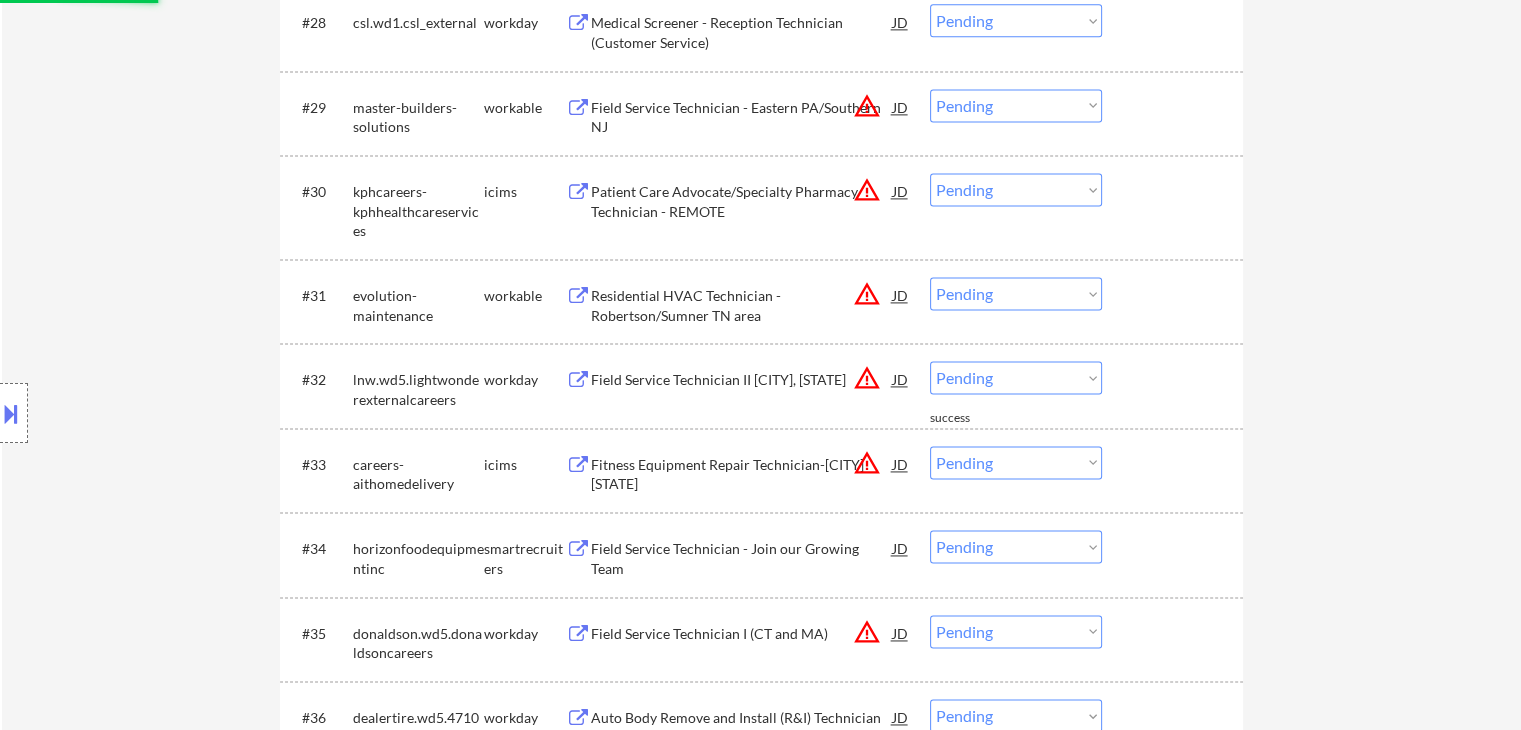 scroll, scrollTop: 2828, scrollLeft: 0, axis: vertical 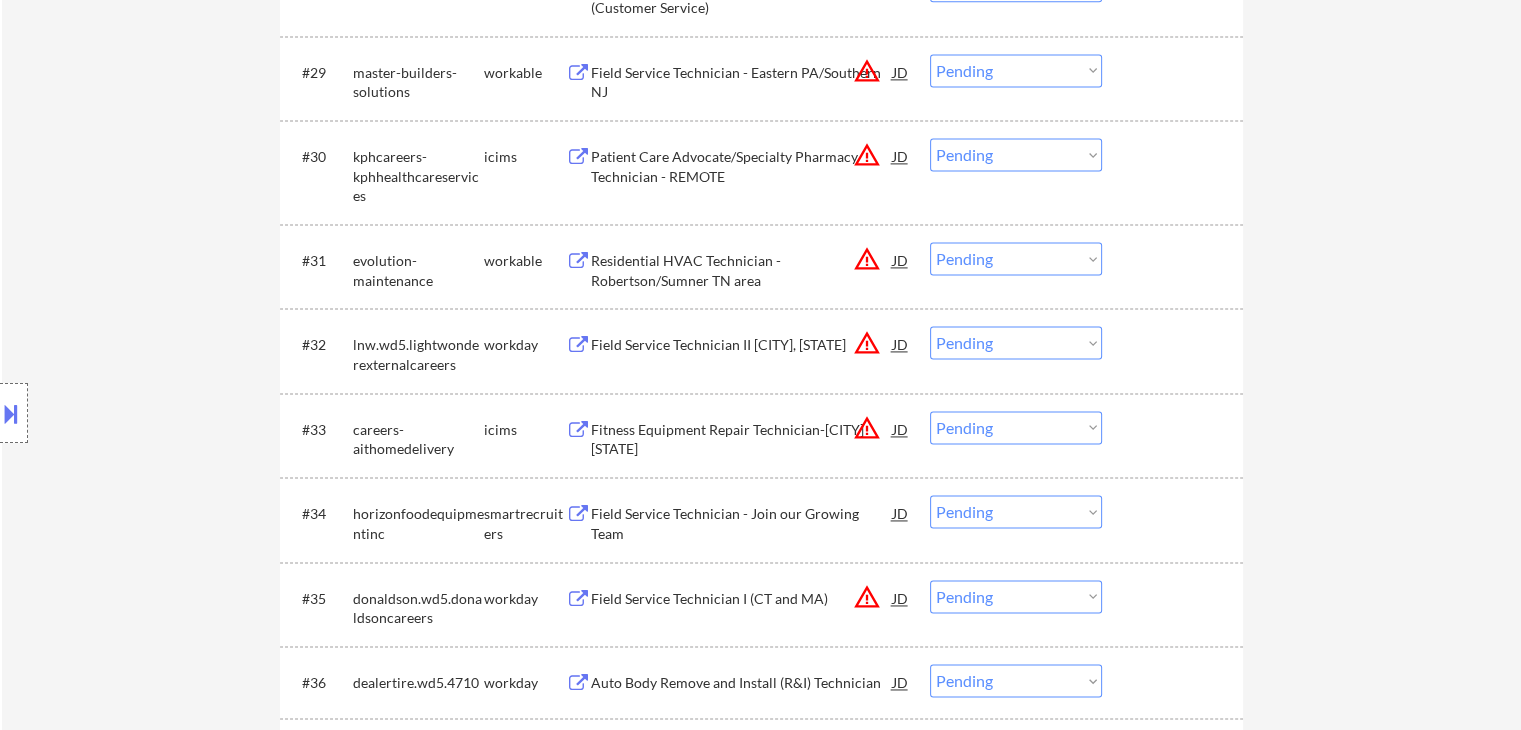 click on "Field Service Technician - Join our Growing Team" at bounding box center [742, 523] 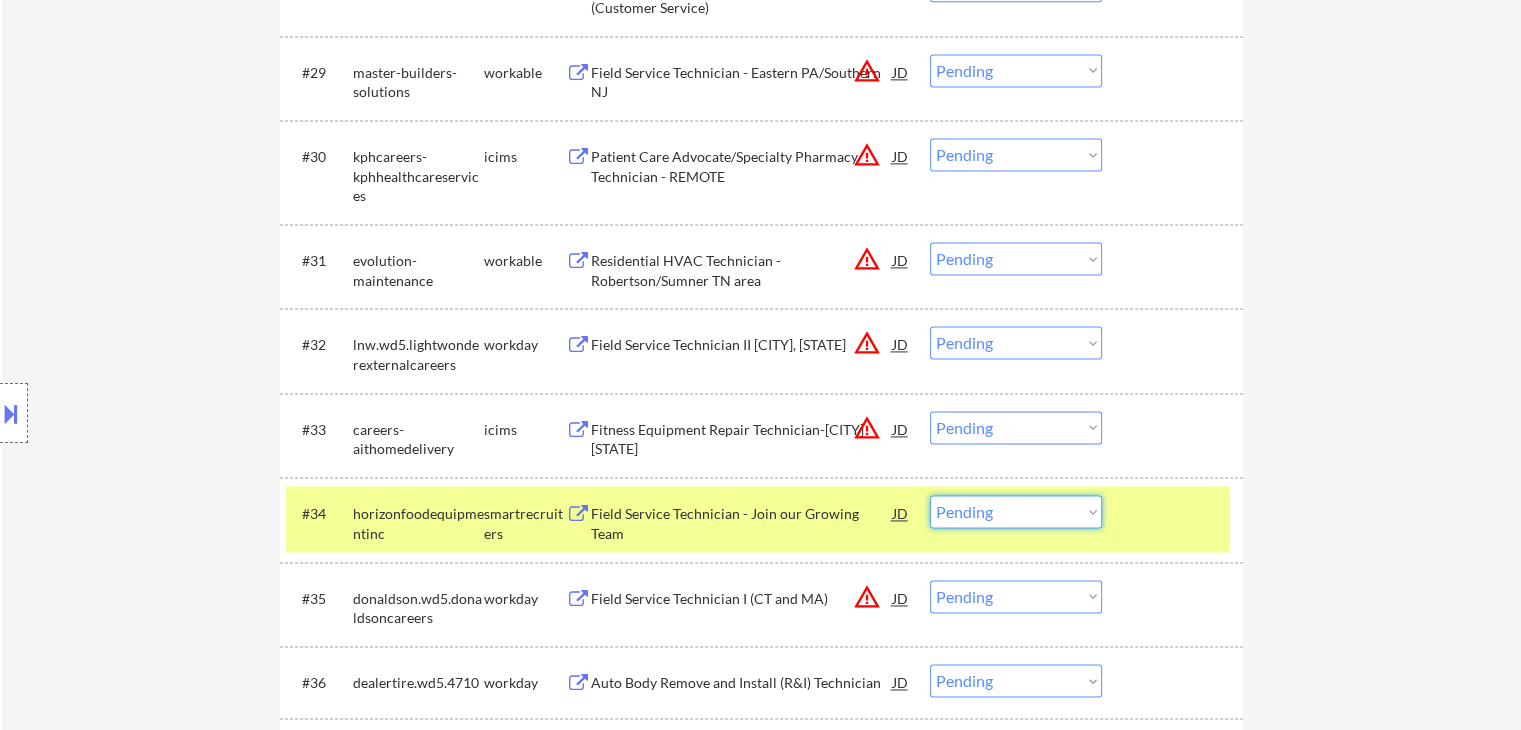 click on "Choose an option... Pending Applied Excluded (Questions) Excluded (Expired) Excluded (Location) Excluded (Bad Match) Excluded (Blocklist) Excluded (Salary) Excluded (Other)" at bounding box center [1016, 511] 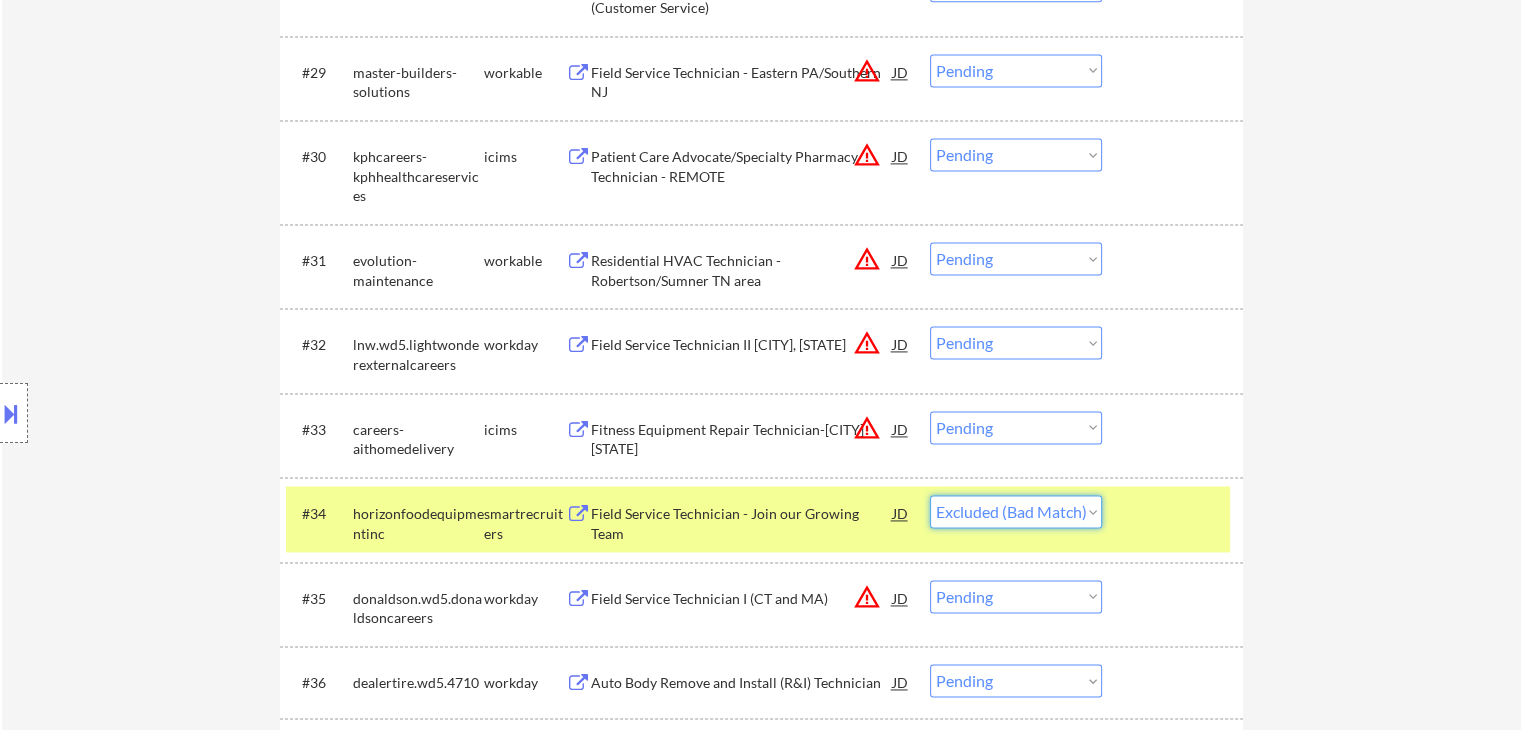 click on "Choose an option... Pending Applied Excluded (Questions) Excluded (Expired) Excluded (Location) Excluded (Bad Match) Excluded (Blocklist) Excluded (Salary) Excluded (Other)" at bounding box center [1016, 511] 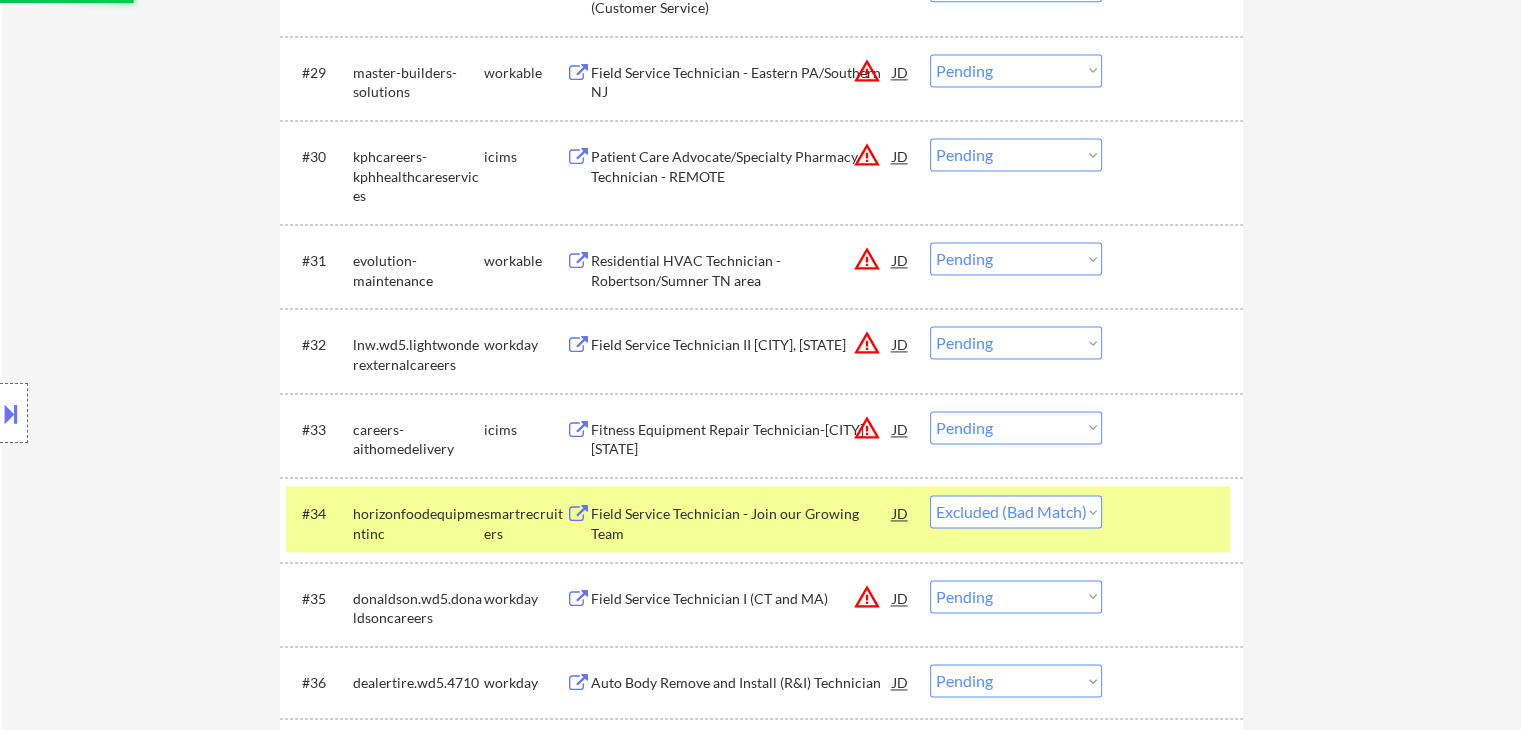 select on ""pending"" 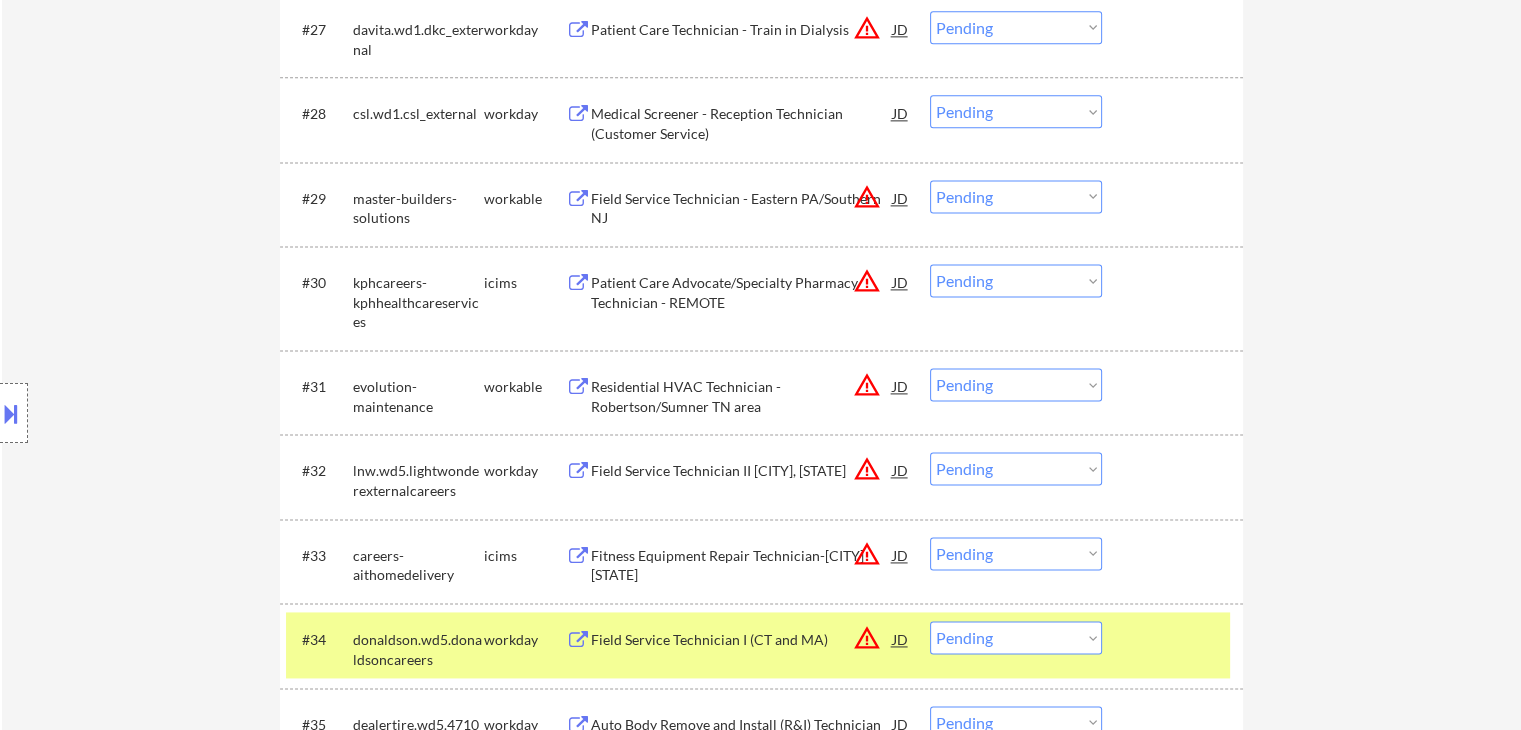scroll, scrollTop: 2328, scrollLeft: 0, axis: vertical 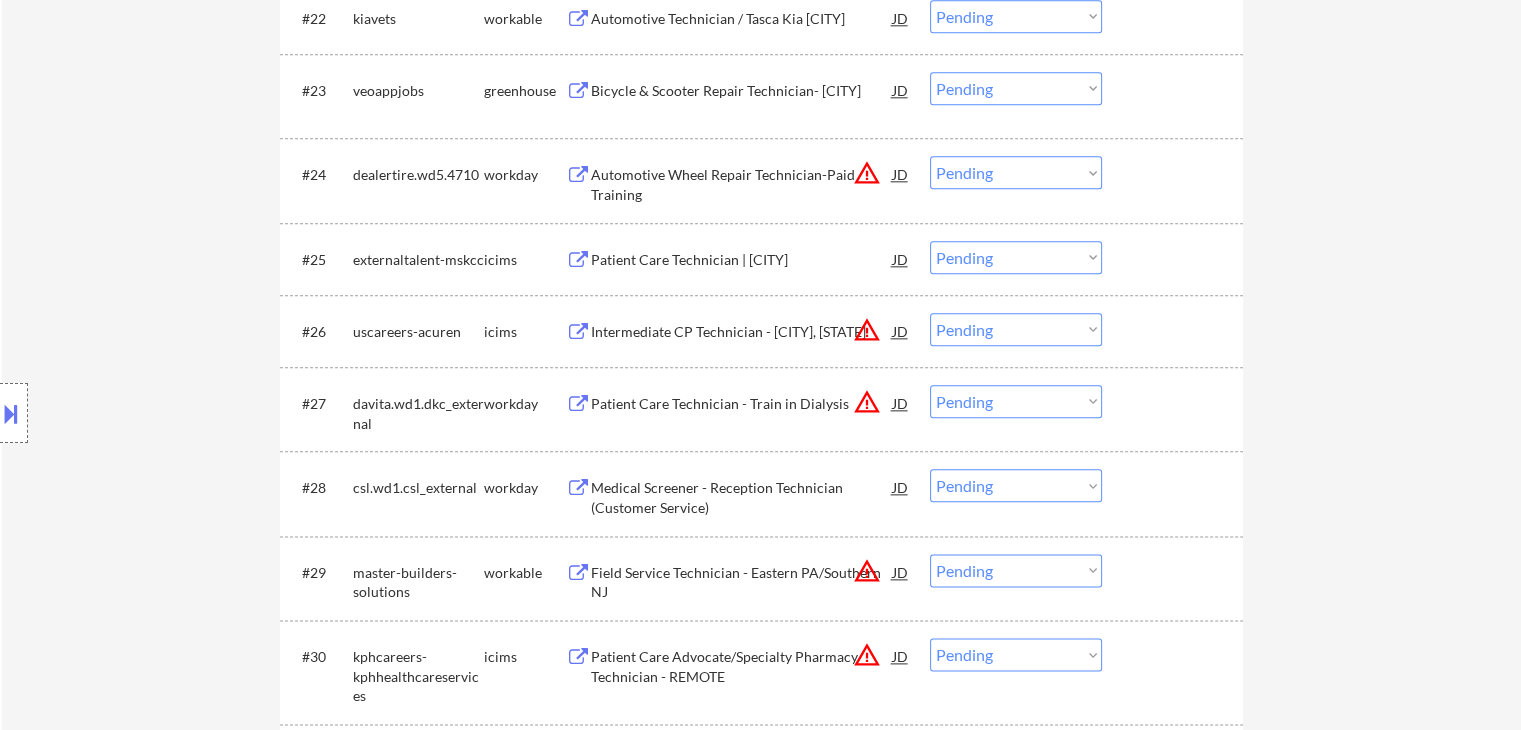 click on "Patient Care Technician | [CITY]" at bounding box center [742, 260] 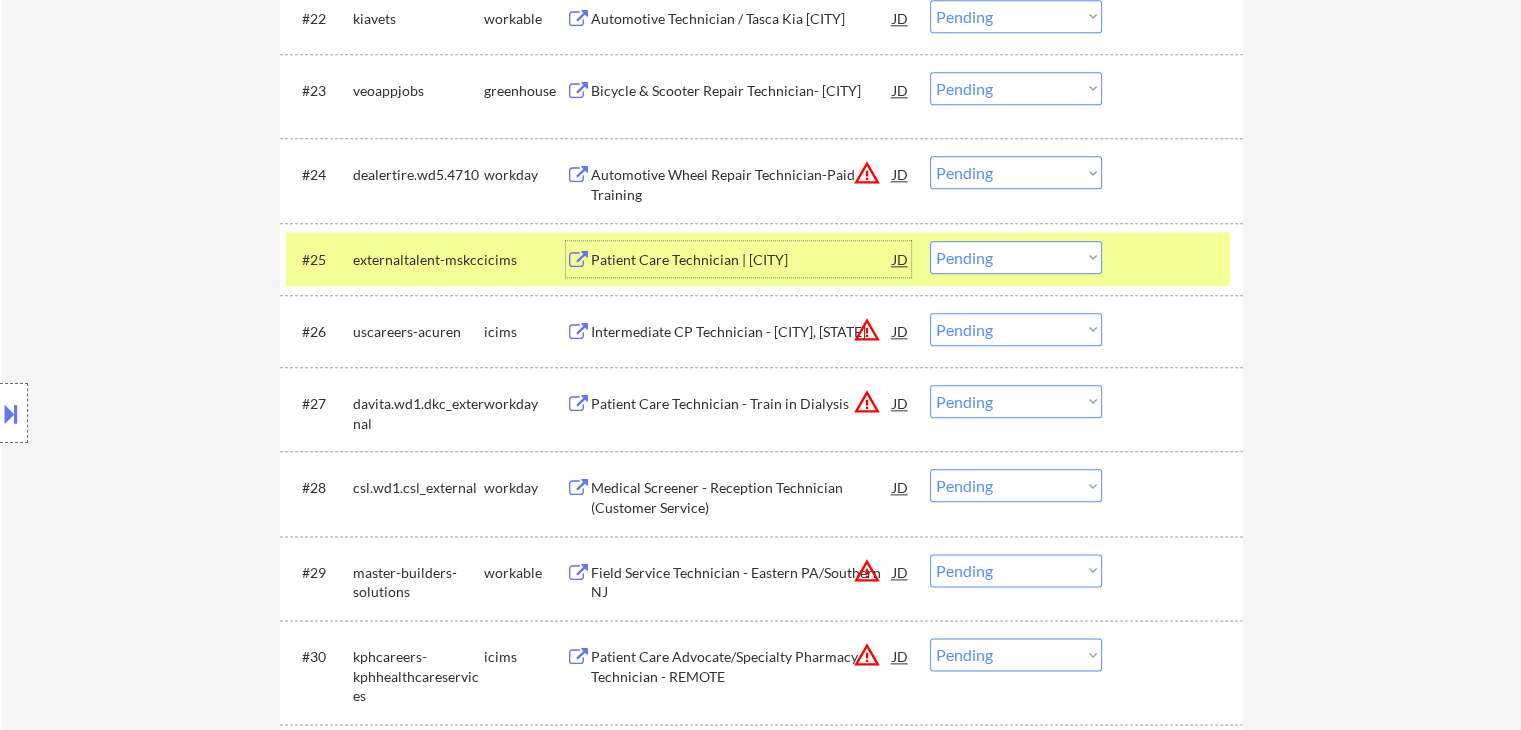drag, startPoint x: 952, startPoint y: 260, endPoint x: 964, endPoint y: 272, distance: 16.970562 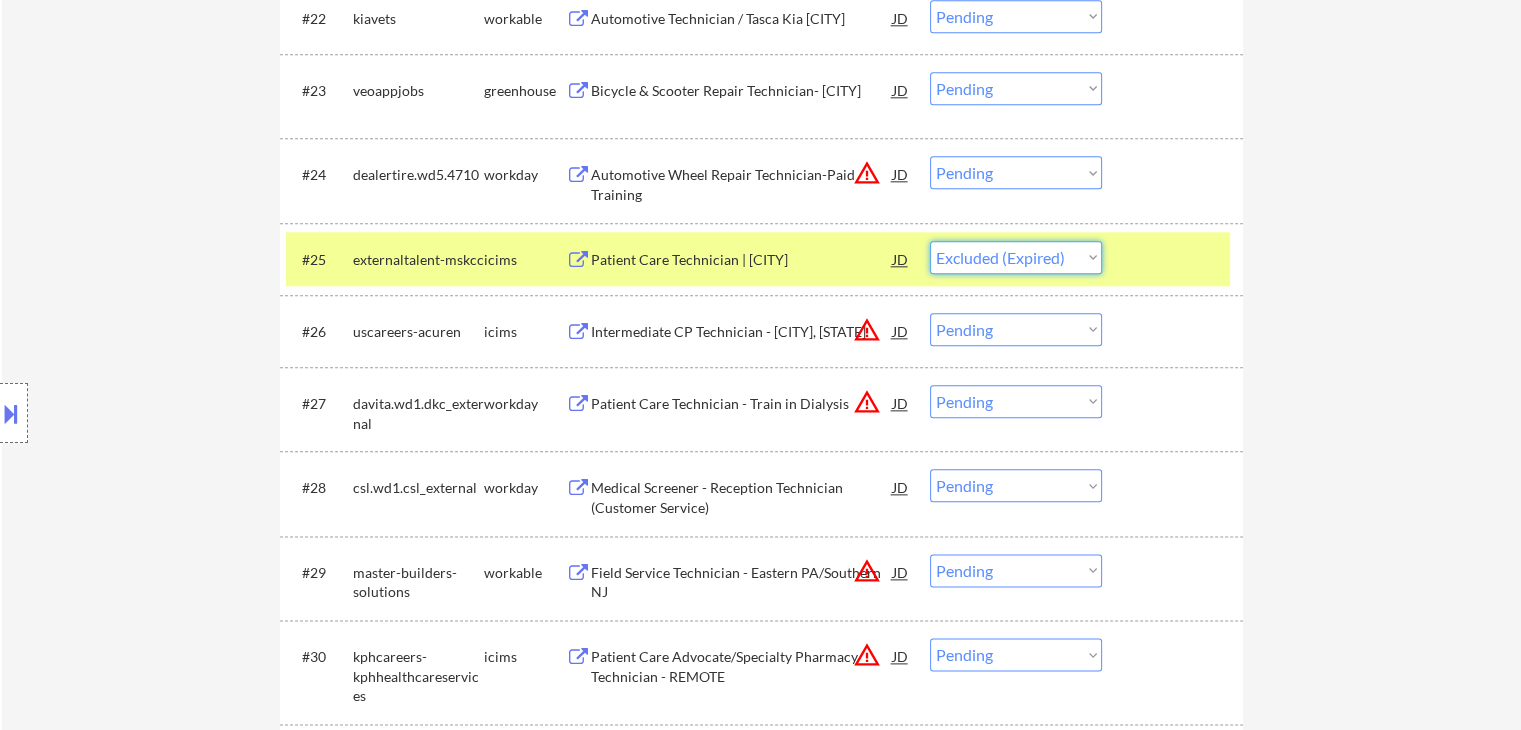 click on "Choose an option... Pending Applied Excluded (Questions) Excluded (Expired) Excluded (Location) Excluded (Bad Match) Excluded (Blocklist) Excluded (Salary) Excluded (Other)" at bounding box center (1016, 257) 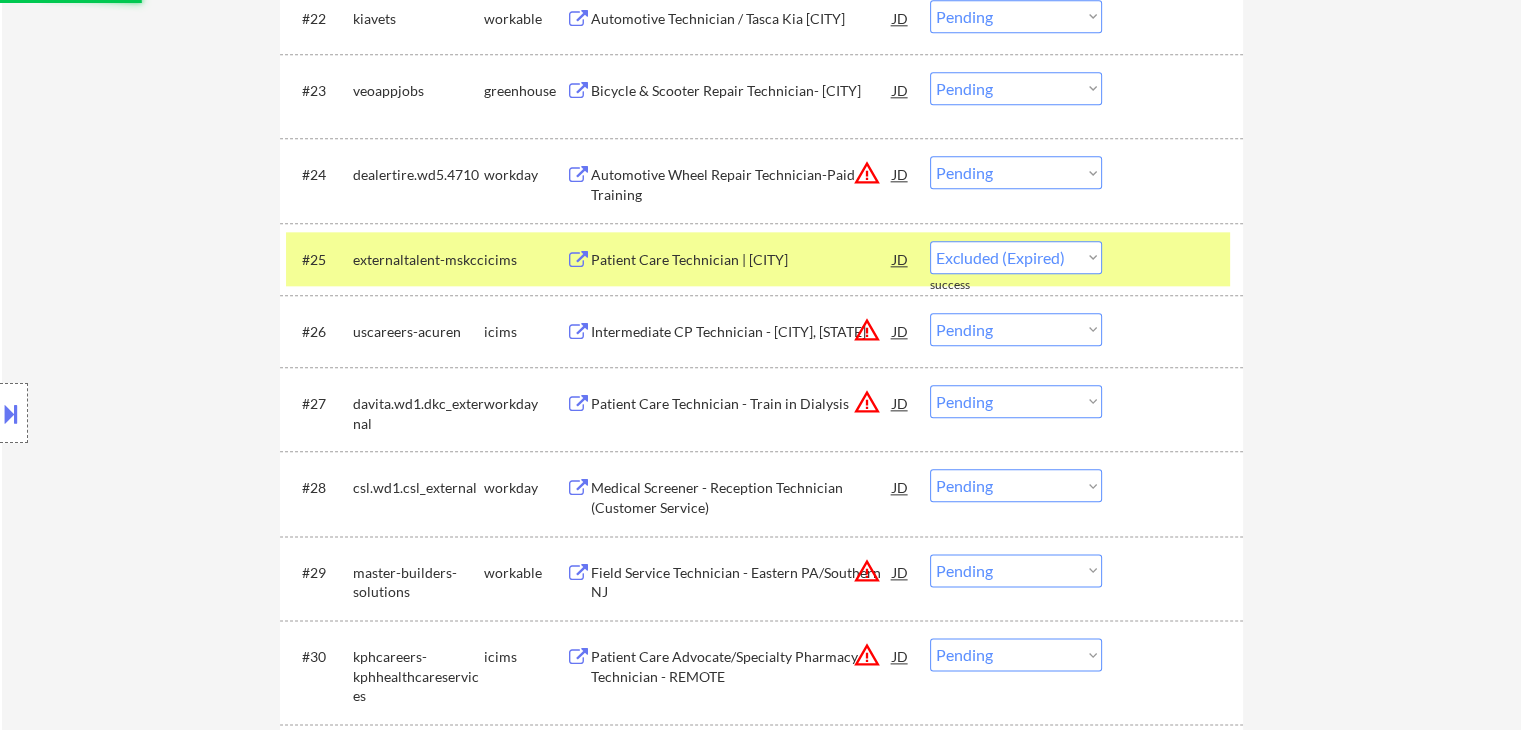 select on ""pending"" 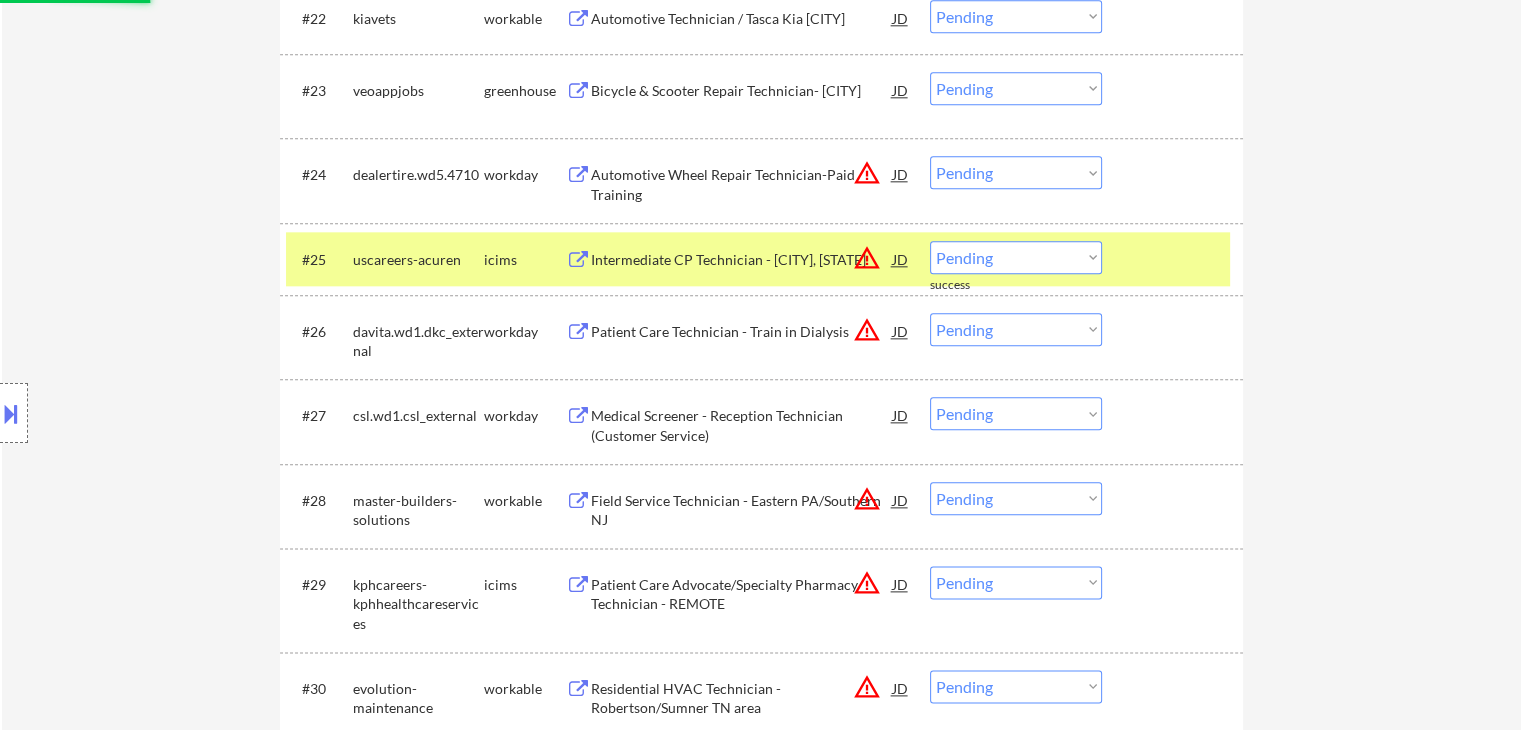 click on "Medical Screener - Reception Technician (Customer Service)" at bounding box center (742, 425) 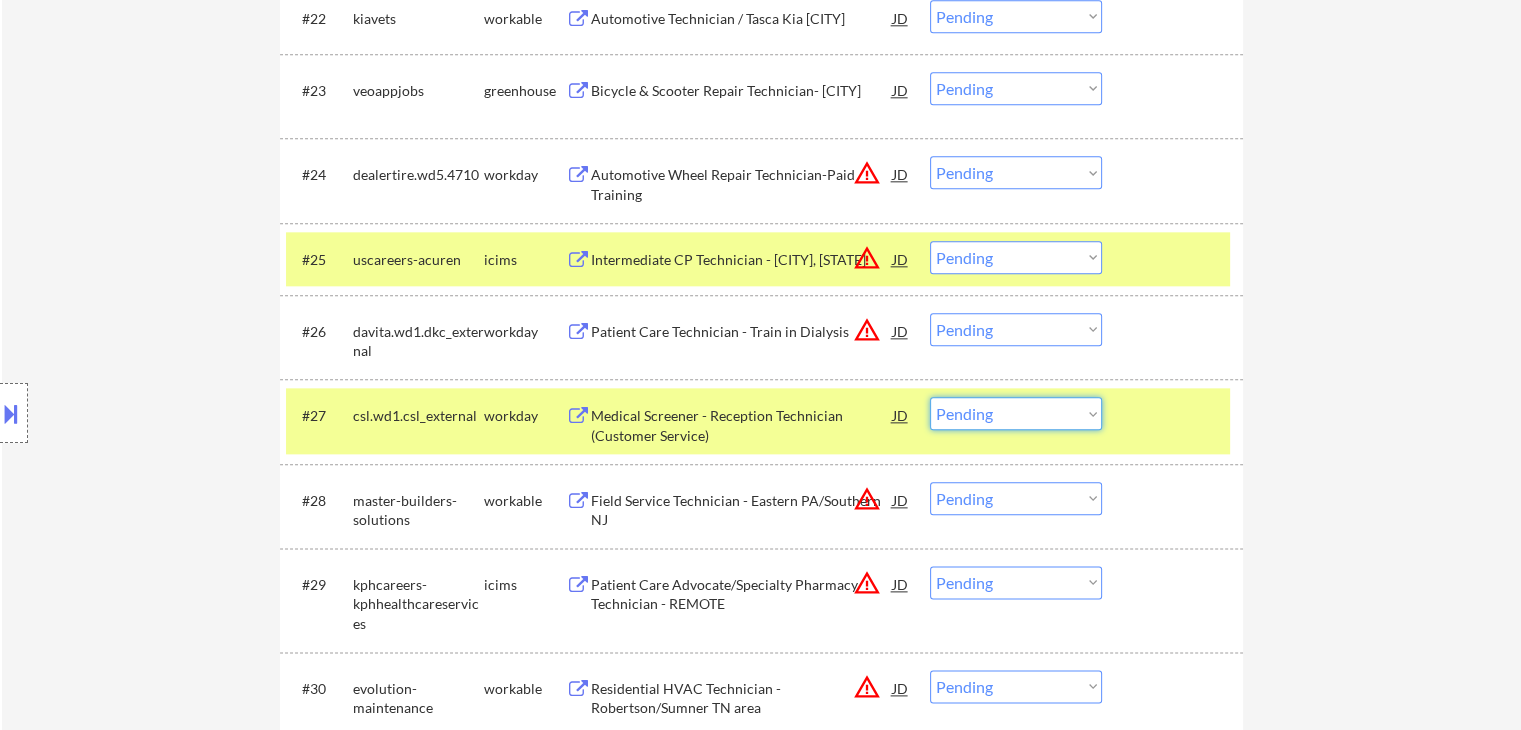 drag, startPoint x: 1007, startPoint y: 417, endPoint x: 1029, endPoint y: 427, distance: 24.166092 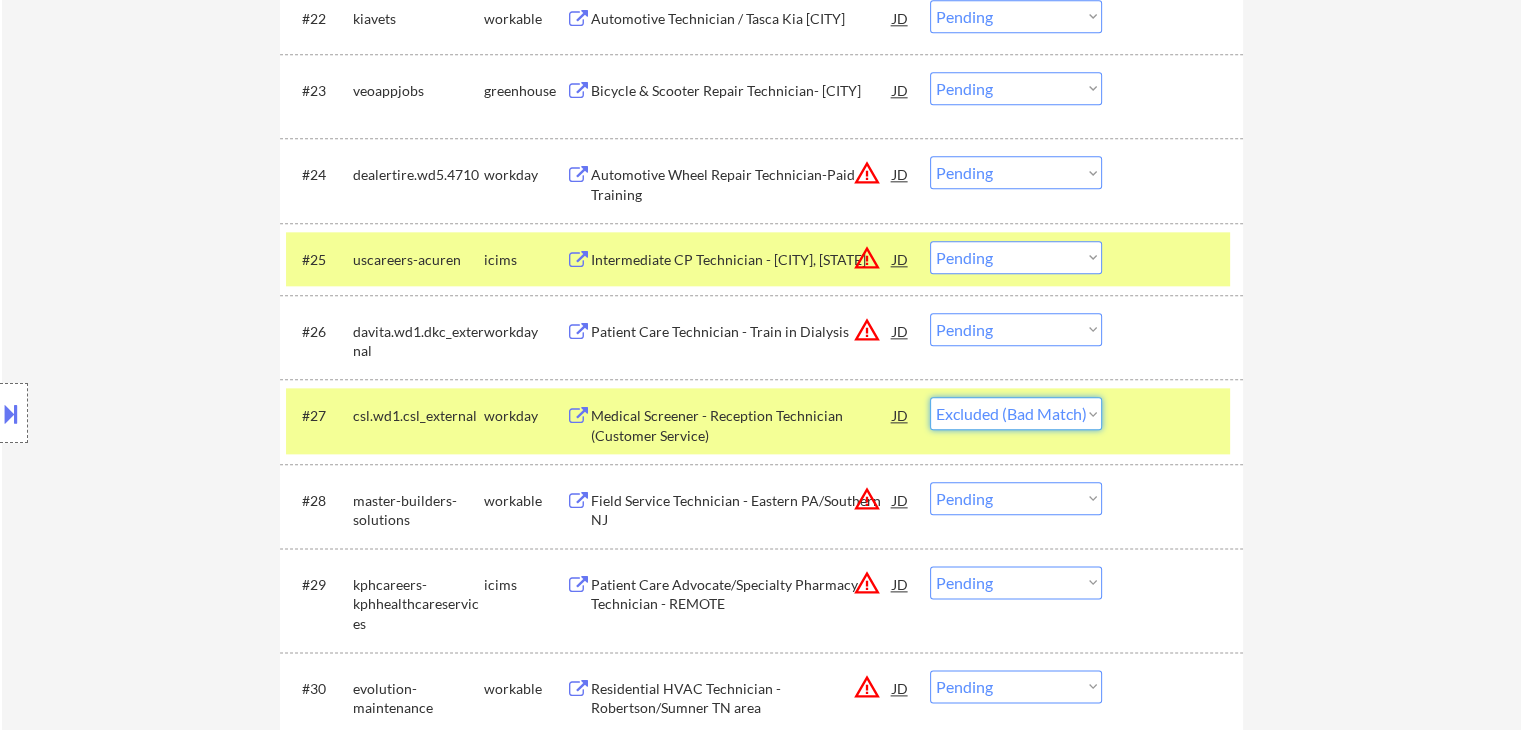 click on "Choose an option... Pending Applied Excluded (Questions) Excluded (Expired) Excluded (Location) Excluded (Bad Match) Excluded (Blocklist) Excluded (Salary) Excluded (Other)" at bounding box center (1016, 413) 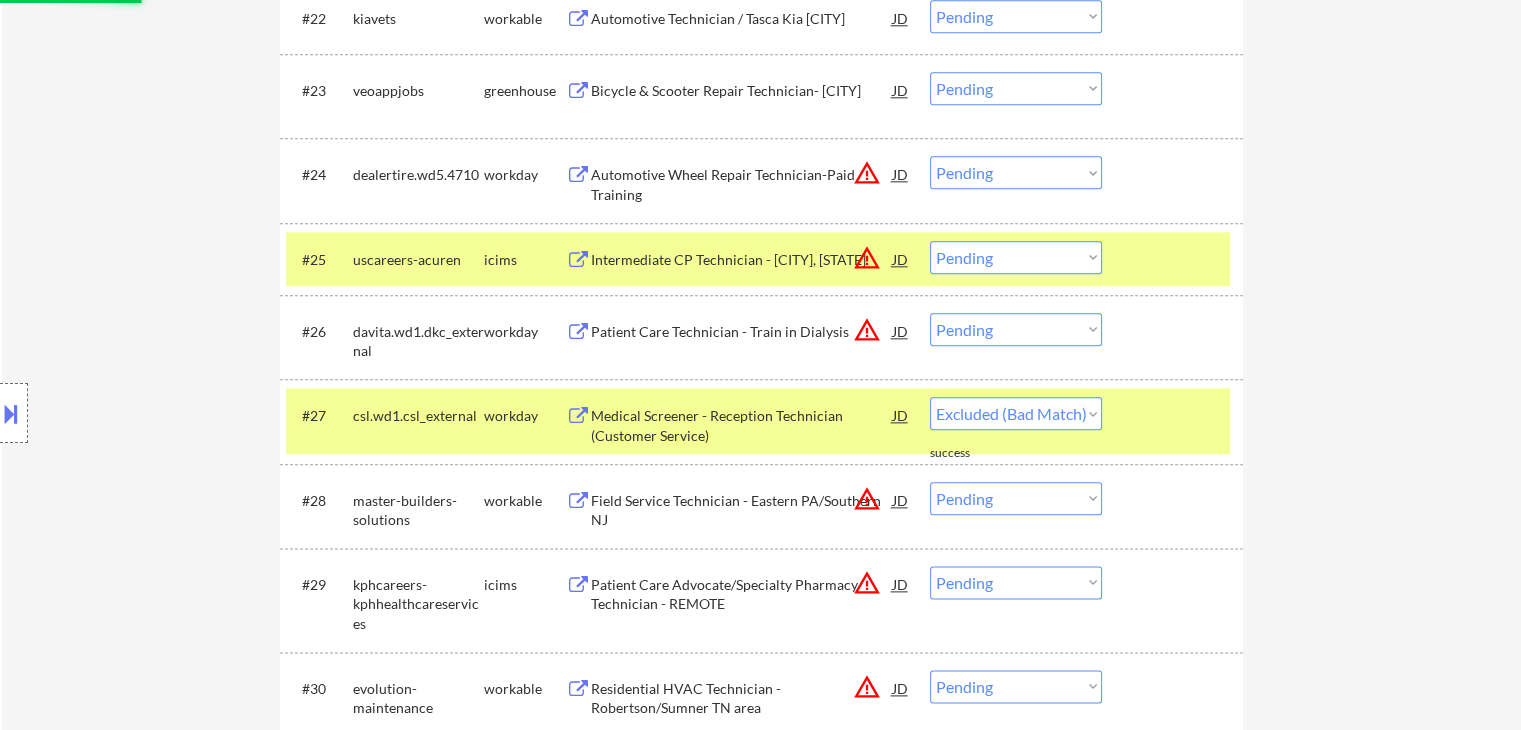 click on "Medical Screener - Reception Technician (Customer Service)" at bounding box center (742, 425) 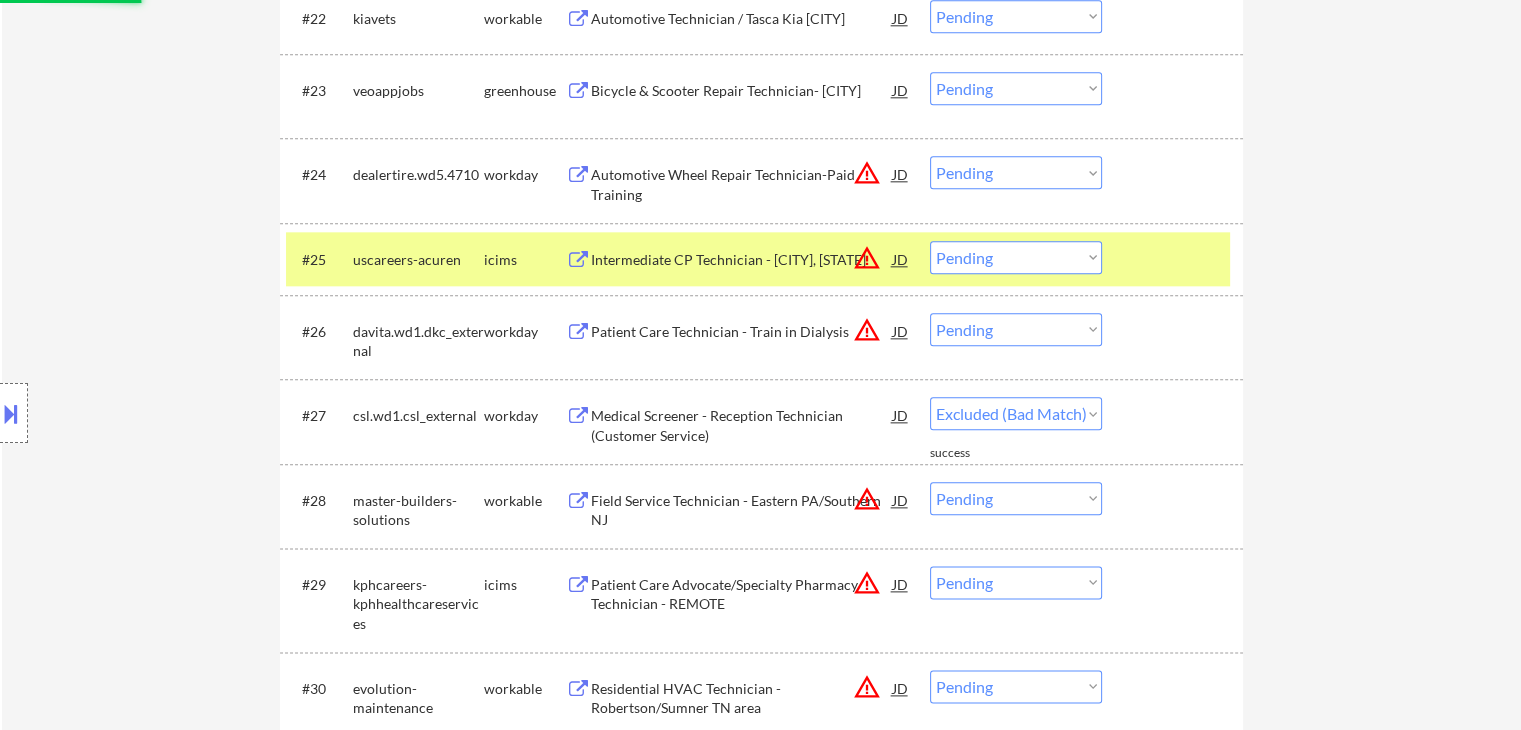 select on ""pending"" 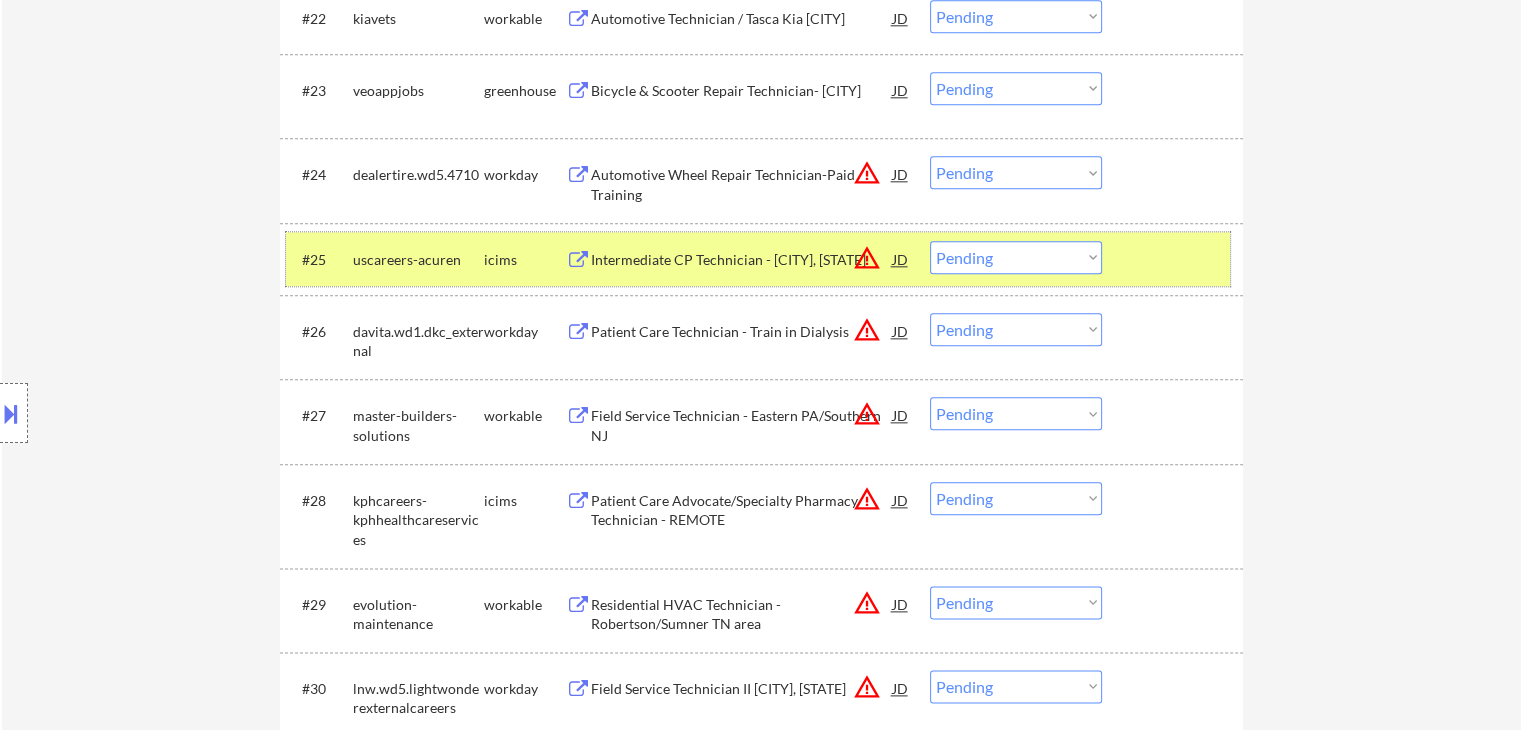 click on "uscareers-acuren" at bounding box center (418, 260) 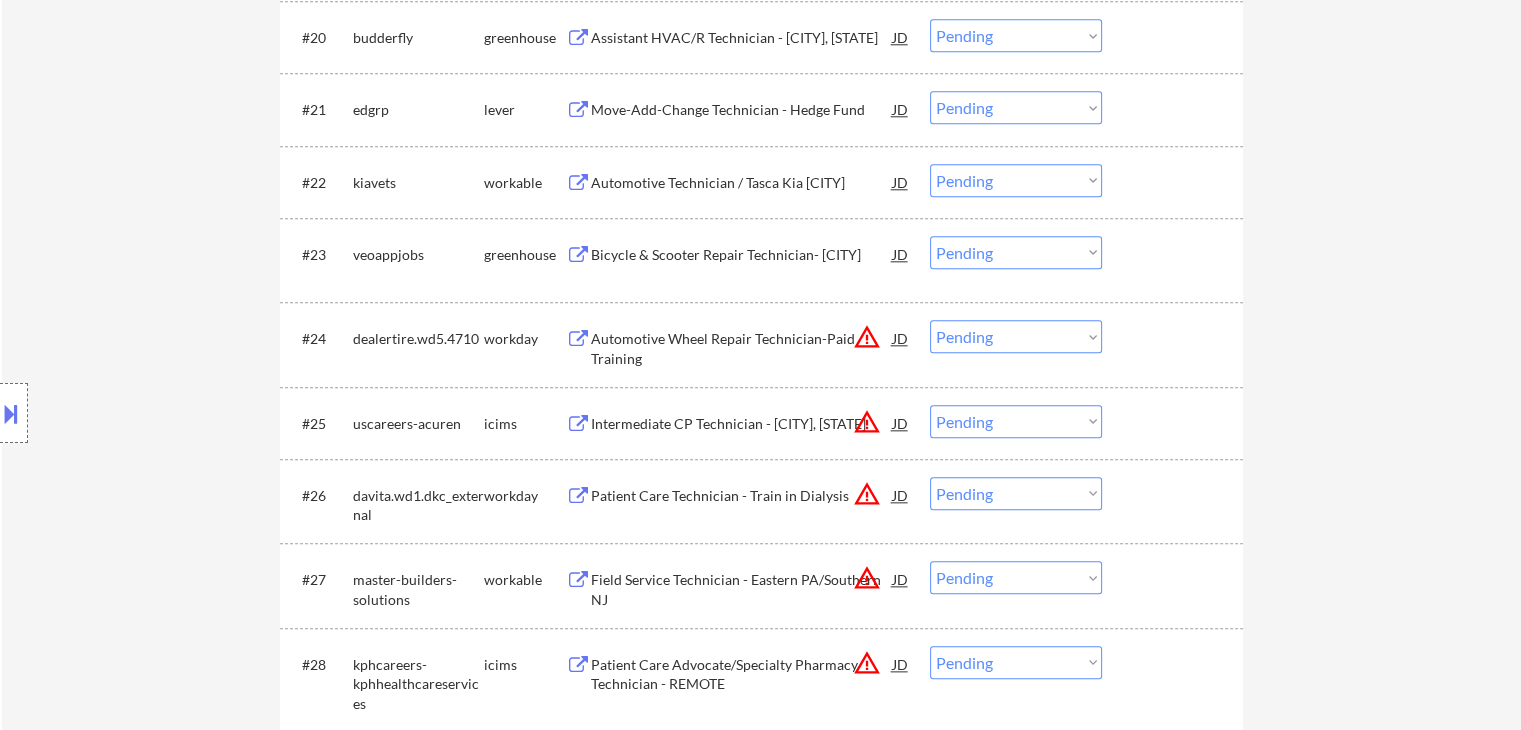 scroll, scrollTop: 1928, scrollLeft: 0, axis: vertical 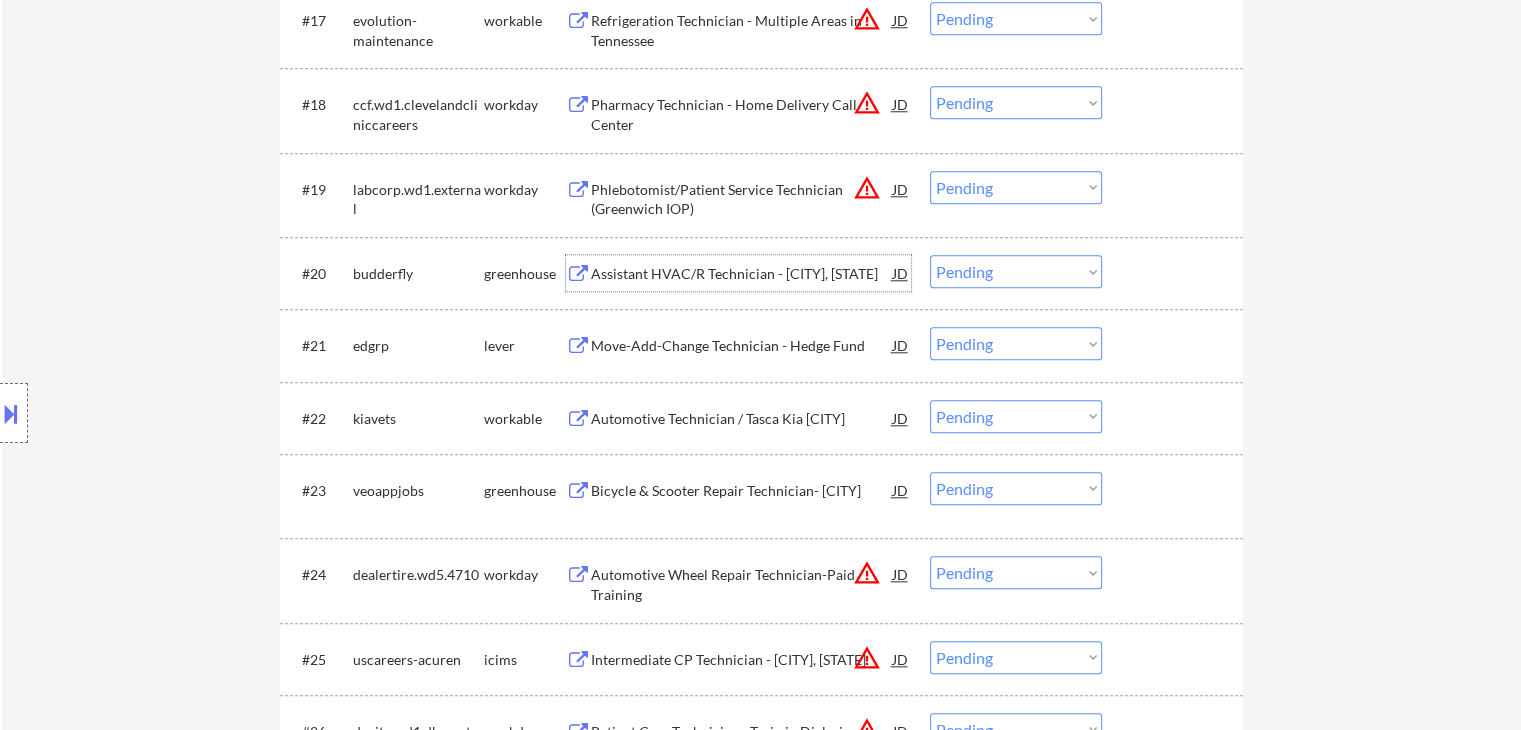 click on "Assistant HVAC/R Technician - [CITY], [STATE]" at bounding box center (742, 274) 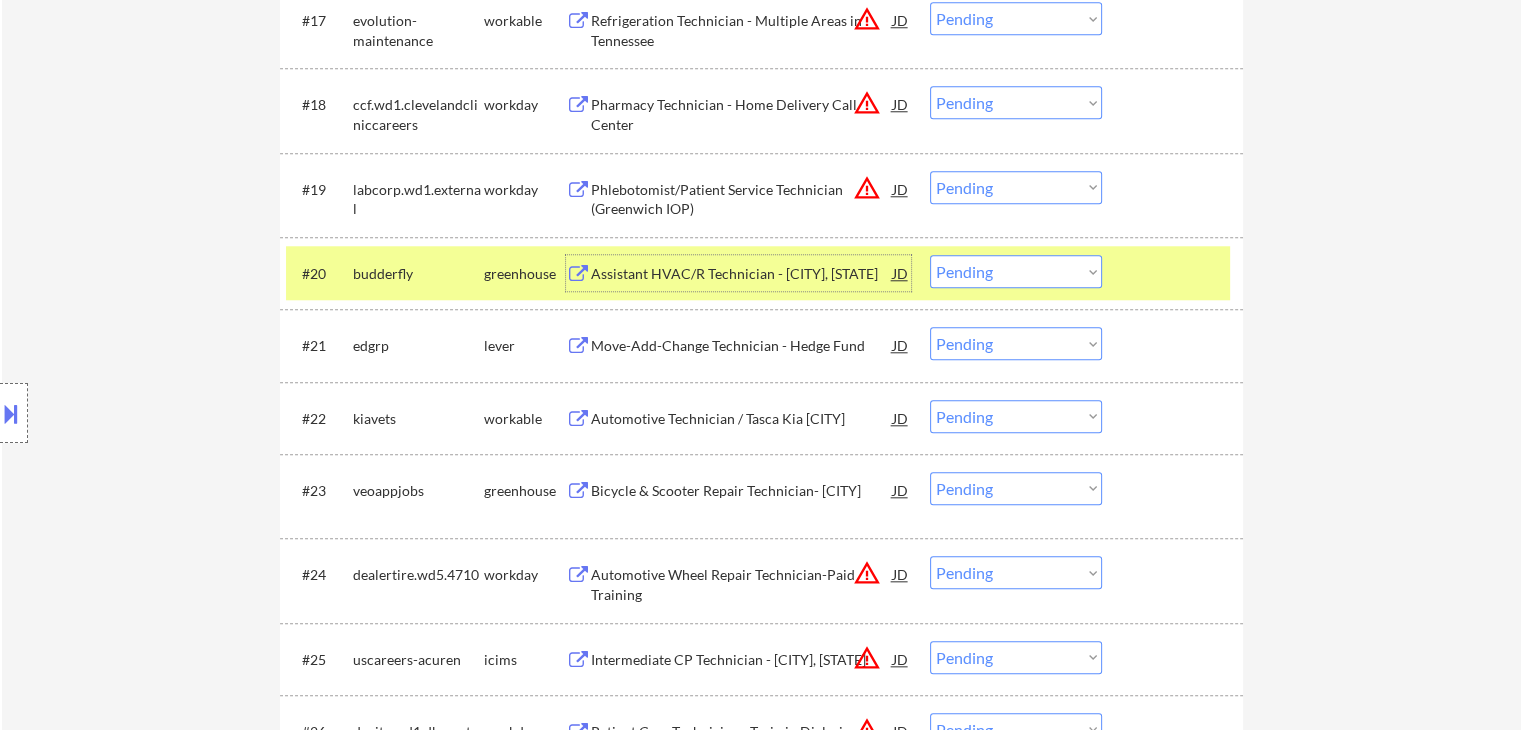 drag, startPoint x: 948, startPoint y: 267, endPoint x: 980, endPoint y: 284, distance: 36.23534 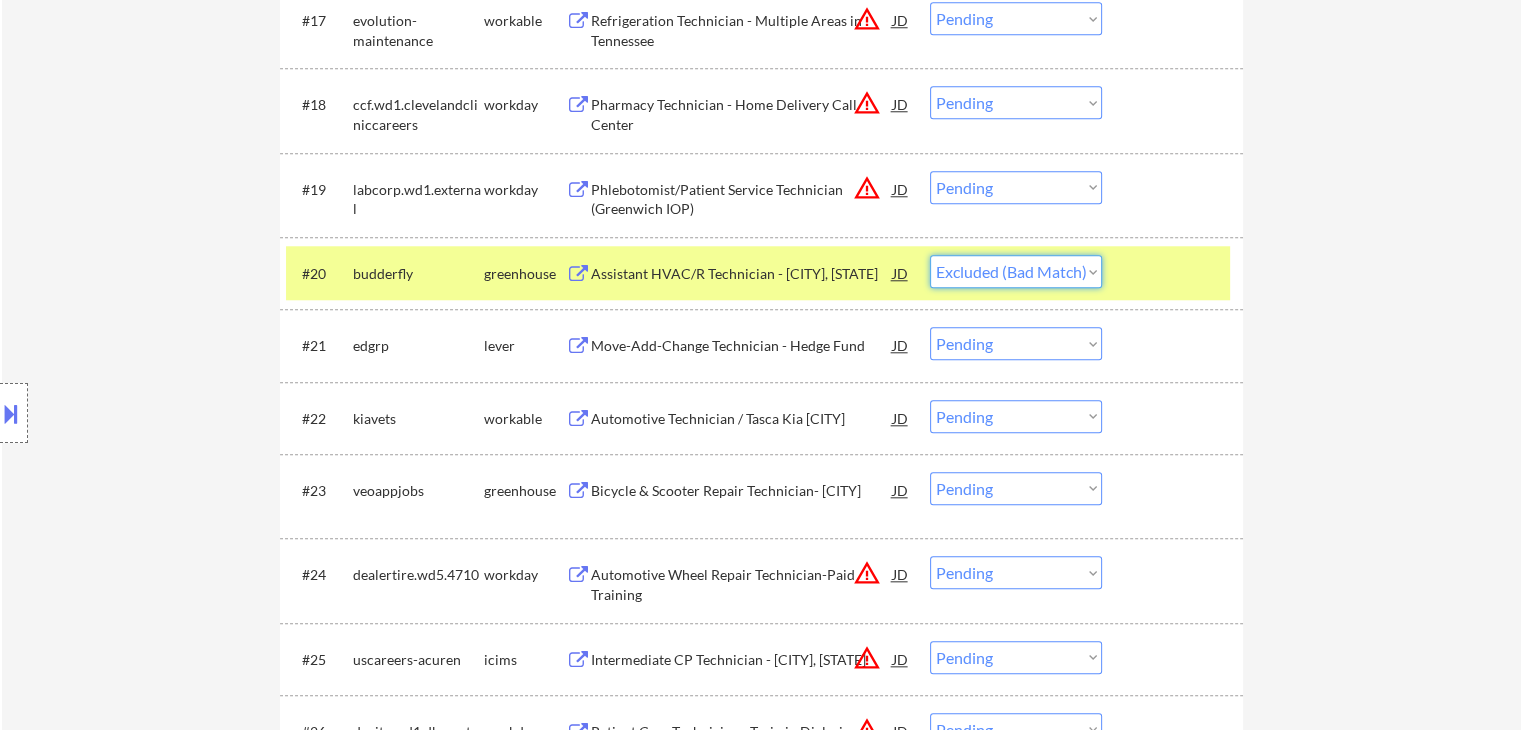click on "Choose an option... Pending Applied Excluded (Questions) Excluded (Expired) Excluded (Location) Excluded (Bad Match) Excluded (Blocklist) Excluded (Salary) Excluded (Other)" at bounding box center (1016, 271) 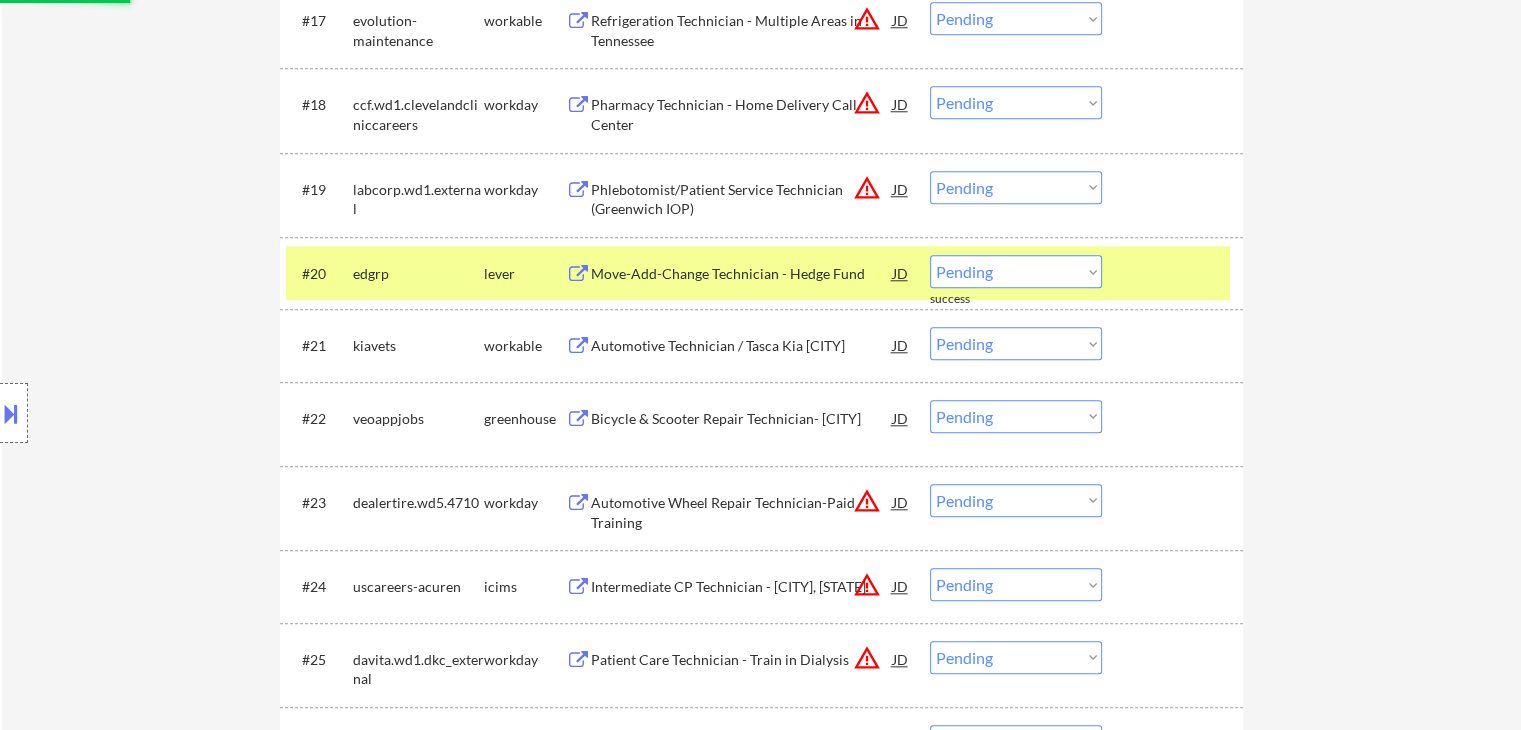 click on "Move-Add-Change Technician - Hedge Fund" at bounding box center (742, 273) 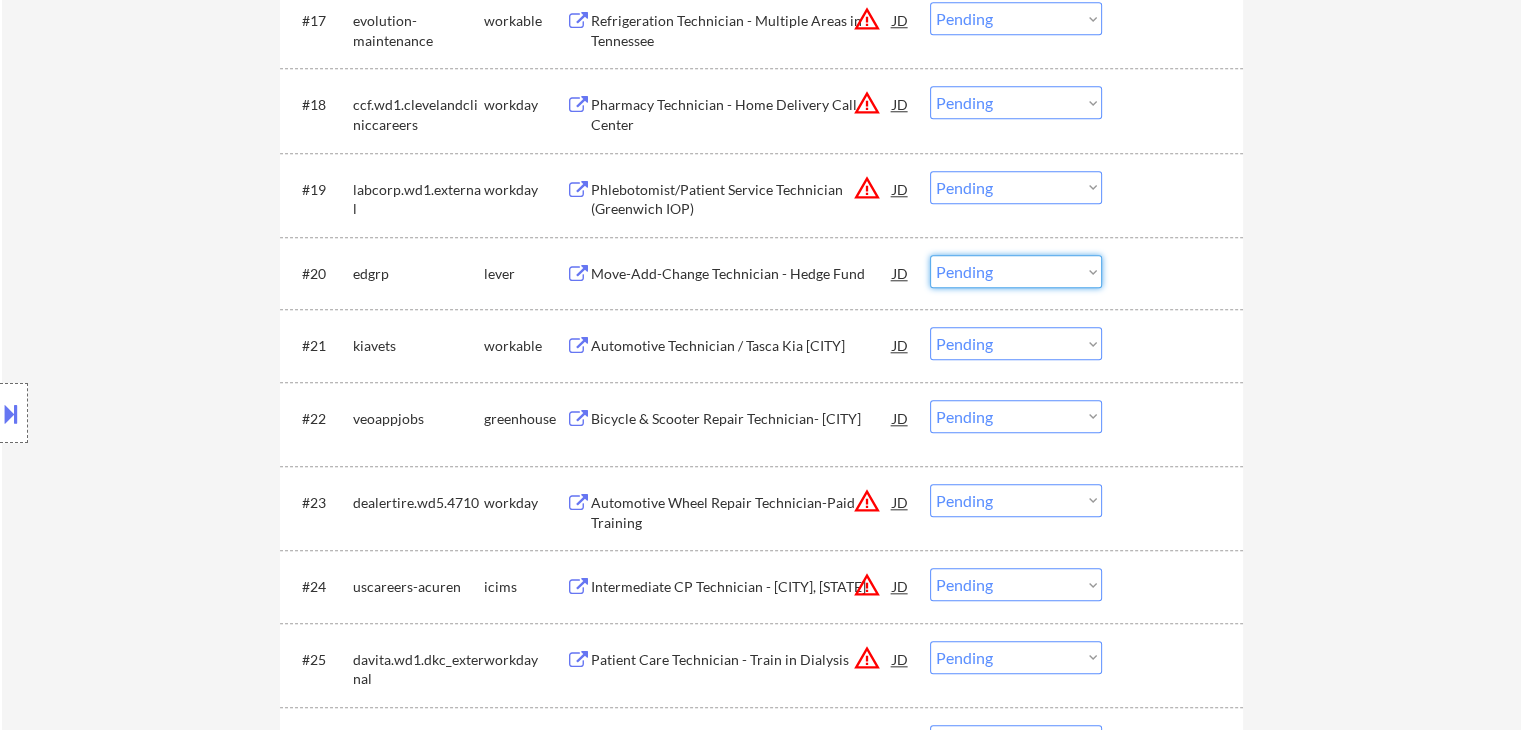 click on "Choose an option... Pending Applied Excluded (Questions) Excluded (Expired) Excluded (Location) Excluded (Bad Match) Excluded (Blocklist) Excluded (Salary) Excluded (Other)" at bounding box center (1016, 271) 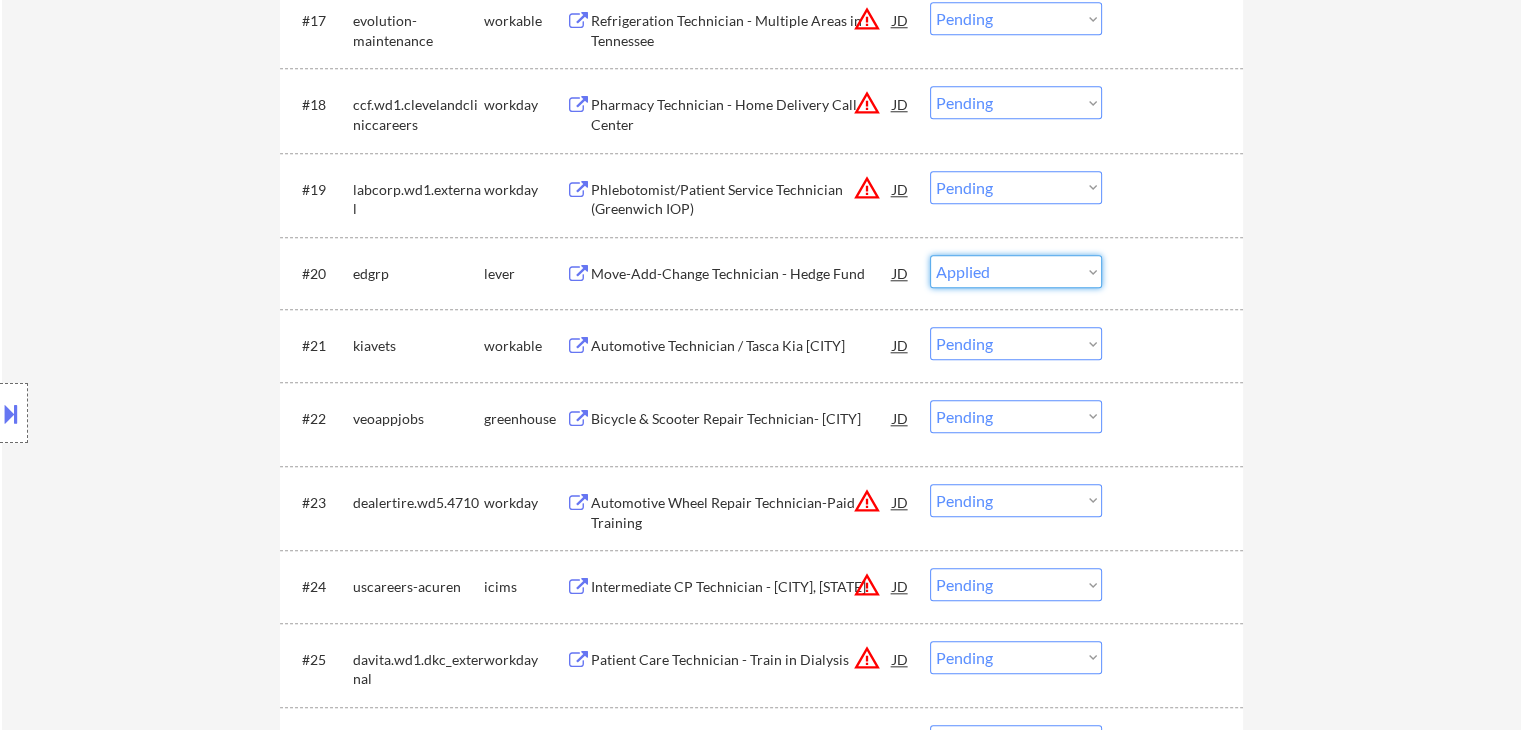 click on "Choose an option... Pending Applied Excluded (Questions) Excluded (Expired) Excluded (Location) Excluded (Bad Match) Excluded (Blocklist) Excluded (Salary) Excluded (Other)" at bounding box center [1016, 271] 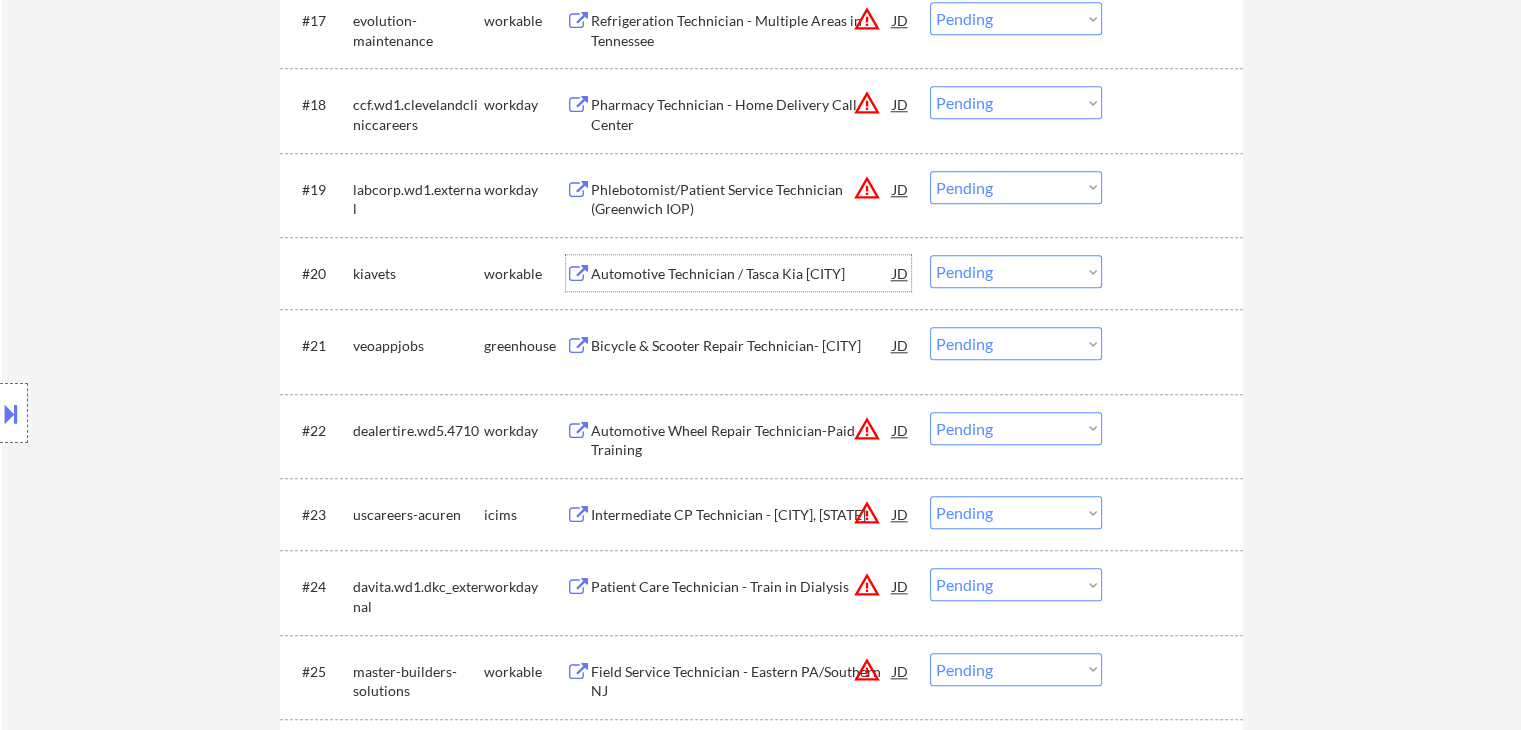 click on "Automotive Technician / Tasca Kia [CITY]" at bounding box center (742, 274) 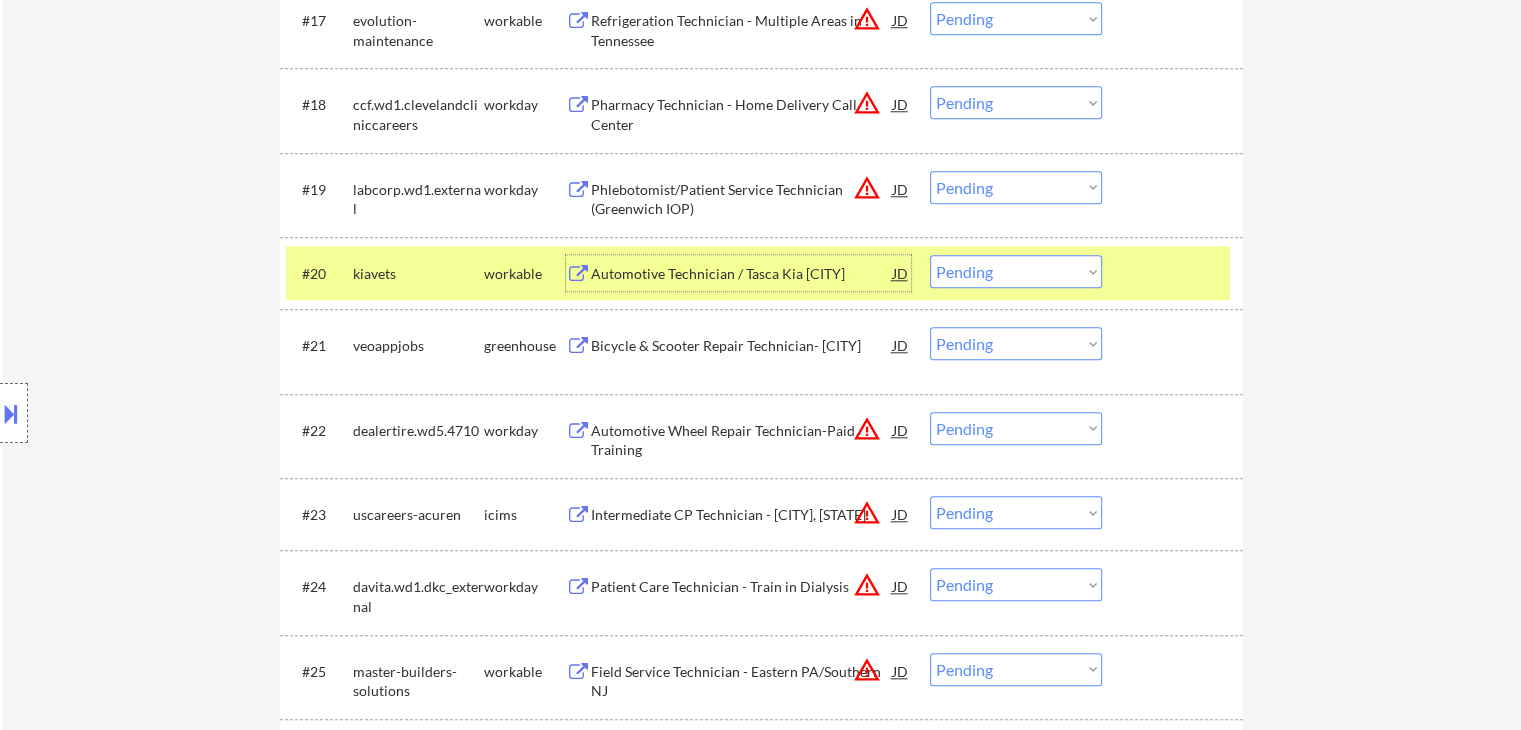 drag, startPoint x: 992, startPoint y: 257, endPoint x: 1004, endPoint y: 281, distance: 26.832815 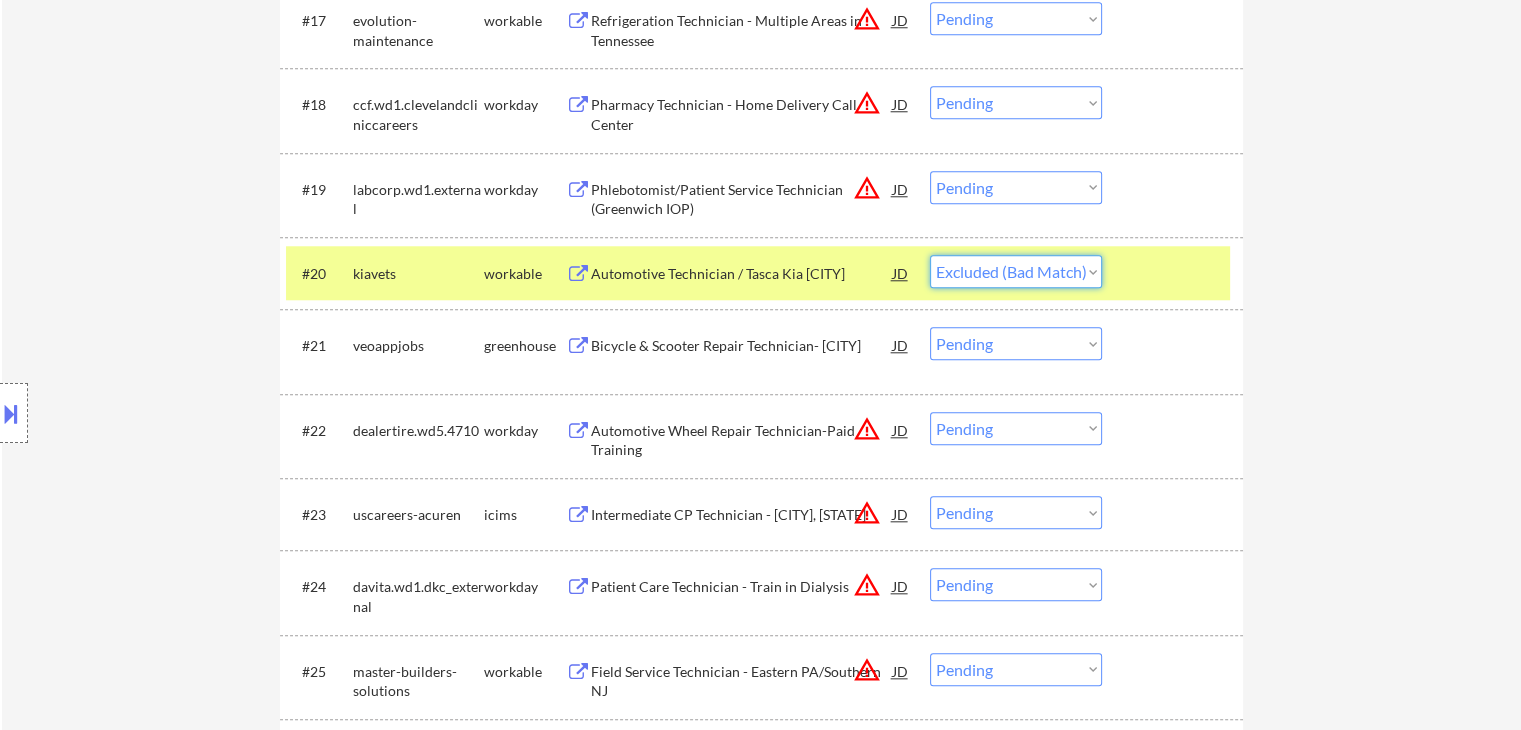 click on "Choose an option... Pending Applied Excluded (Questions) Excluded (Expired) Excluded (Location) Excluded (Bad Match) Excluded (Blocklist) Excluded (Salary) Excluded (Other)" at bounding box center [1016, 271] 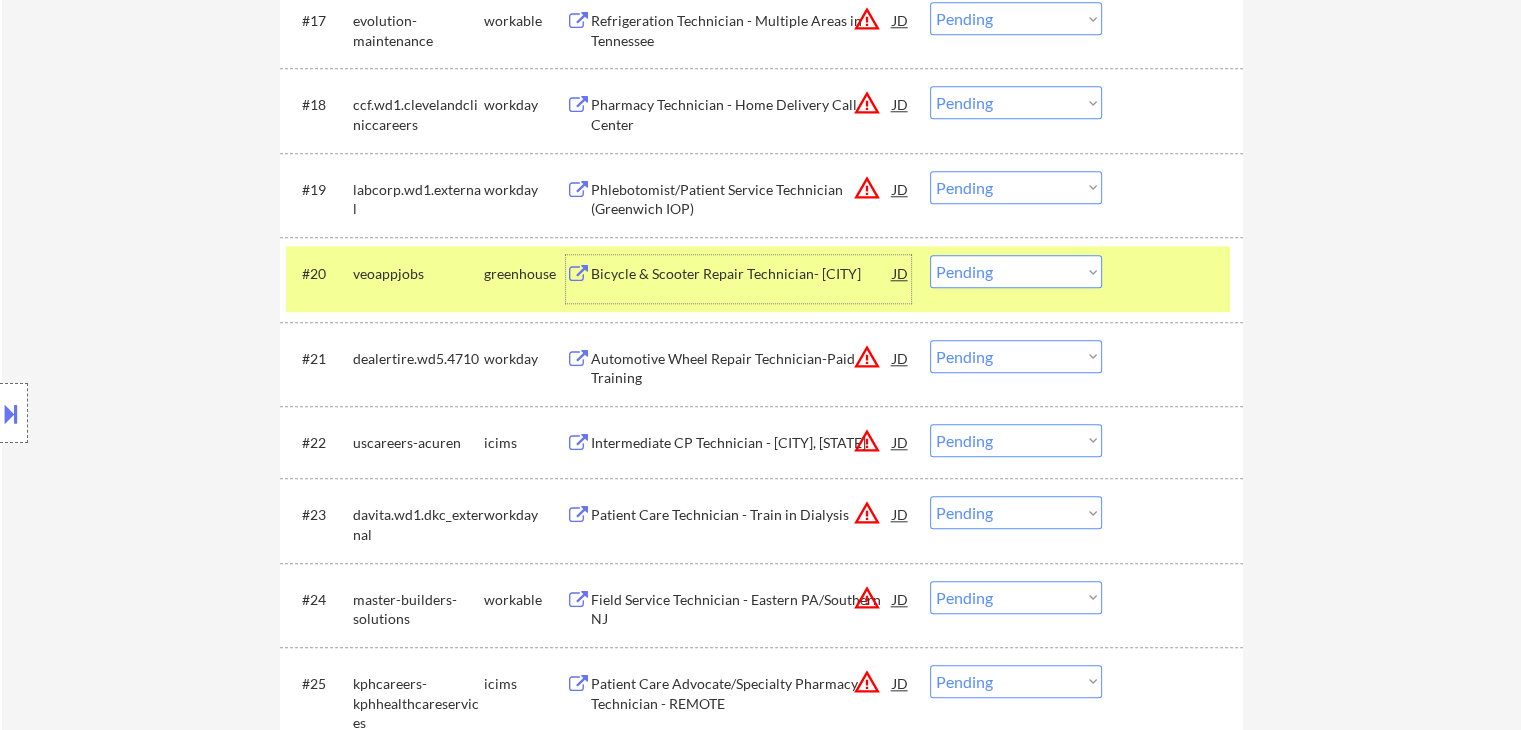 click on "Bicycle & Scooter Repair Technician- [CITY]" at bounding box center [742, 274] 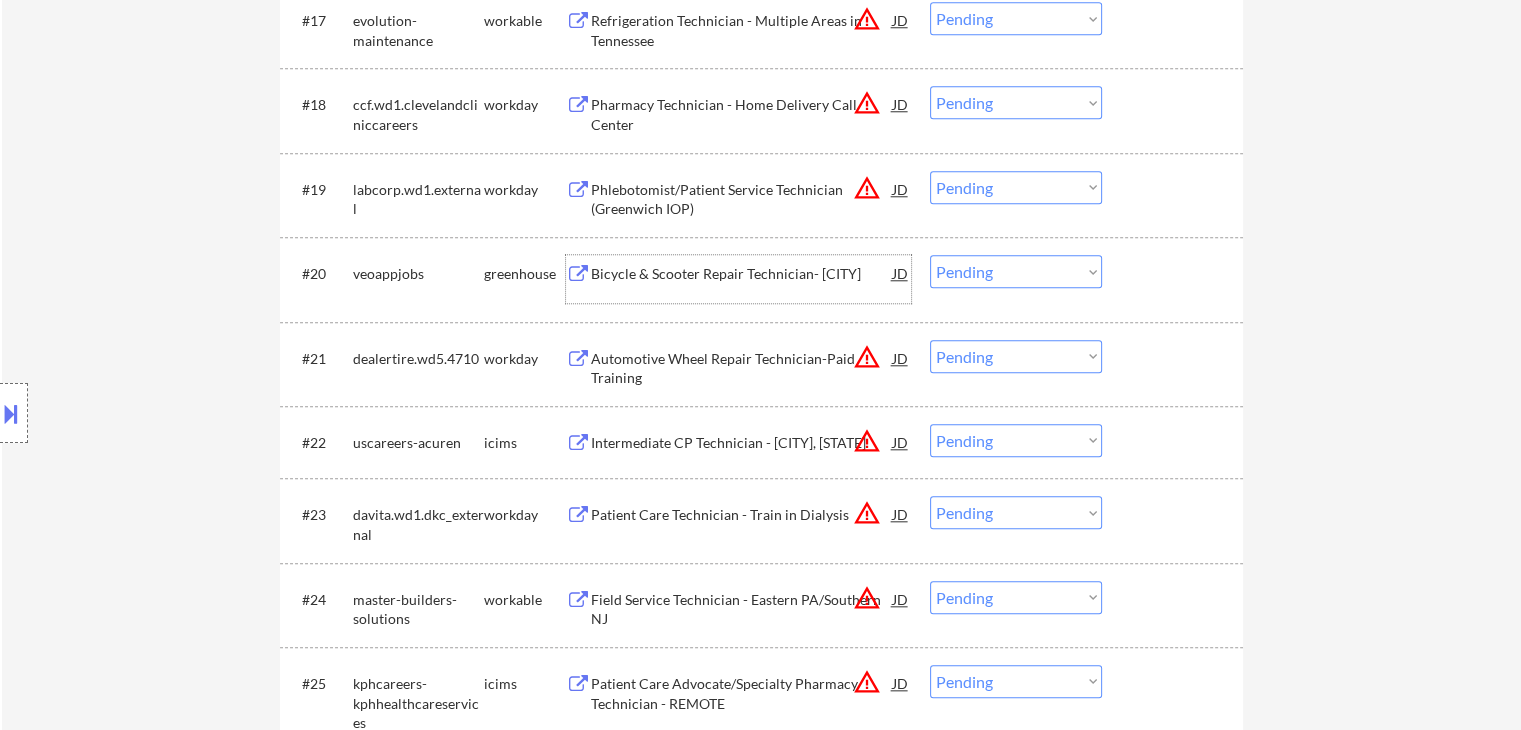 click on "Choose an option... Pending Applied Excluded (Questions) Excluded (Expired) Excluded (Location) Excluded (Bad Match) Excluded (Blocklist) Excluded (Salary) Excluded (Other)" at bounding box center [1016, 271] 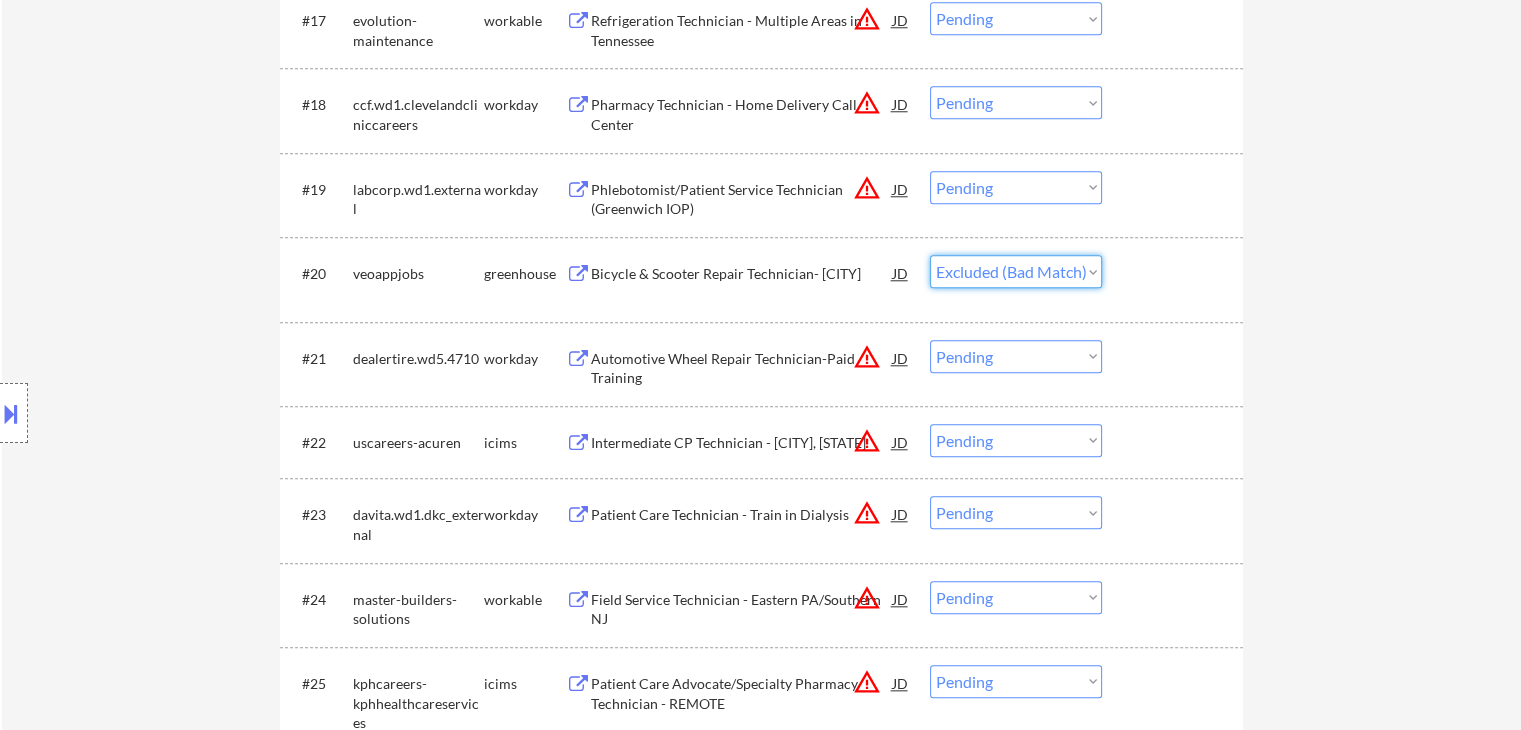 click on "Choose an option... Pending Applied Excluded (Questions) Excluded (Expired) Excluded (Location) Excluded (Bad Match) Excluded (Blocklist) Excluded (Salary) Excluded (Other)" at bounding box center [1016, 271] 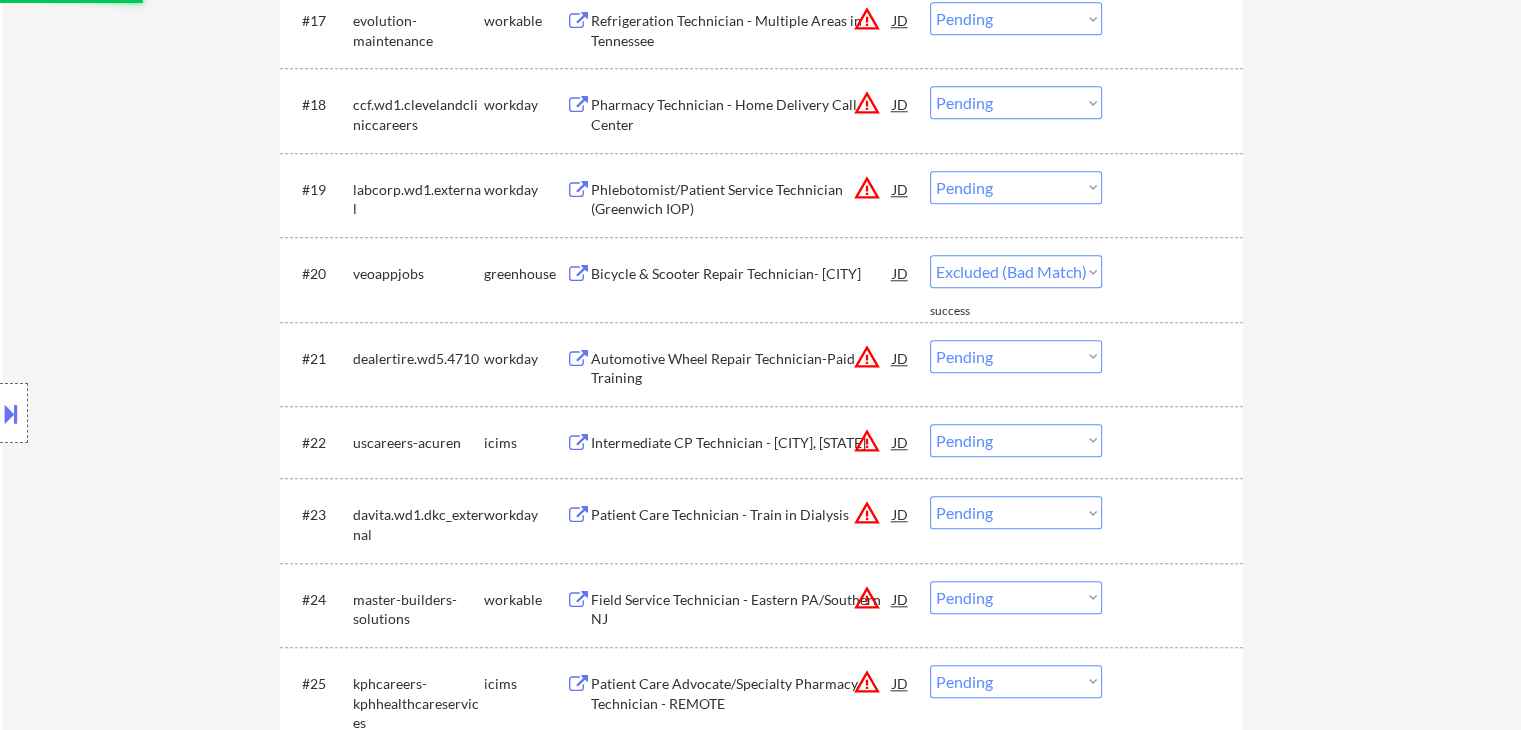 select on ""pending"" 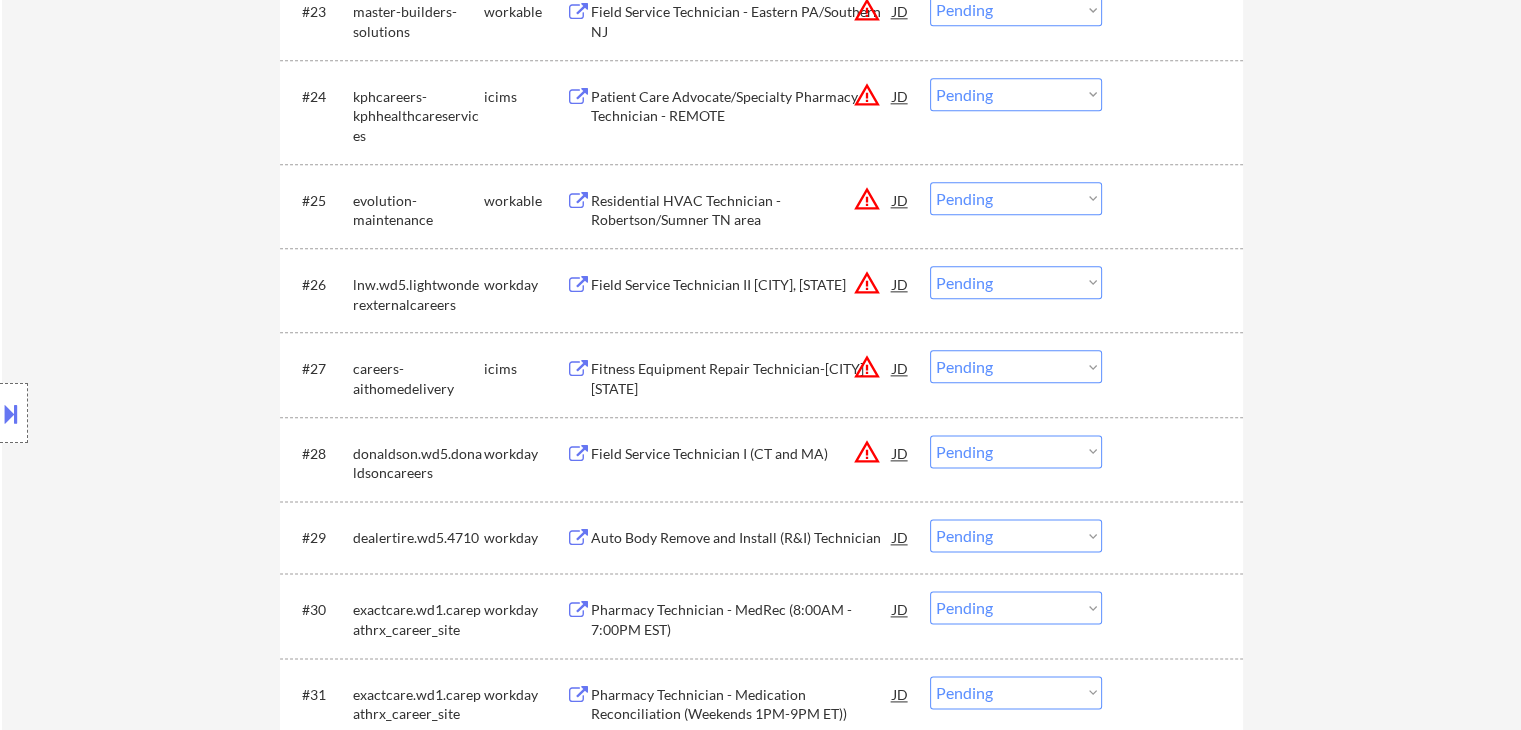 scroll, scrollTop: 2728, scrollLeft: 0, axis: vertical 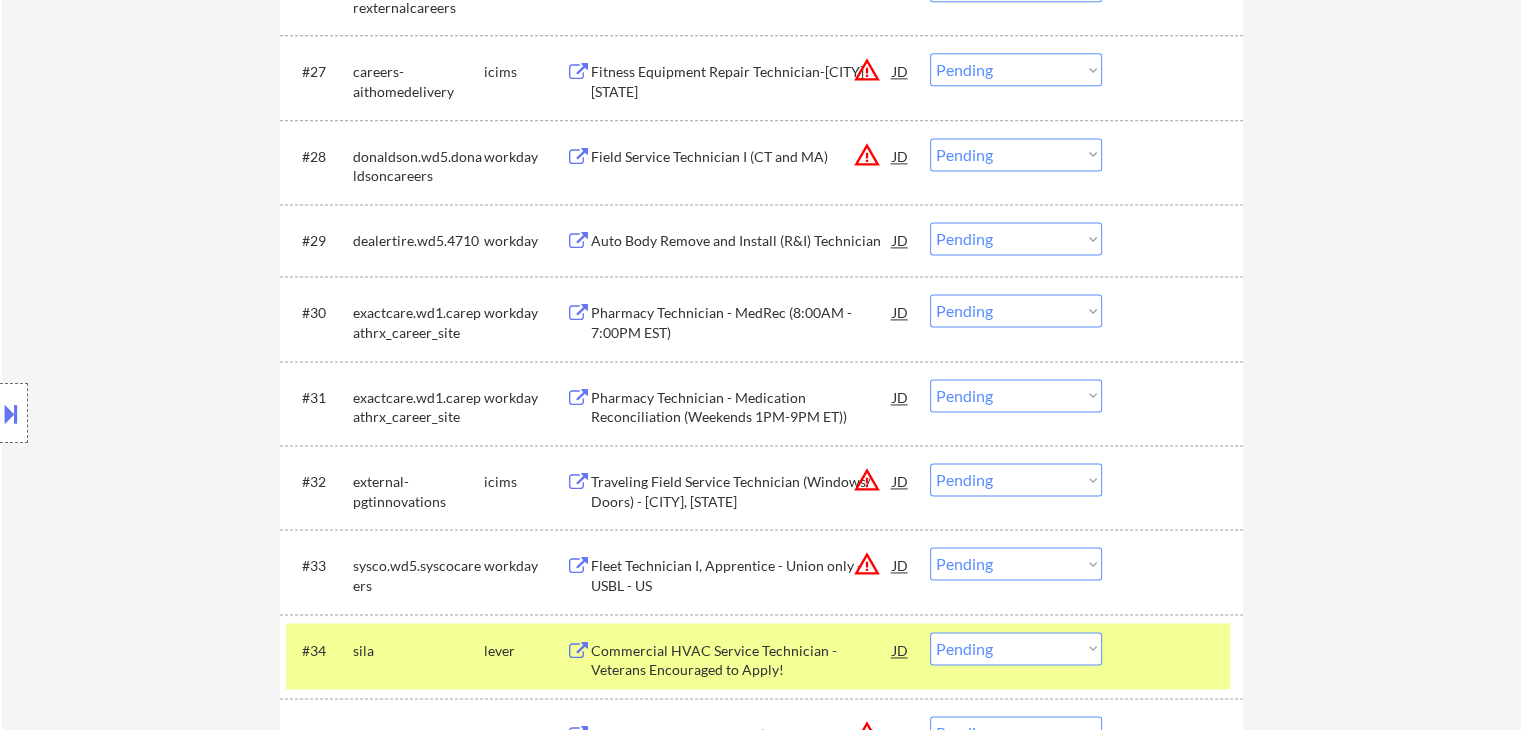 click on "Auto Body Remove and Install (R&I) Technician" at bounding box center (742, 241) 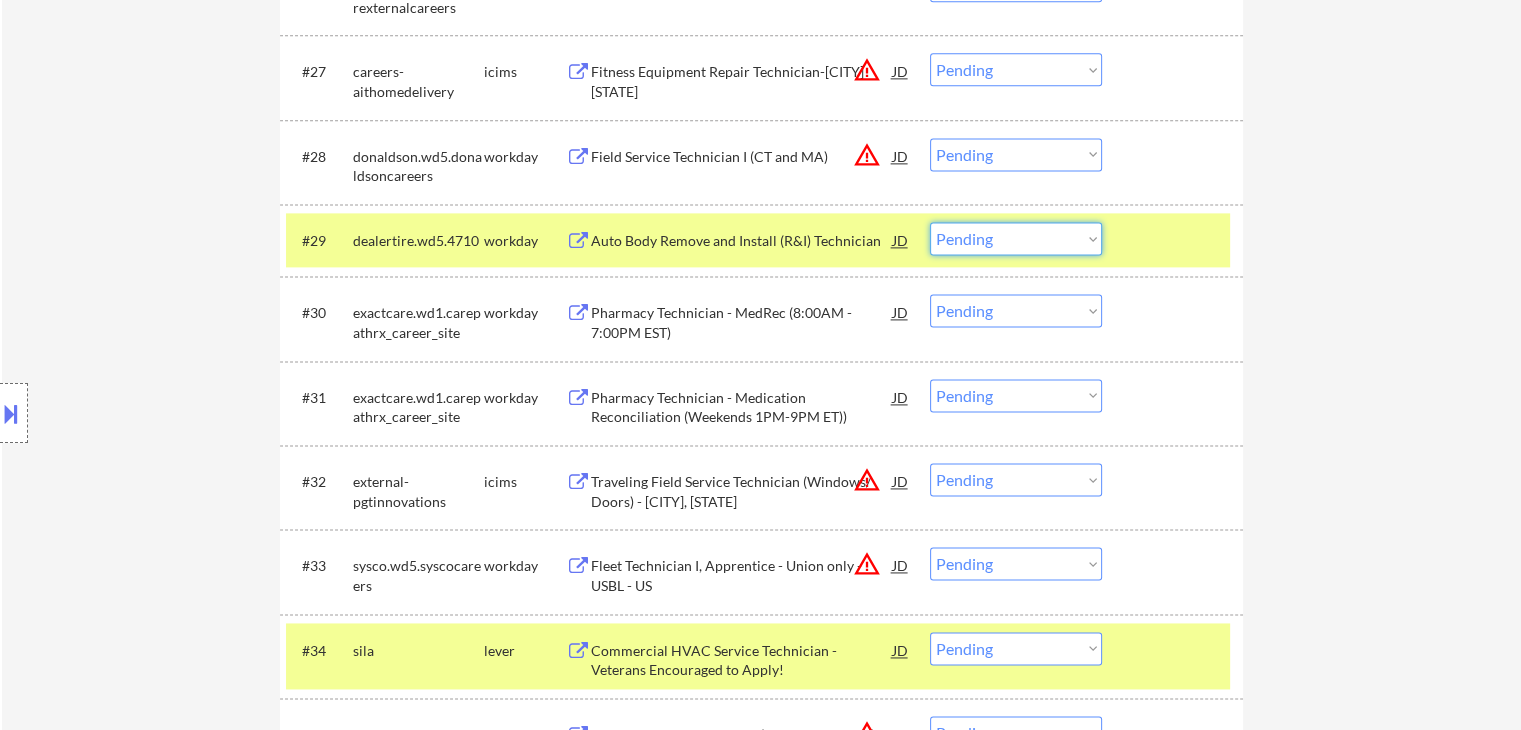 drag, startPoint x: 992, startPoint y: 233, endPoint x: 1004, endPoint y: 253, distance: 23.323807 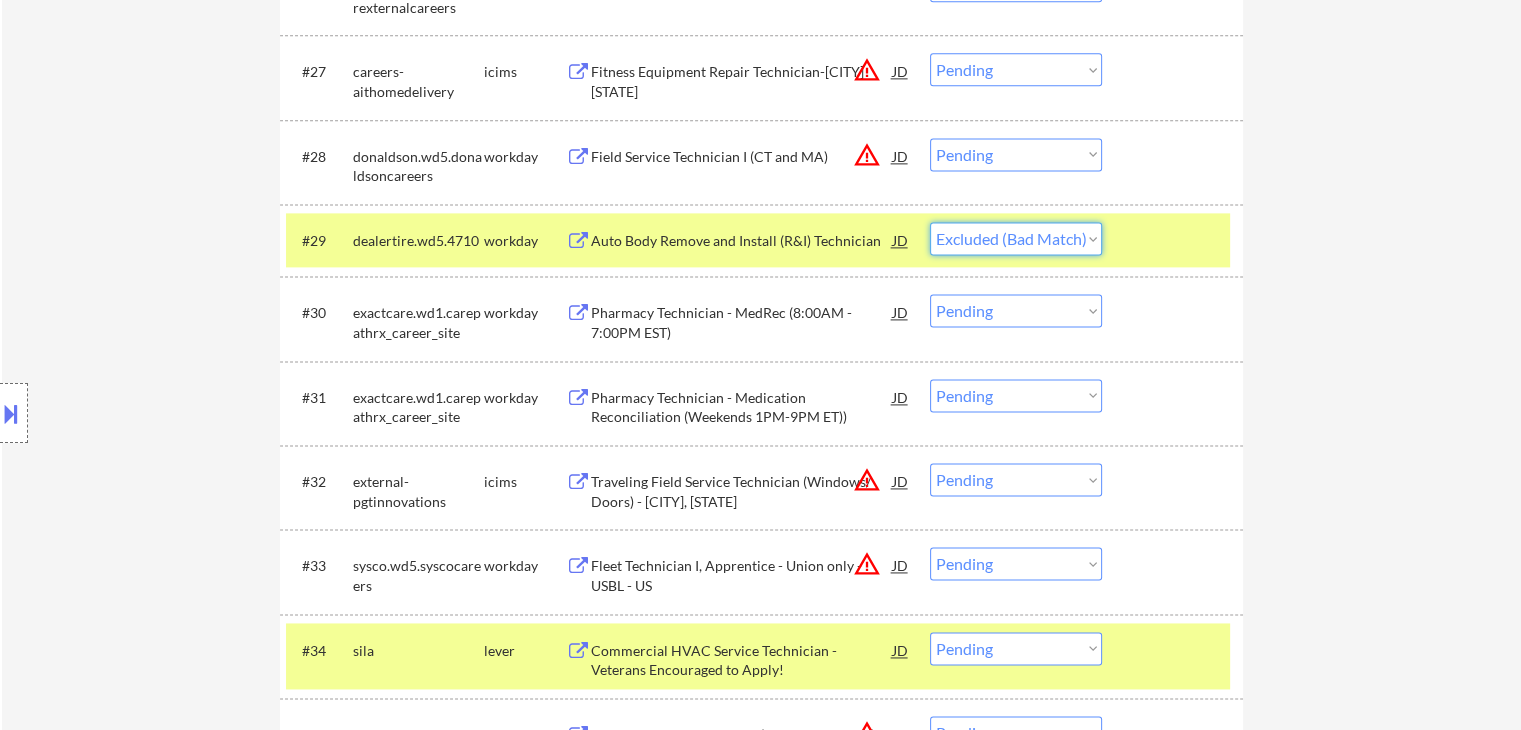 click on "Choose an option... Pending Applied Excluded (Questions) Excluded (Expired) Excluded (Location) Excluded (Bad Match) Excluded (Blocklist) Excluded (Salary) Excluded (Other)" at bounding box center [1016, 238] 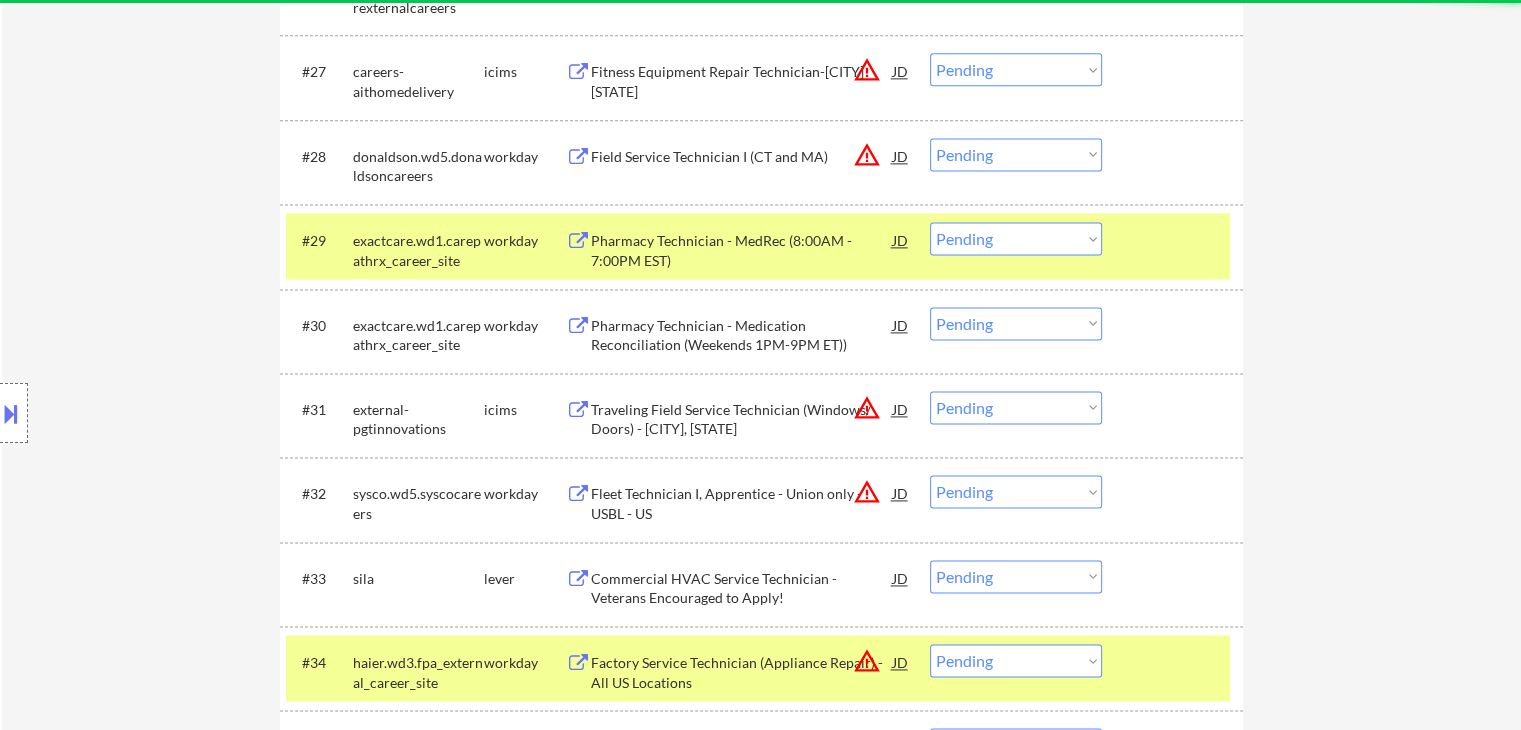 click on "Pharmacy Technician - MedRec (8:00AM - 7:00PM EST)" at bounding box center (742, 250) 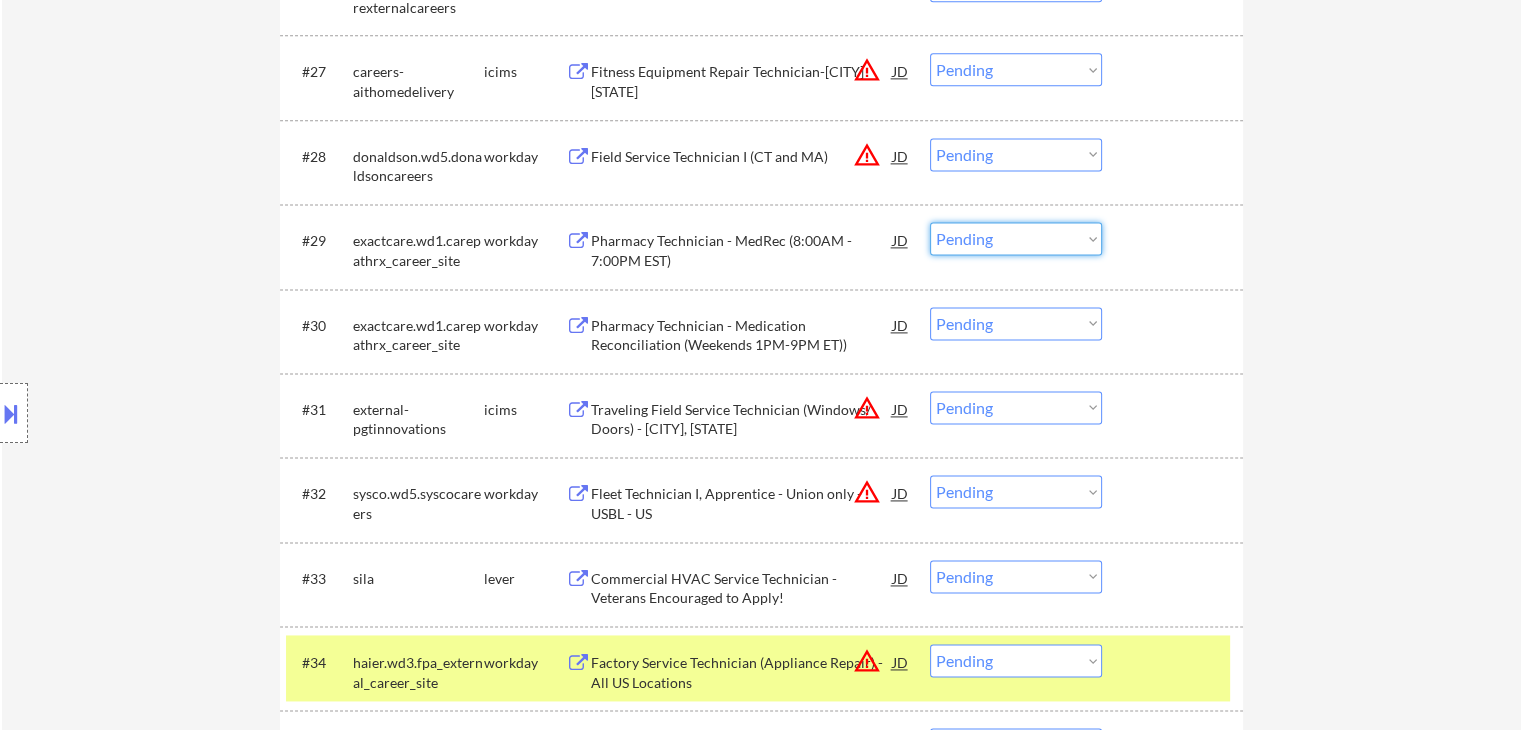 drag, startPoint x: 995, startPoint y: 237, endPoint x: 1006, endPoint y: 252, distance: 18.601076 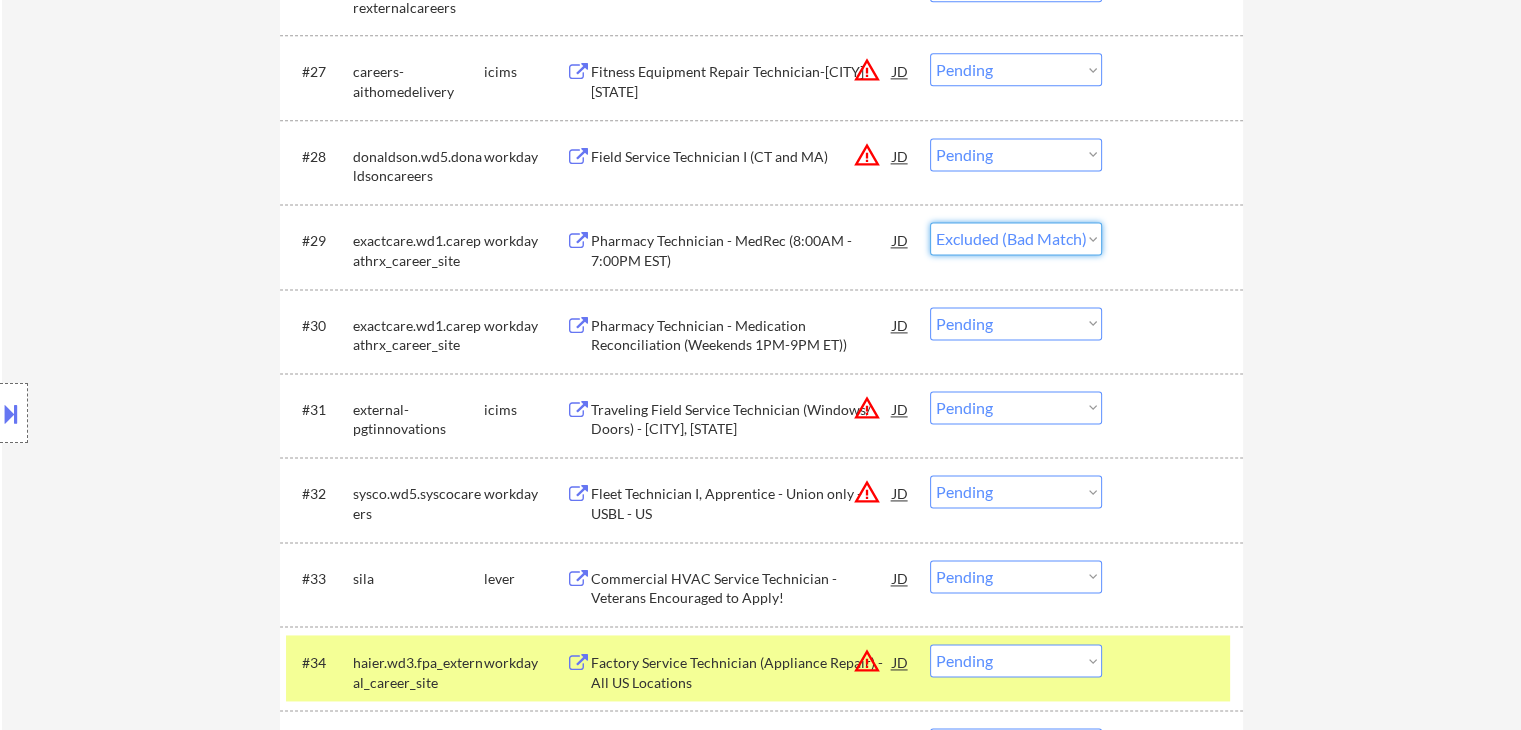 click on "Choose an option... Pending Applied Excluded (Questions) Excluded (Expired) Excluded (Location) Excluded (Bad Match) Excluded (Blocklist) Excluded (Salary) Excluded (Other)" at bounding box center (1016, 238) 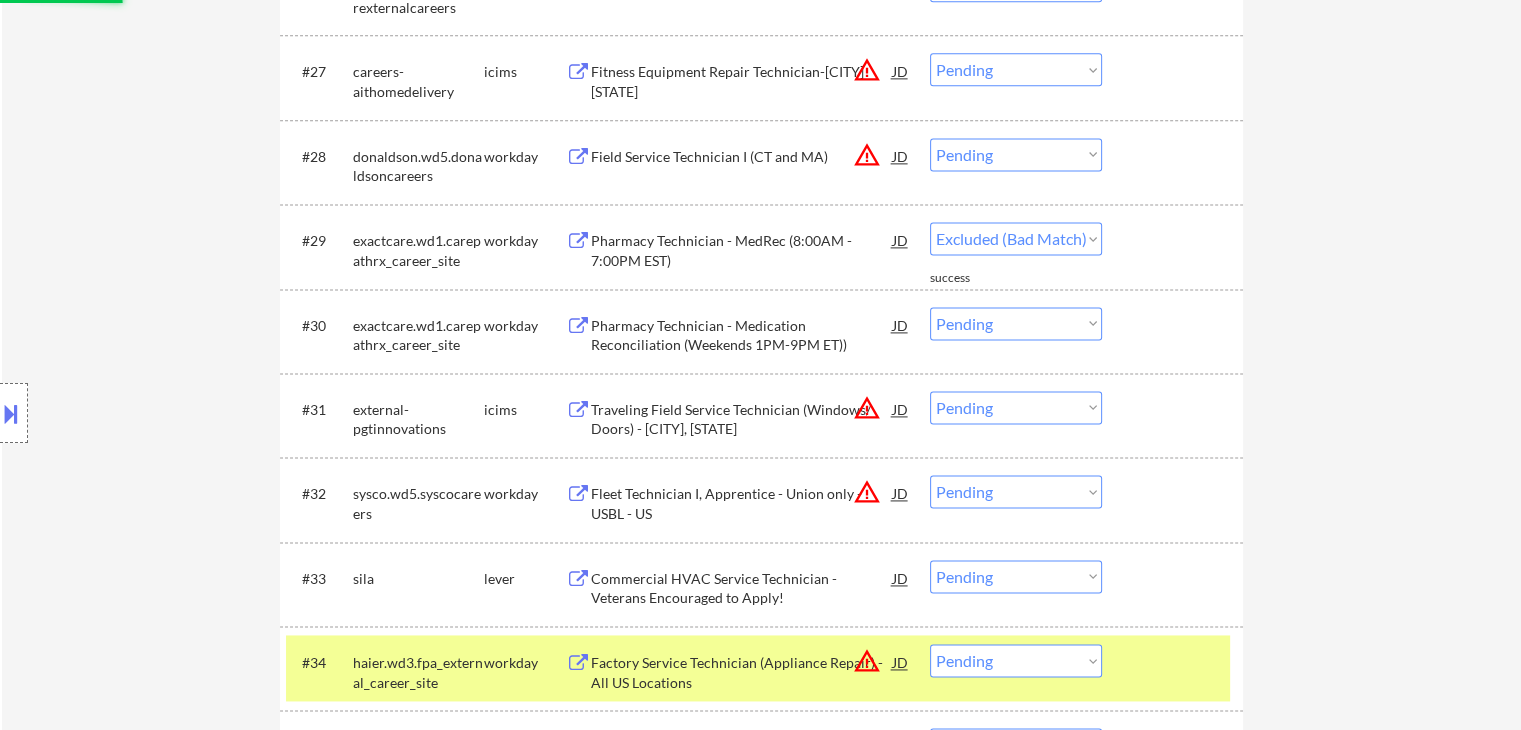 click on "Choose an option... Pending Applied Excluded (Questions) Excluded (Expired) Excluded (Location) Excluded (Bad Match) Excluded (Blocklist) Excluded (Salary) Excluded (Other)" at bounding box center [1016, 323] 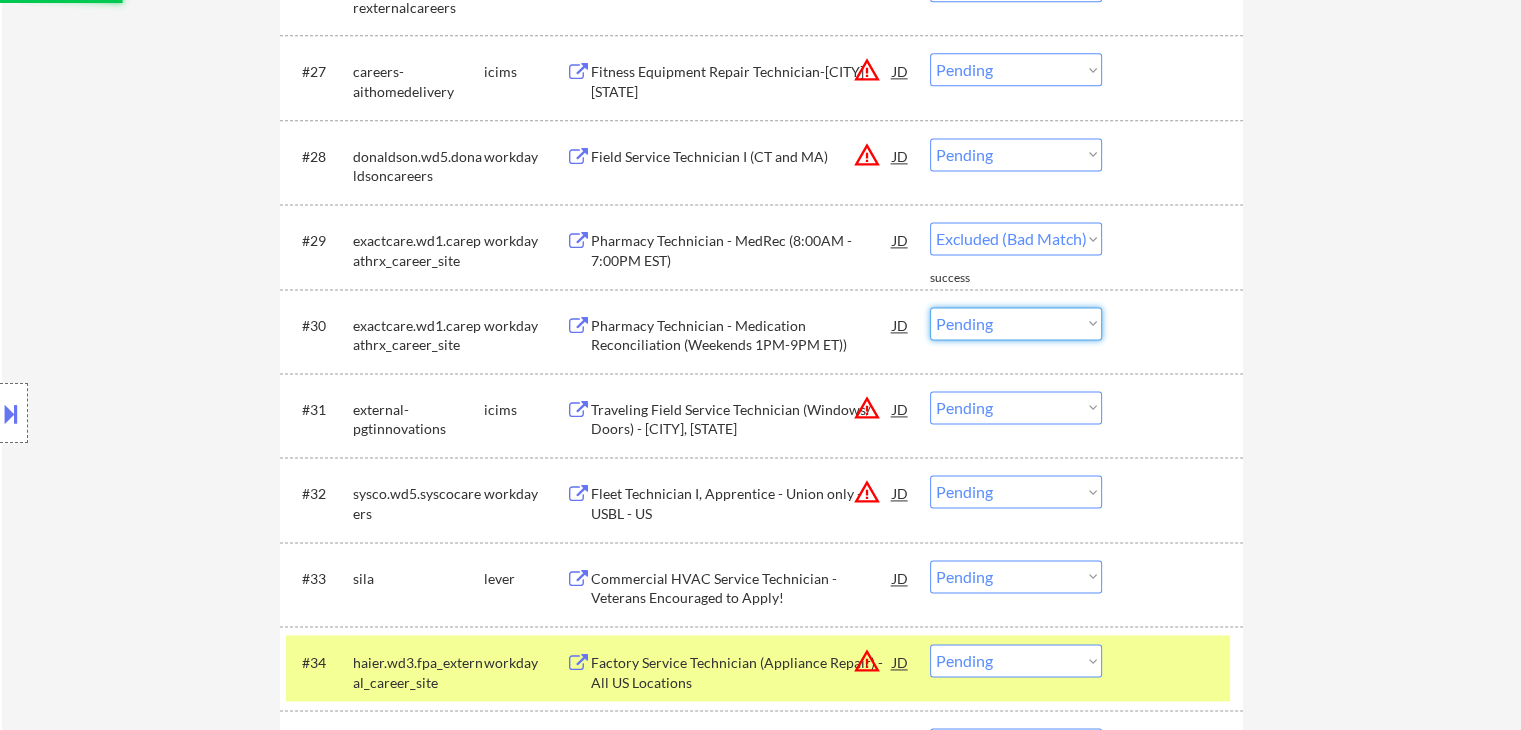 select on ""pending"" 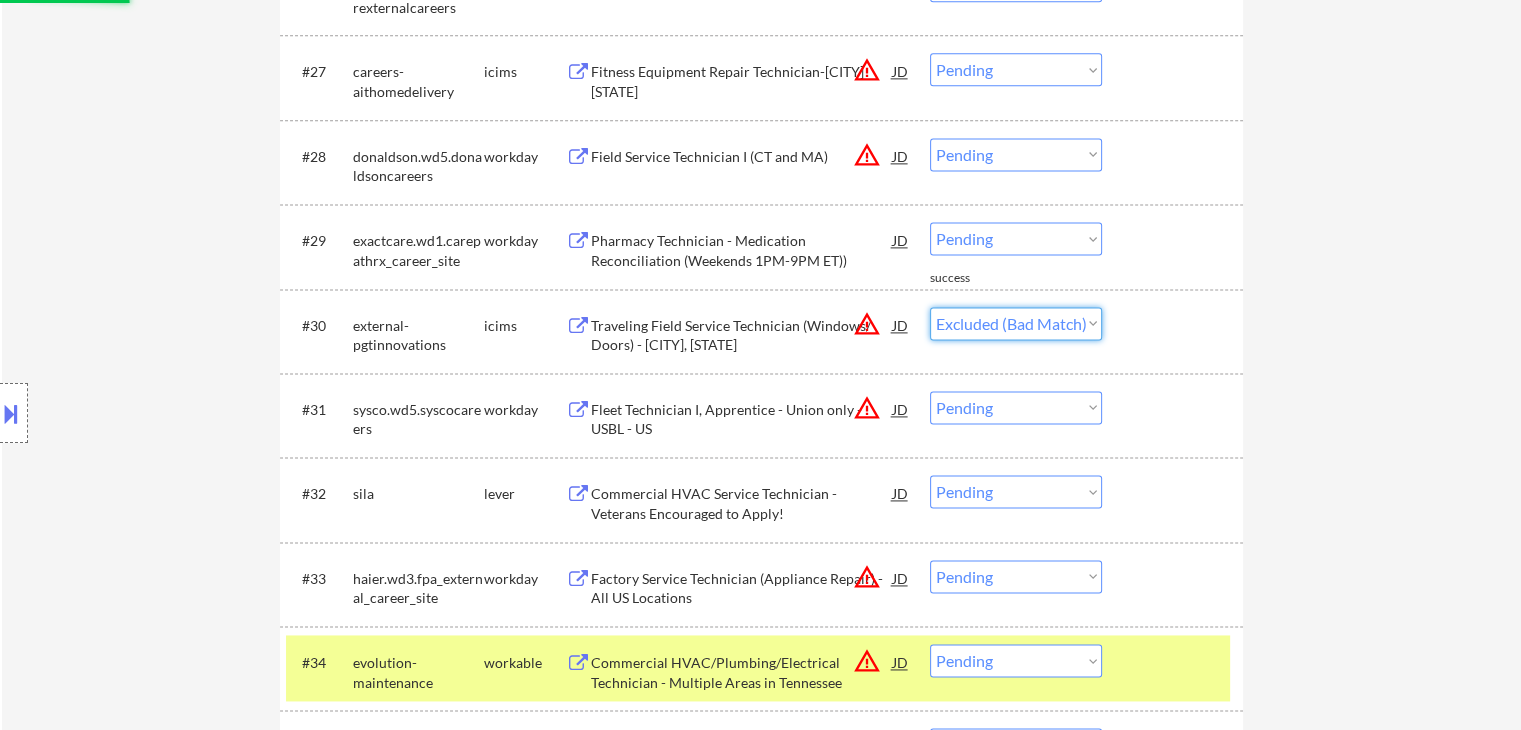 click on "Choose an option... Pending Applied Excluded (Questions) Excluded (Expired) Excluded (Location) Excluded (Bad Match) Excluded (Blocklist) Excluded (Salary) Excluded (Other)" at bounding box center (1016, 323) 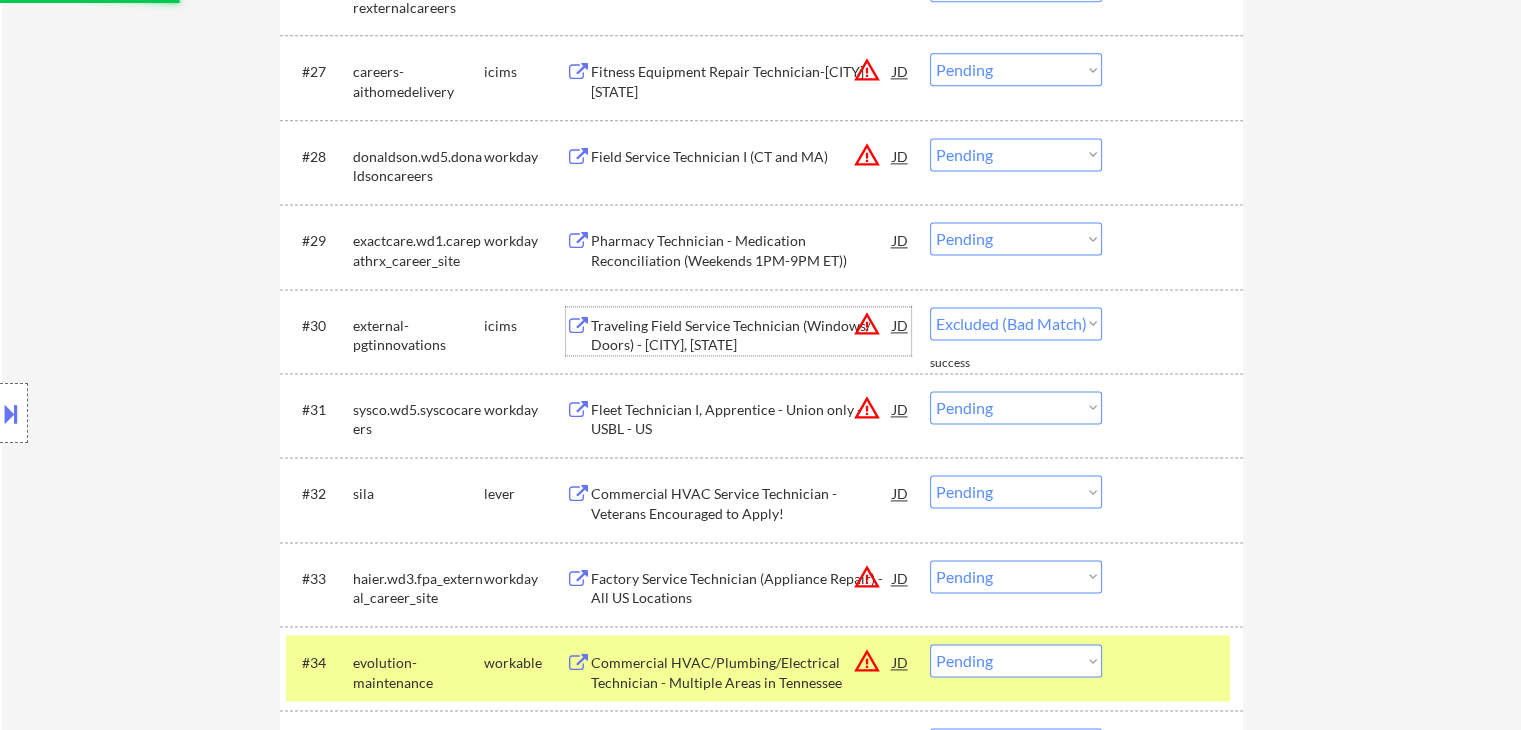 click on "Traveling Field Service Technician (Windows/ Doors) - [CITY], [STATE]" at bounding box center [742, 335] 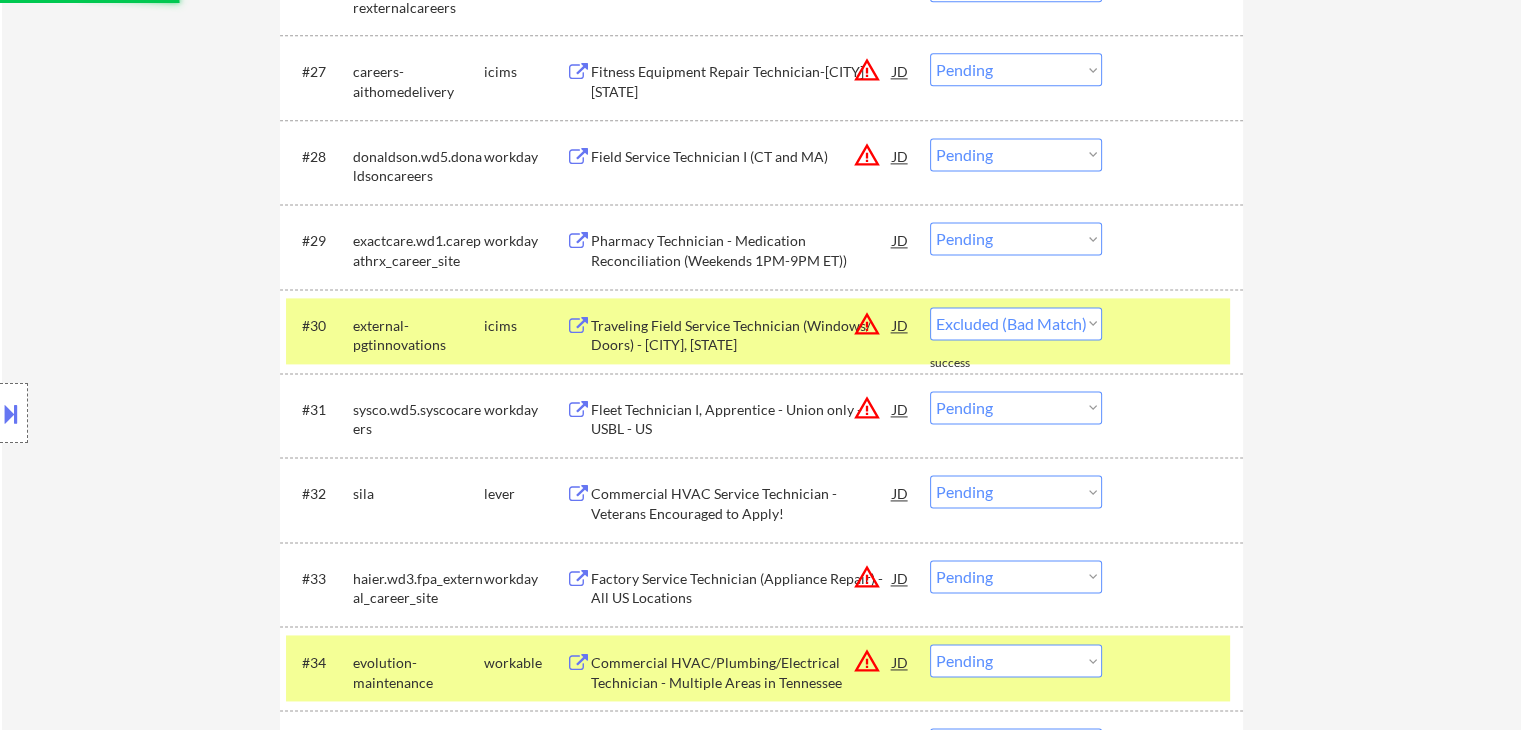 select on ""pending"" 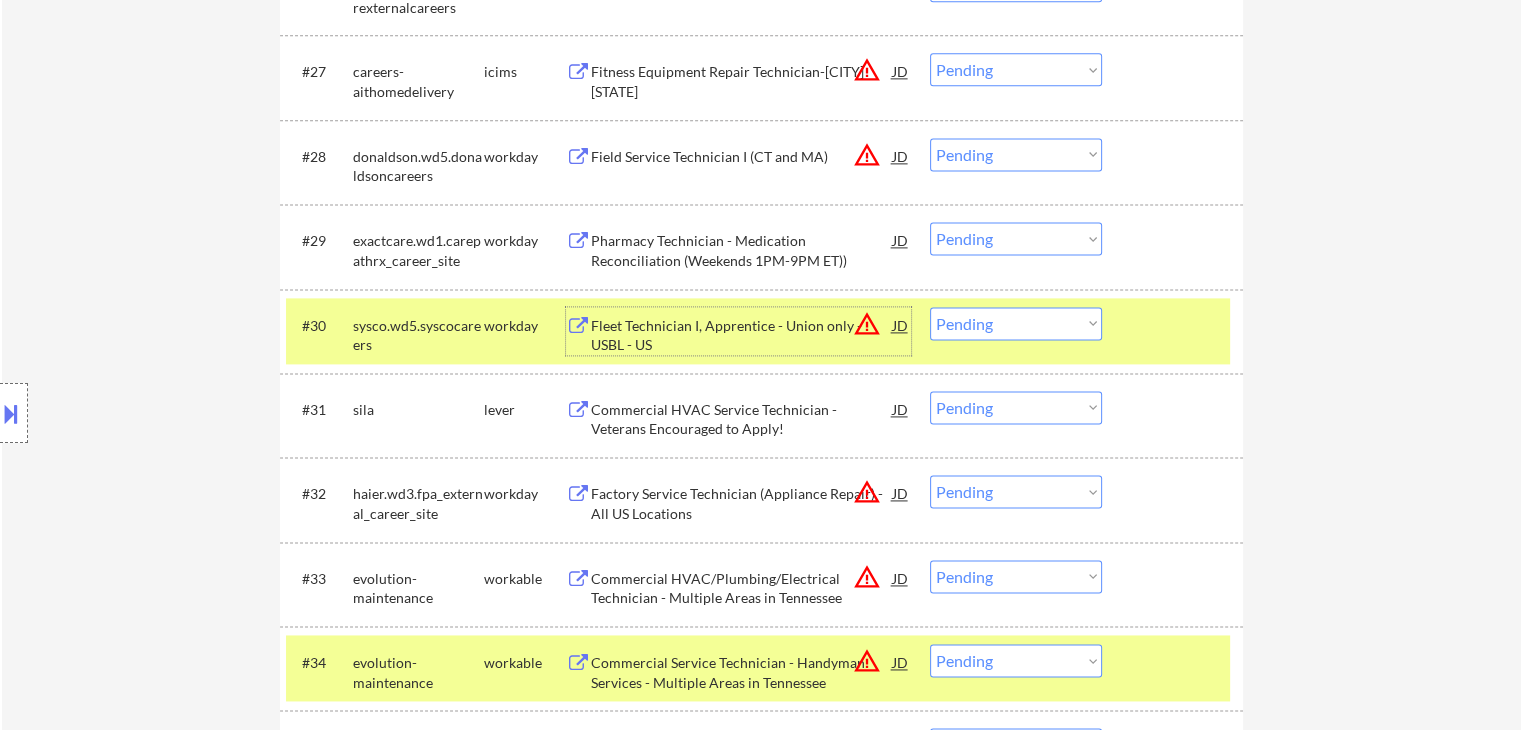click on "sysco.wd5.syscocareers" at bounding box center (418, 335) 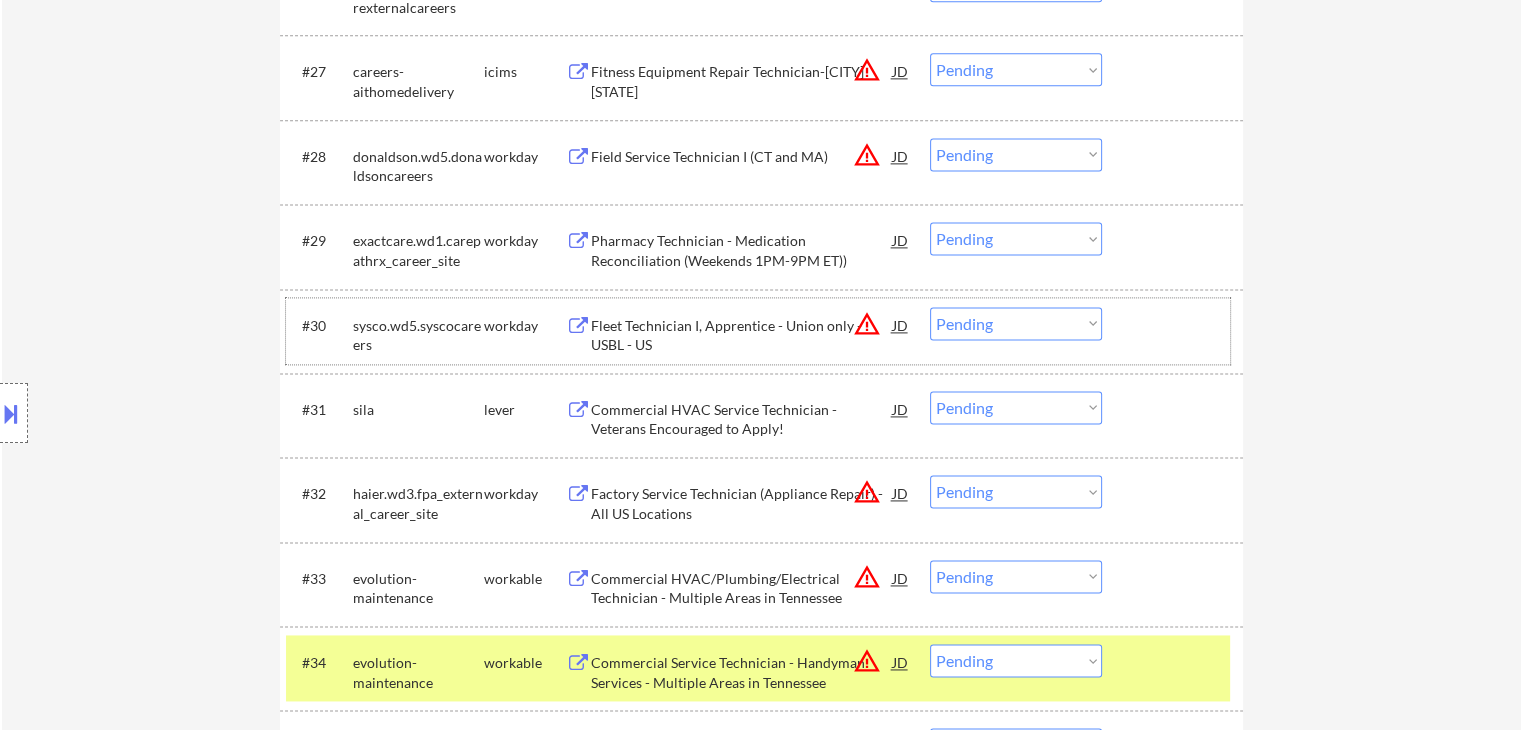 click on "Choose an option... Pending Applied Excluded (Questions) Excluded (Expired) Excluded (Location) Excluded (Bad Match) Excluded (Blocklist) Excluded (Salary) Excluded (Other)" at bounding box center [1016, 238] 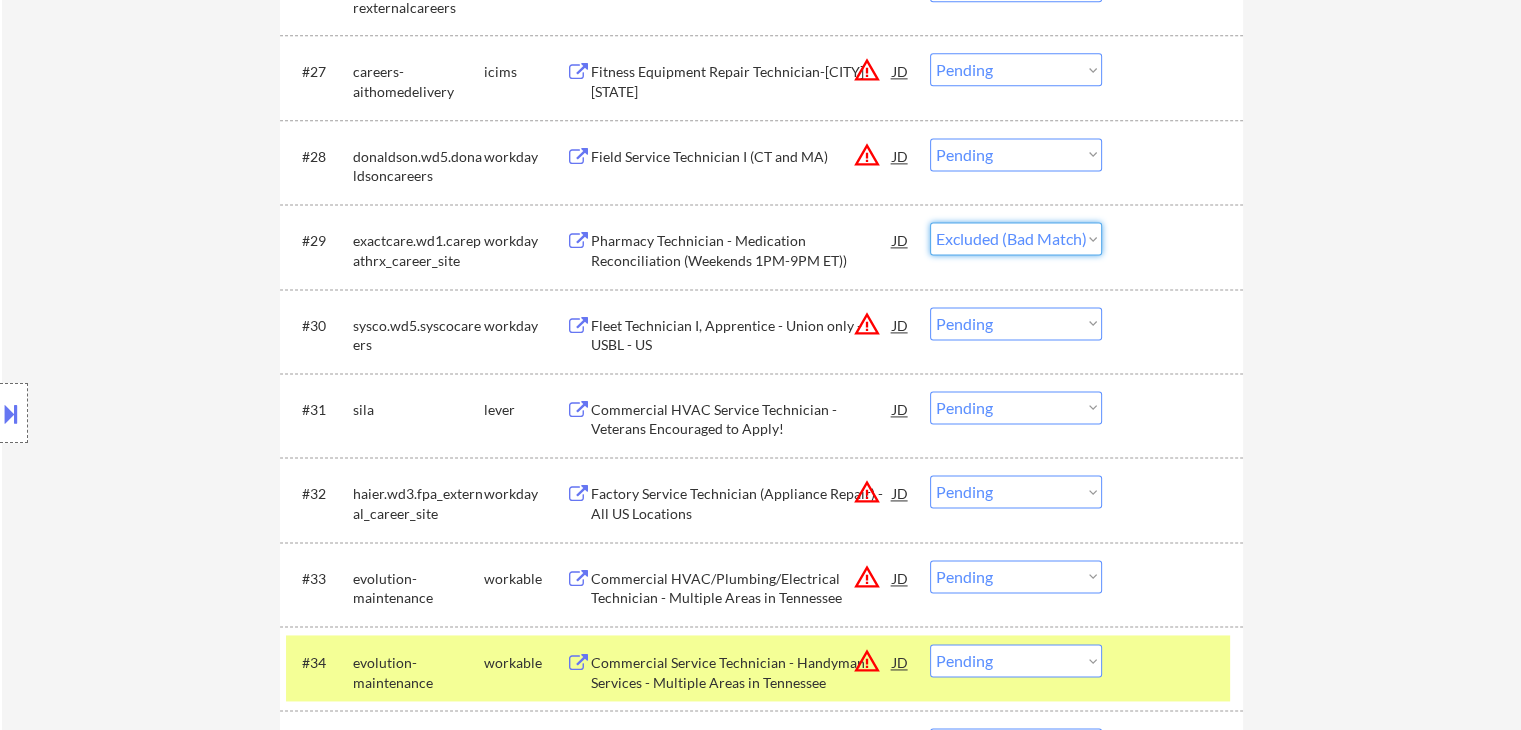 click on "Choose an option... Pending Applied Excluded (Questions) Excluded (Expired) Excluded (Location) Excluded (Bad Match) Excluded (Blocklist) Excluded (Salary) Excluded (Other)" at bounding box center [1016, 238] 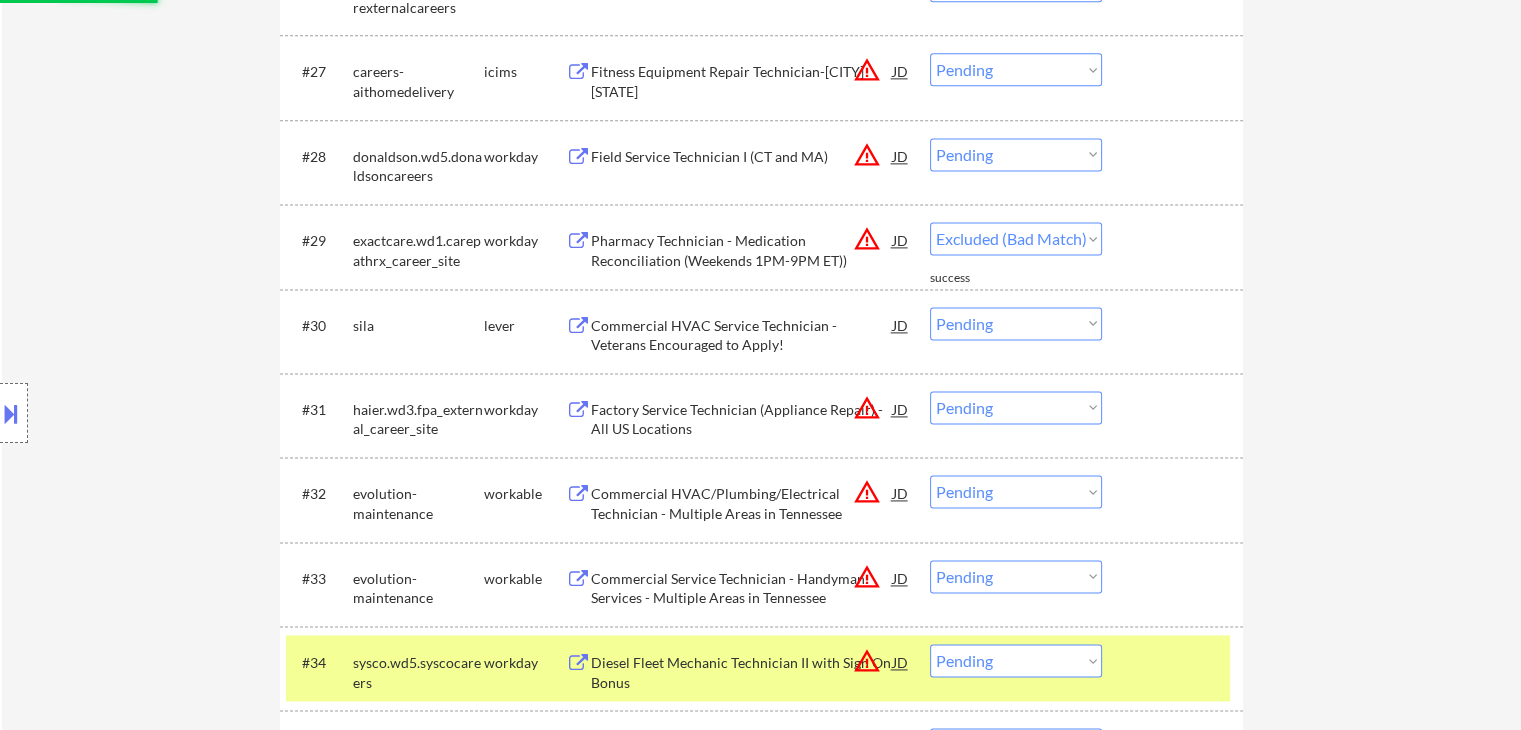 select on ""pending"" 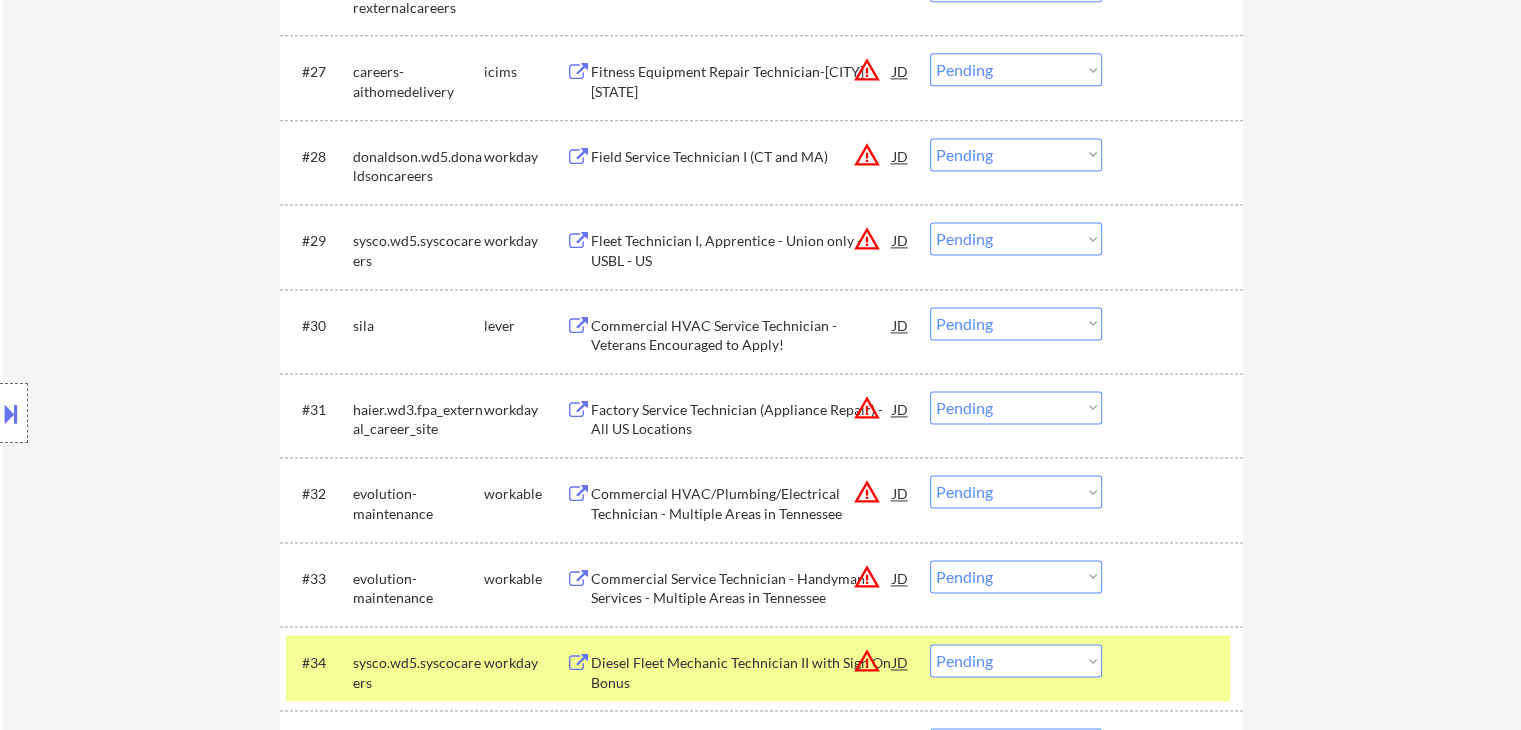 click on "Choose an option... Pending Applied Excluded (Questions) Excluded (Expired) Excluded (Location) Excluded (Bad Match) Excluded (Blocklist) Excluded (Salary) Excluded (Other)" at bounding box center [1016, 323] 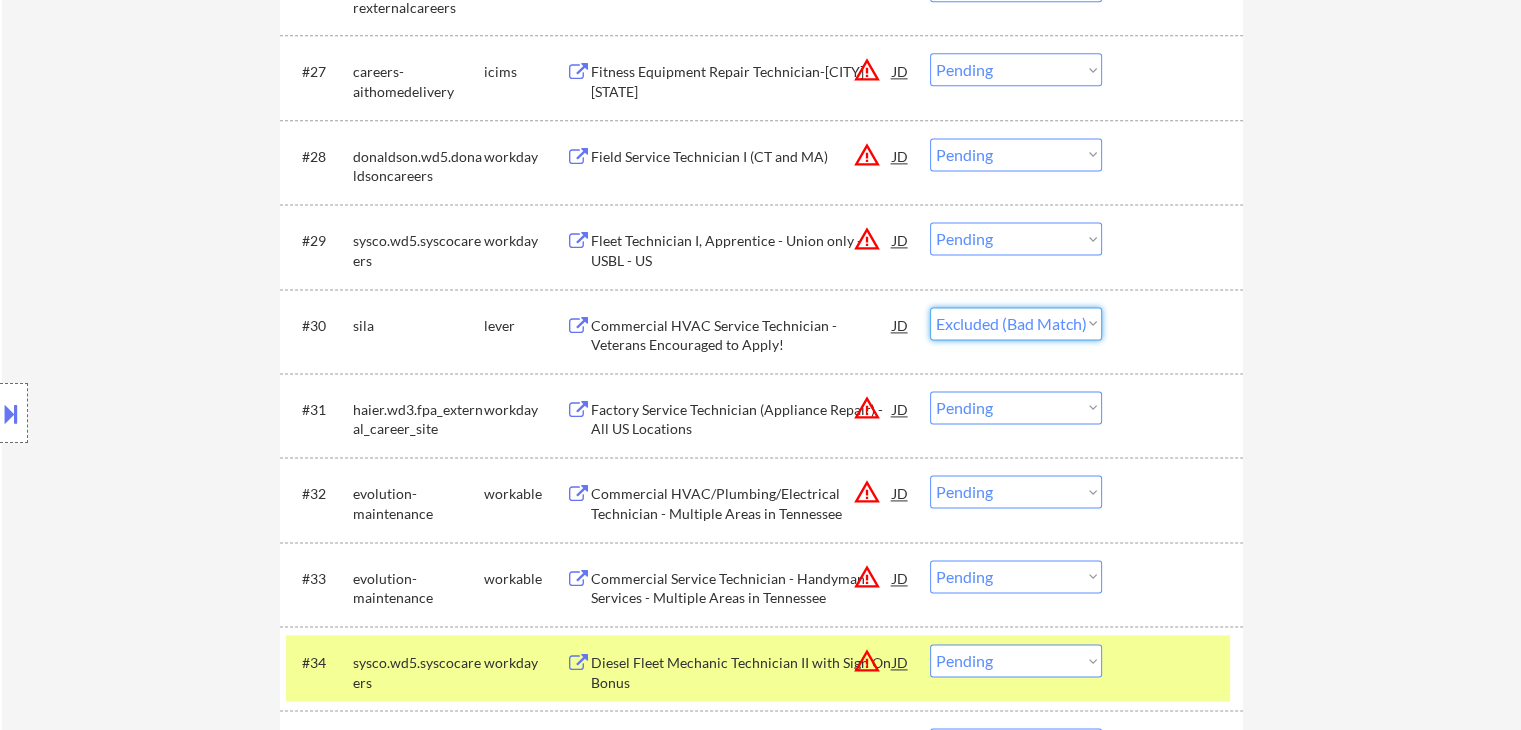 click on "Choose an option... Pending Applied Excluded (Questions) Excluded (Expired) Excluded (Location) Excluded (Bad Match) Excluded (Blocklist) Excluded (Salary) Excluded (Other)" at bounding box center (1016, 323) 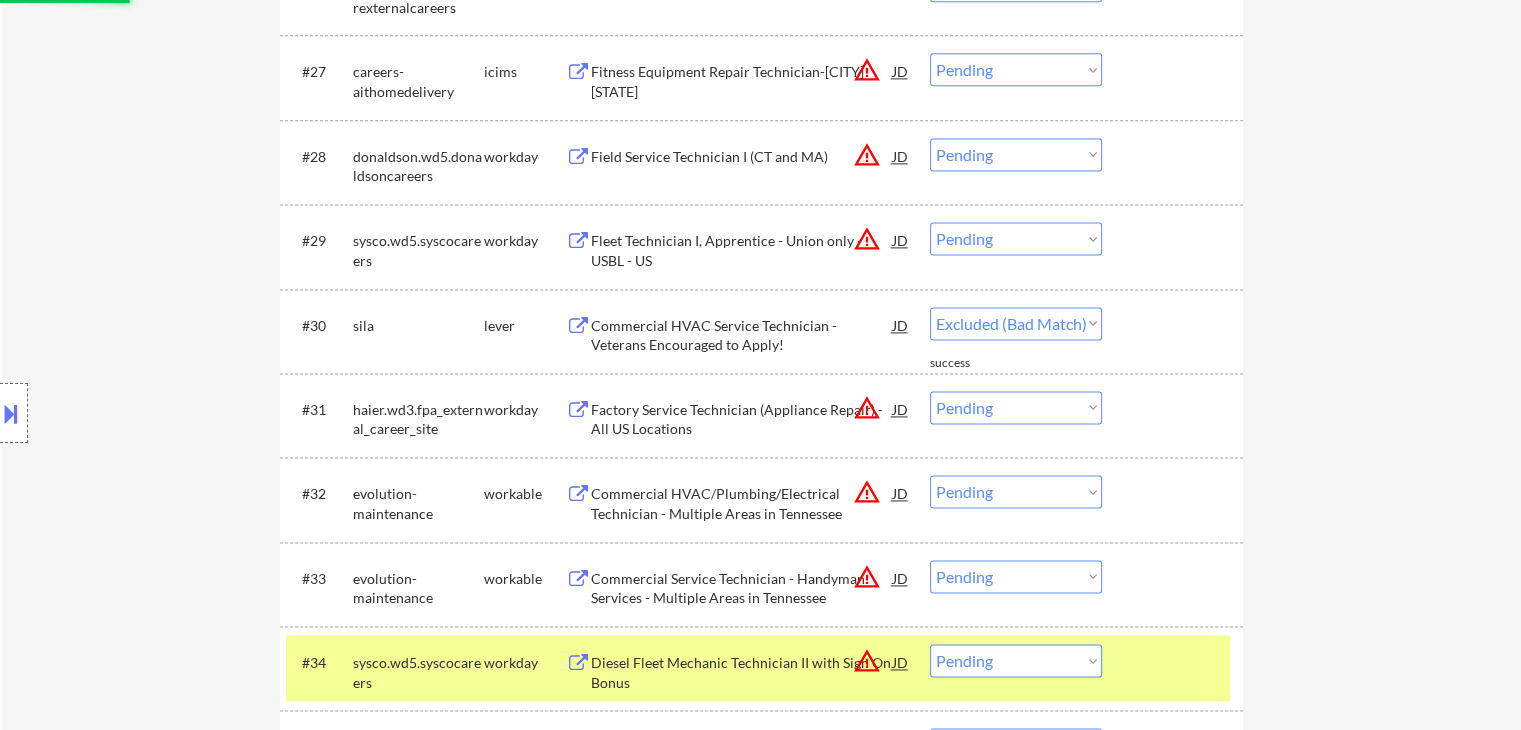 select on ""pending"" 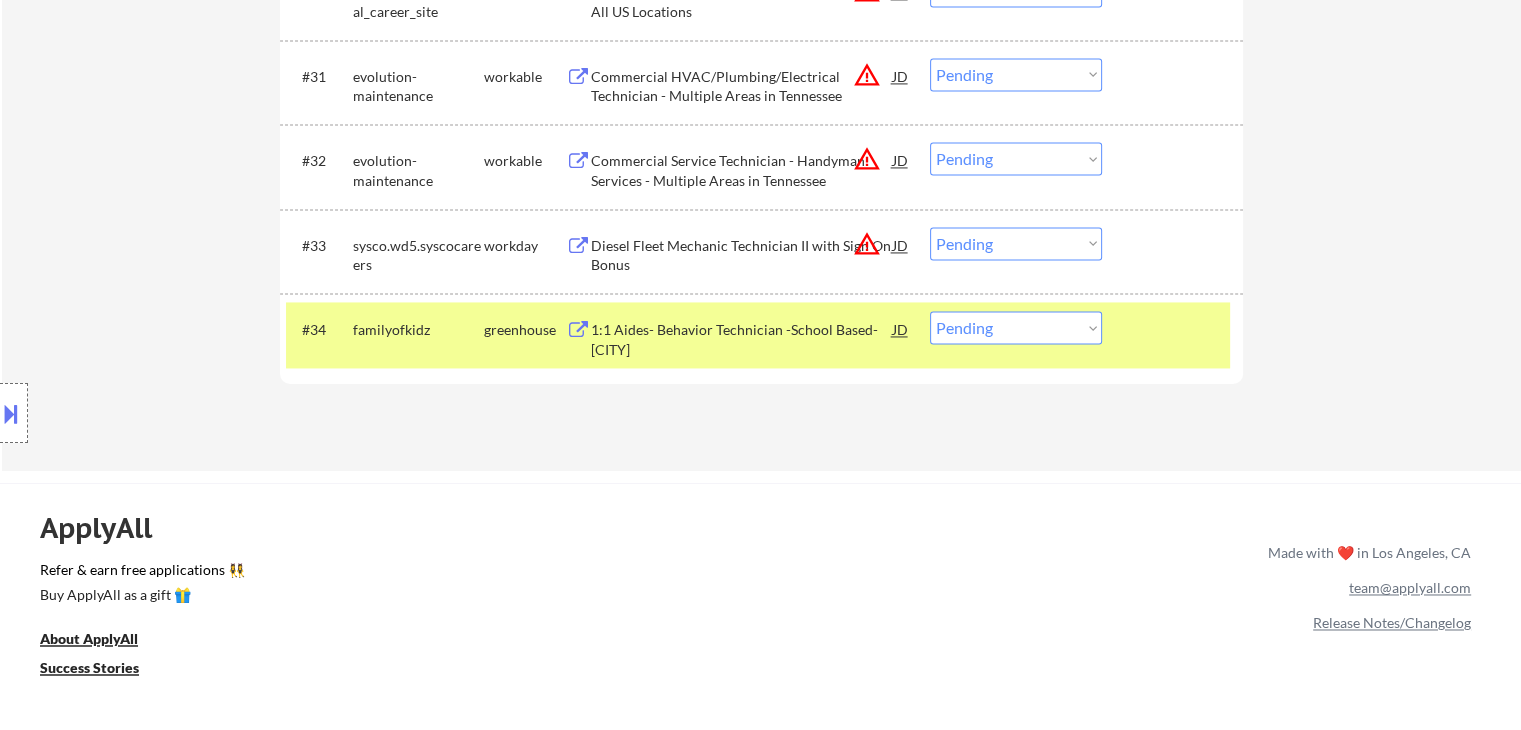 scroll, scrollTop: 2928, scrollLeft: 0, axis: vertical 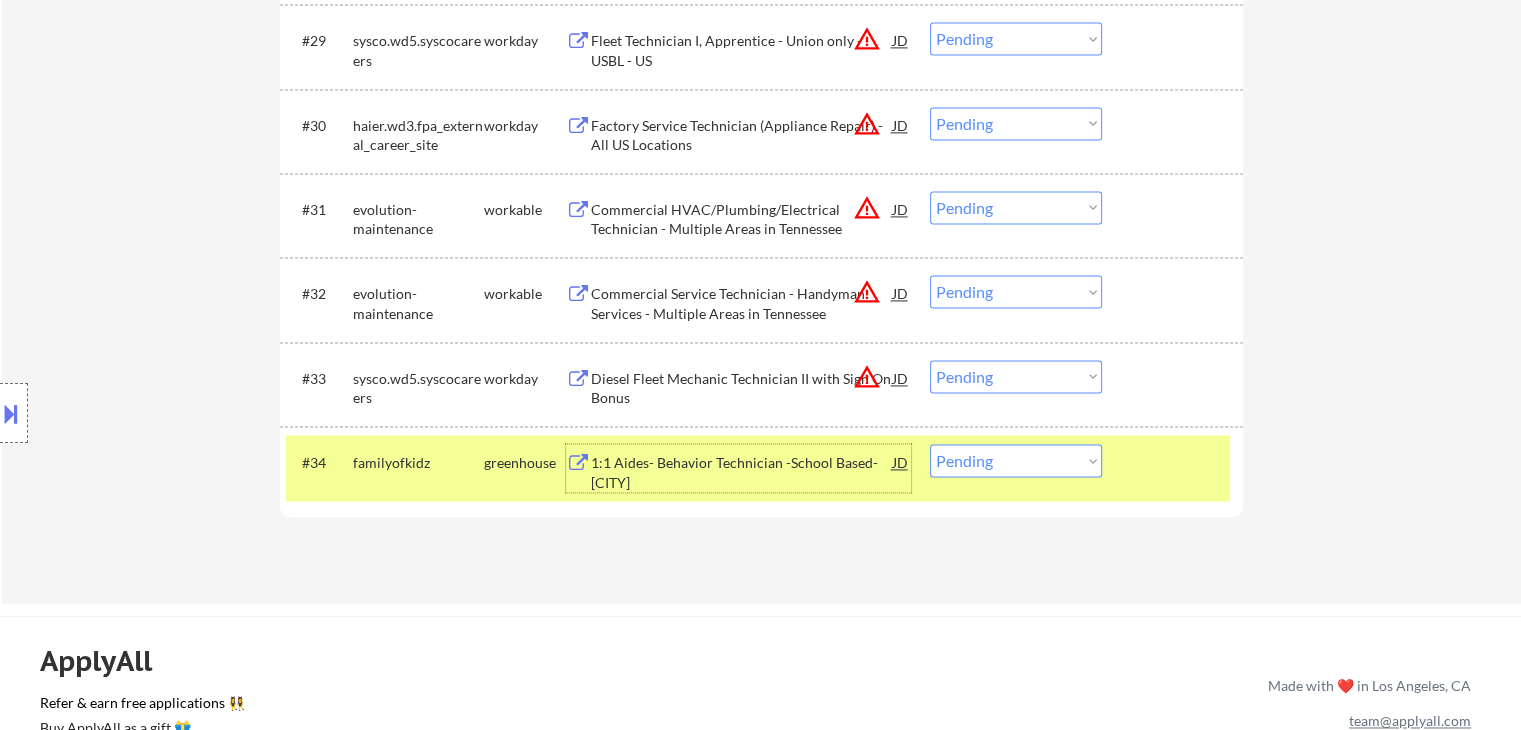 click on "1:1 Aides- Behavior Technician -School Based-[CITY]" at bounding box center (742, 472) 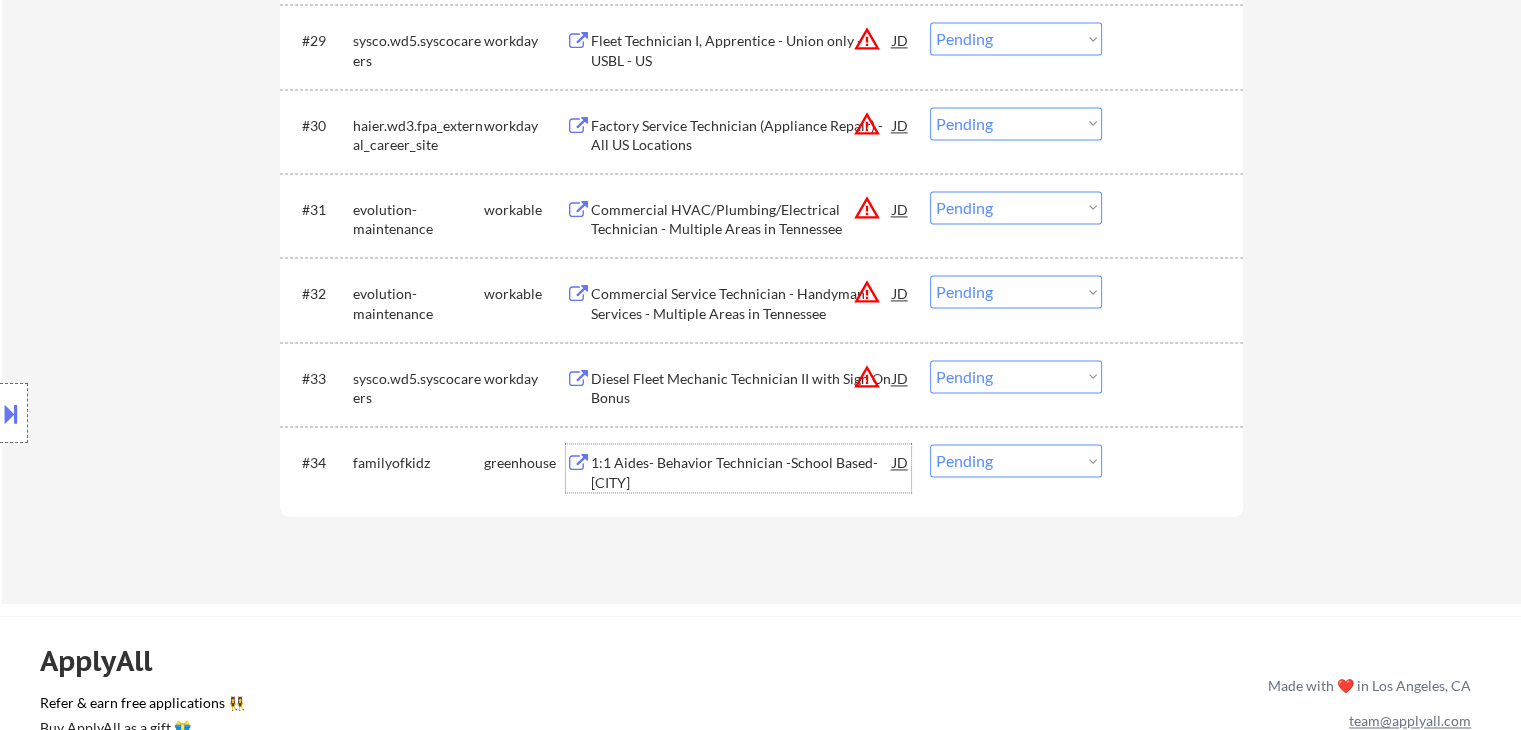 click on "Choose an option... Pending Applied Excluded (Questions) Excluded (Expired) Excluded (Location) Excluded (Bad Match) Excluded (Blocklist) Excluded (Salary) Excluded (Other)" at bounding box center (1016, 460) 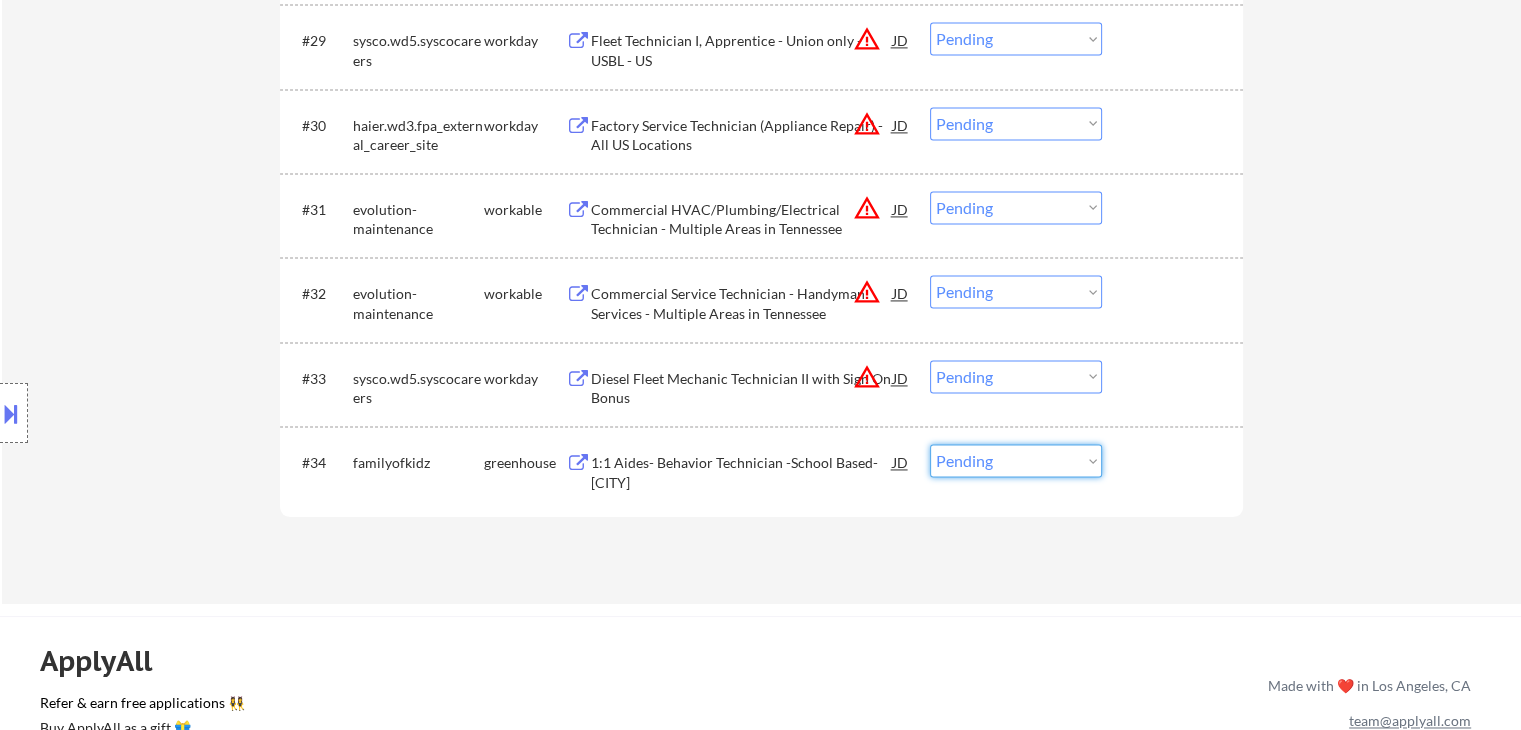 select on ""excluded__bad_match_"" 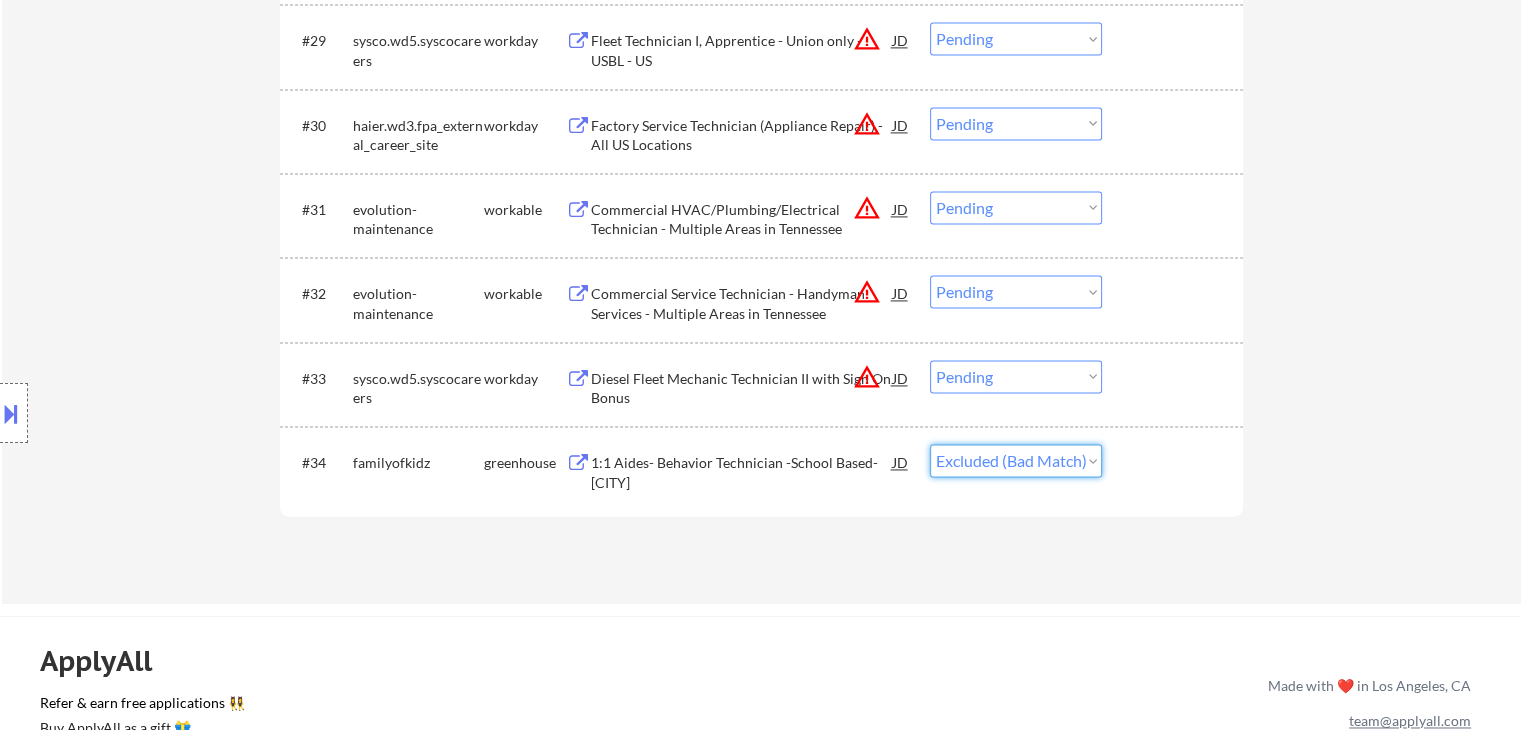 click on "Choose an option... Pending Applied Excluded (Questions) Excluded (Expired) Excluded (Location) Excluded (Bad Match) Excluded (Blocklist) Excluded (Salary) Excluded (Other)" at bounding box center (1016, 460) 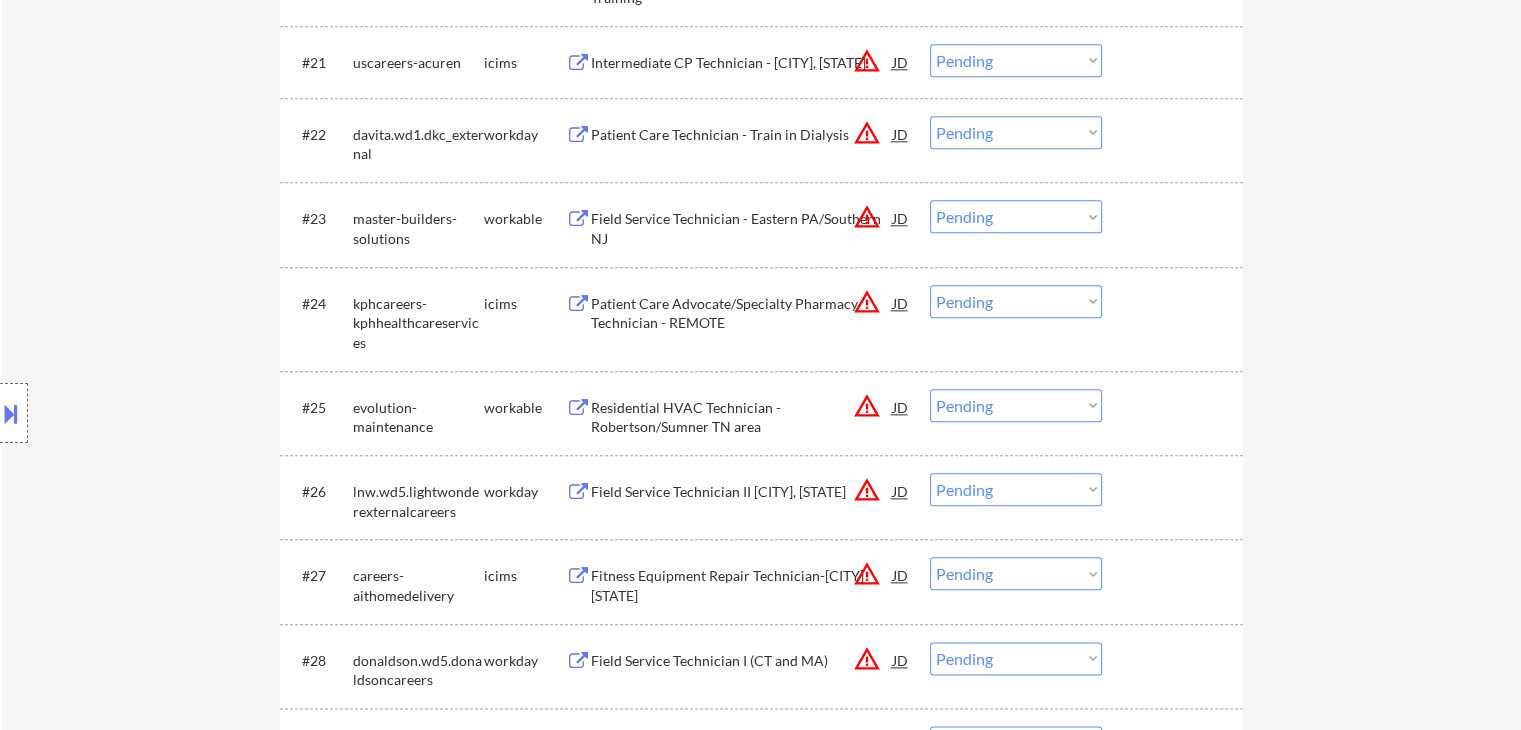 scroll, scrollTop: 2428, scrollLeft: 0, axis: vertical 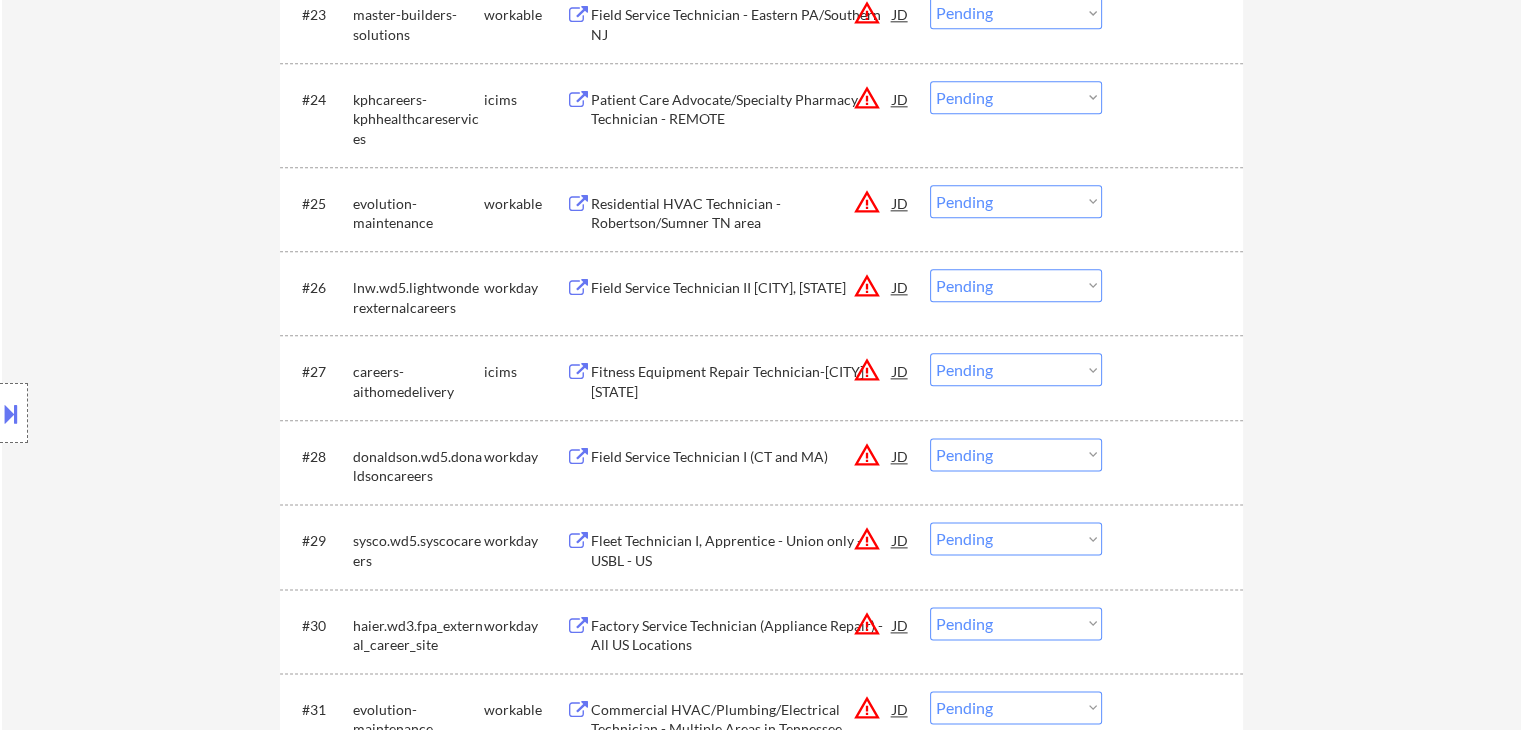 click on "← Return to /applysquad Mailslurp Inbox Job Search Builder [FIRST] [LAST] User Email:  [EMAIL] Application Email:  [EMAIL] Mailslurp Email:  [EMAIL] LinkedIn:   https://www.linkedin.com/in/[LINK]
Phone:  [PHONE] Current Location:  [CITY], [STATE] Applies:  72 sent / 100 bought Internal Notes Outreach - Title/AI -8/5 BM
You can use AI! - 8/5 AB Can work in country of residence?:  yes Squad Notes Minimum salary:  $60,000 Will need Visa to work in that country now/future?:   no Download Resume Add a Job Manually [FIRST] Applications Pending (33) Excluded (847) Applied (75) All (955) View All Results Back 1 / 1
Next Company ATS Title Status Date Applied #1 sgs smartrecruiters Calibration Services Technician - temp to perm opportunity in [CITY], [STATE] JD warning_amber Choose an option... Pending Applied Excluded (Questions) Excluded (Expired) Excluded (Location) Excluded (Bad Match) Excluded (Blocklist) Excluded (Salary) #2 workday" at bounding box center [761, -664] 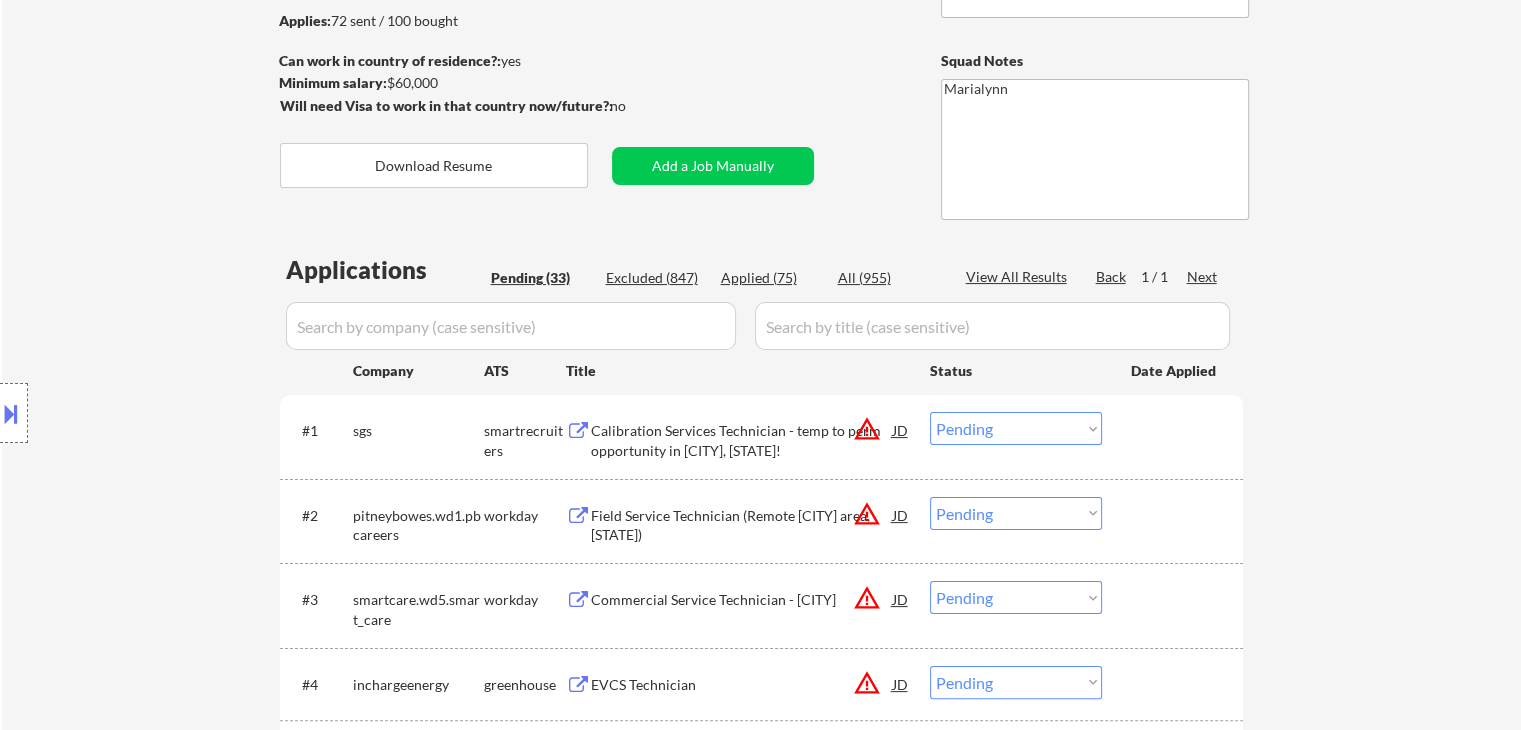 scroll, scrollTop: 200, scrollLeft: 0, axis: vertical 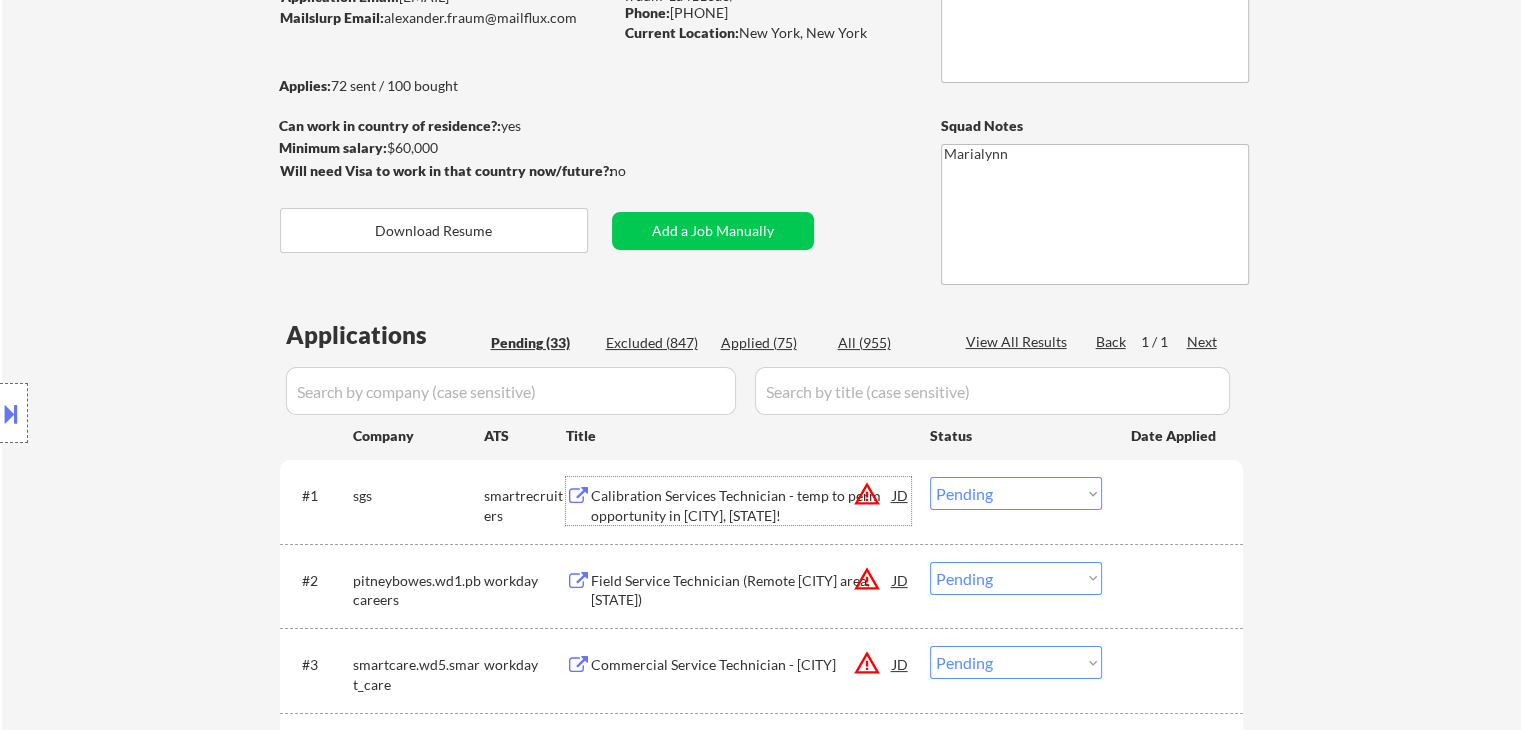 click on "Calibration Services Technician - temp to perm opportunity in [CITY], [STATE]!" at bounding box center [742, 505] 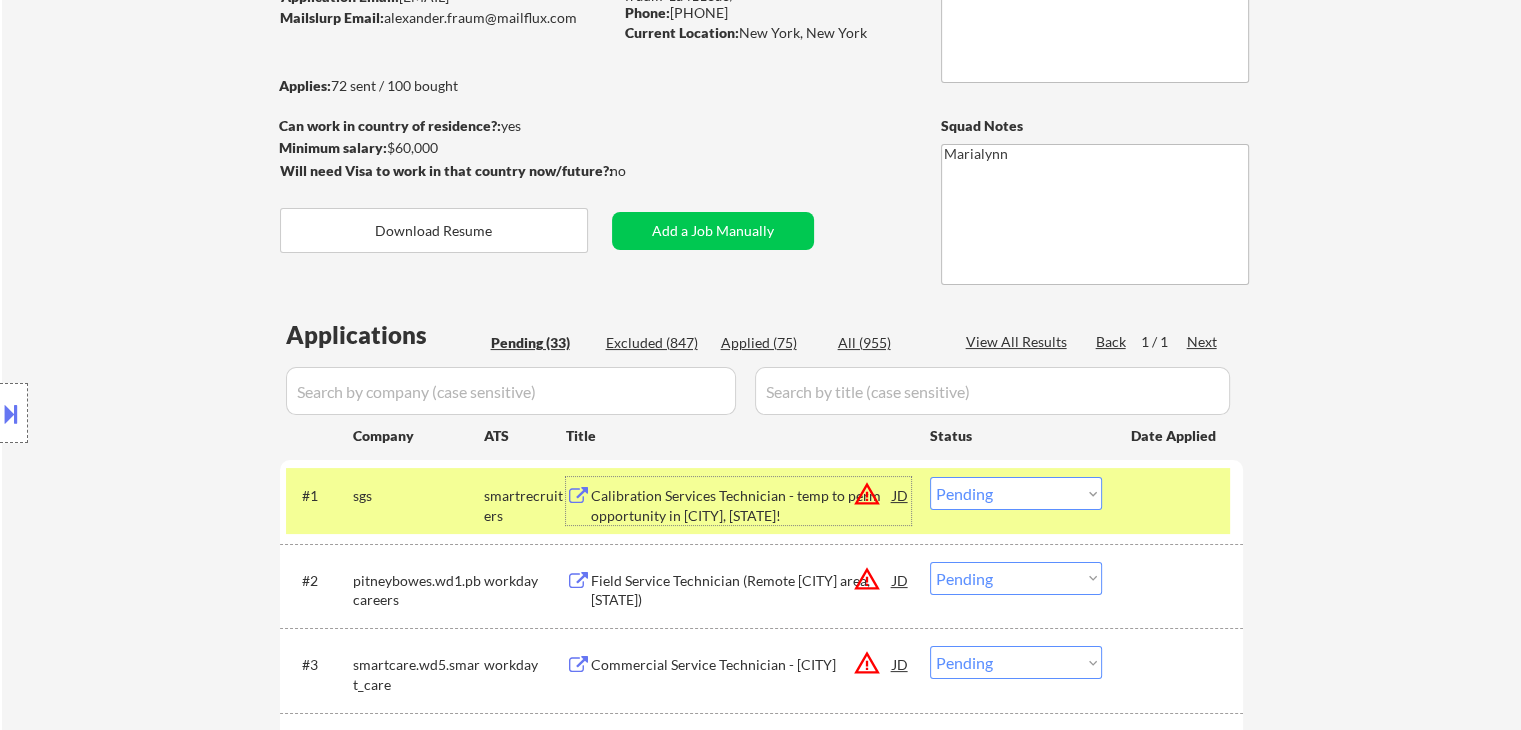 click on "Choose an option... Pending Applied Excluded (Questions) Excluded (Expired) Excluded (Location) Excluded (Bad Match) Excluded (Blocklist) Excluded (Salary) Excluded (Other)" at bounding box center (1016, 493) 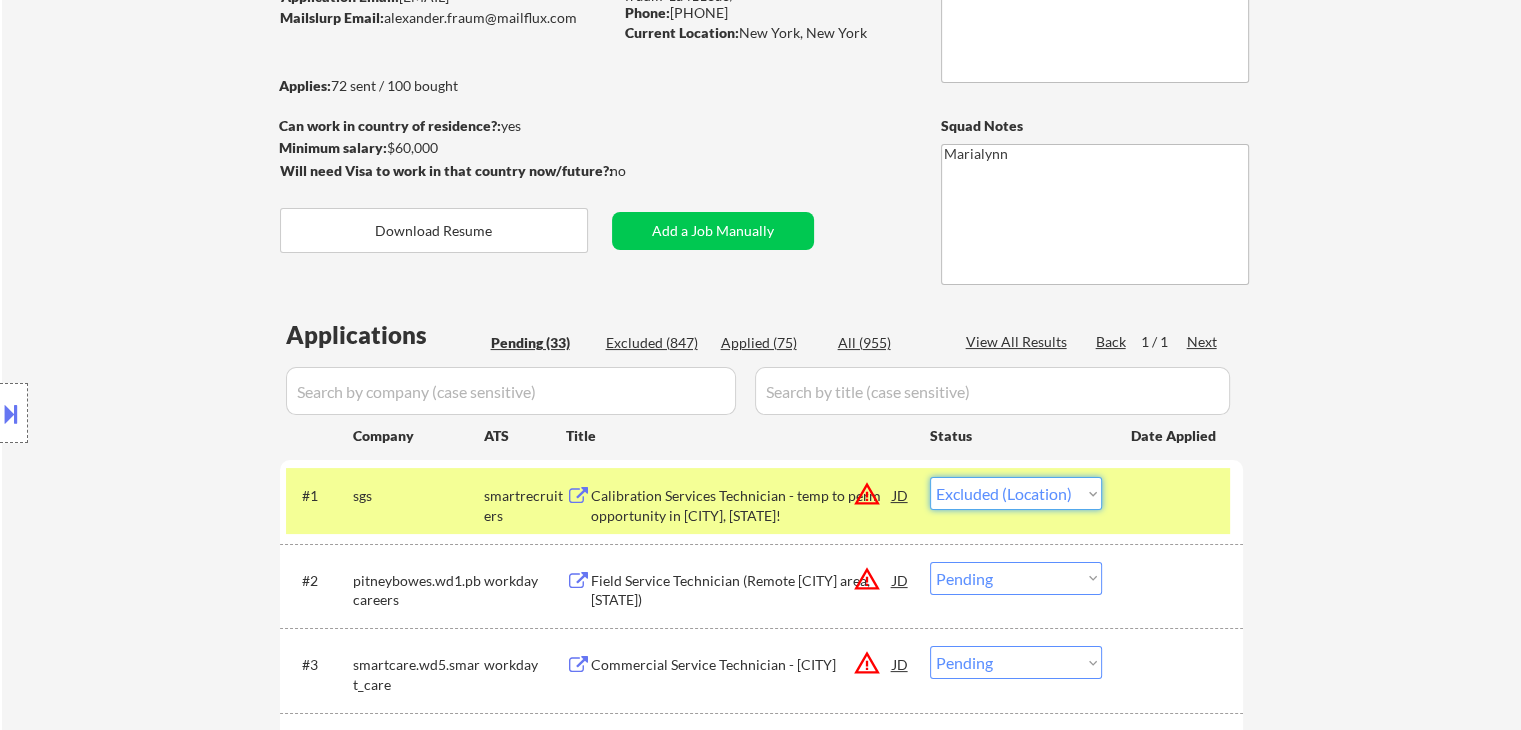 click on "Choose an option... Pending Applied Excluded (Questions) Excluded (Expired) Excluded (Location) Excluded (Bad Match) Excluded (Blocklist) Excluded (Salary) Excluded (Other)" at bounding box center [1016, 493] 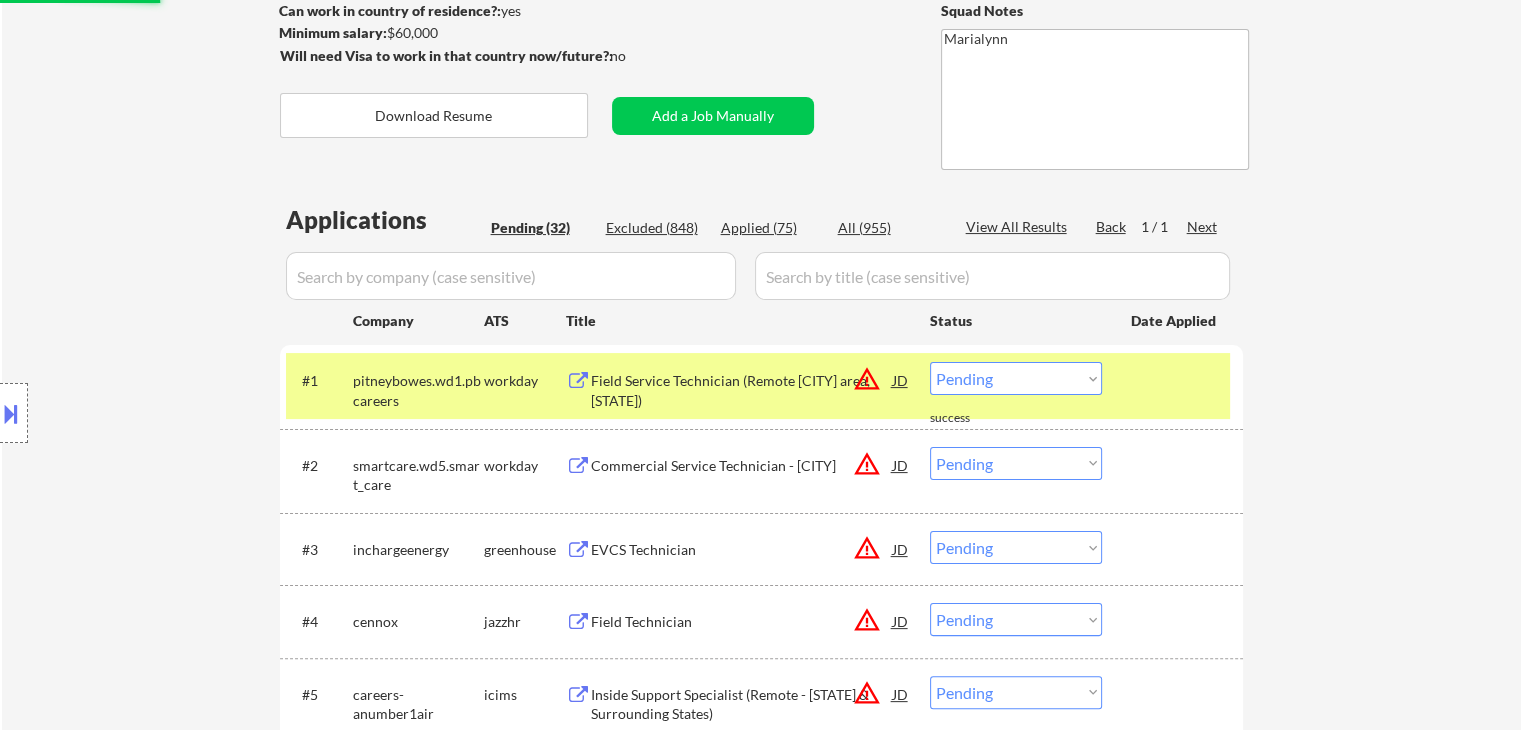scroll, scrollTop: 400, scrollLeft: 0, axis: vertical 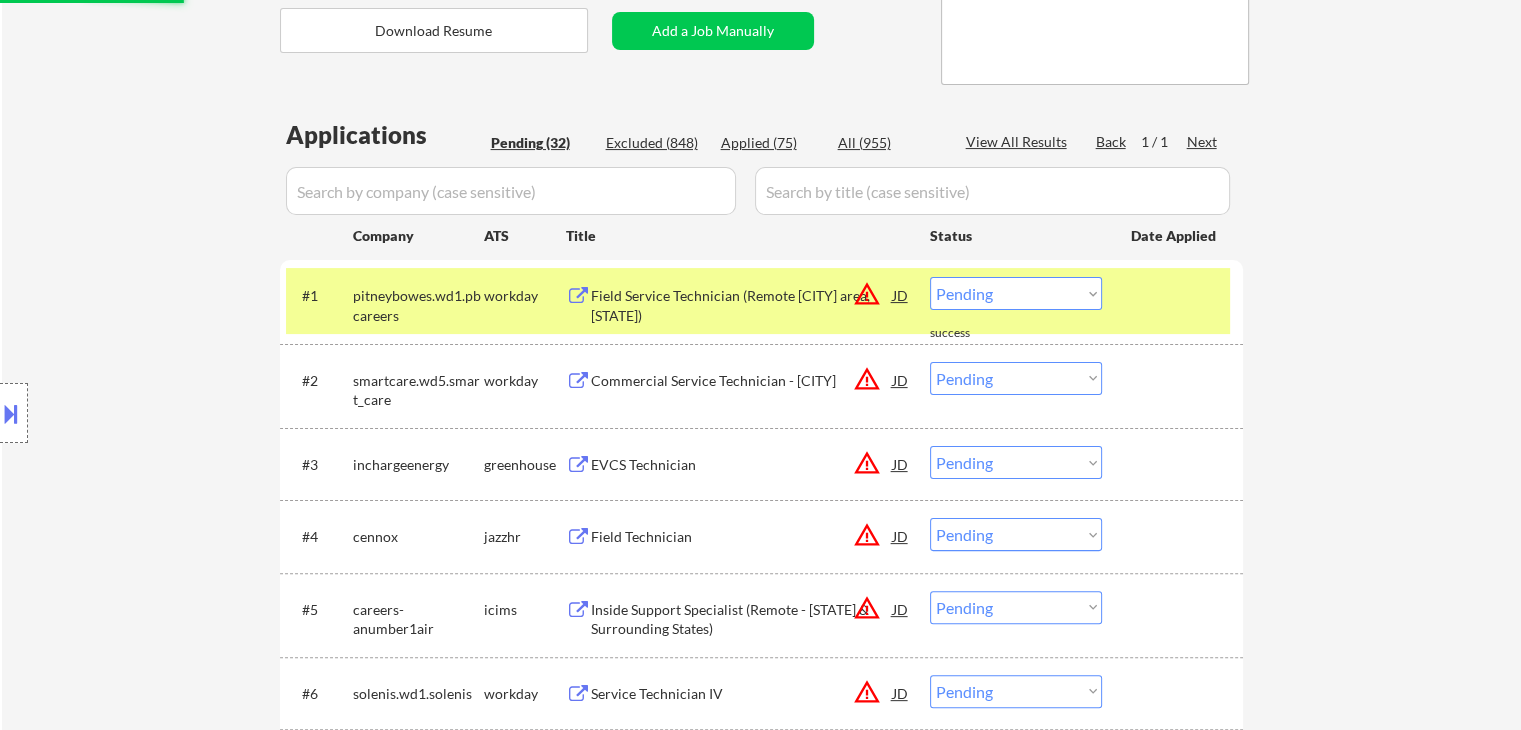 click on "Field Service Technician (Remote [CITY] area, [STATE])" at bounding box center (742, 305) 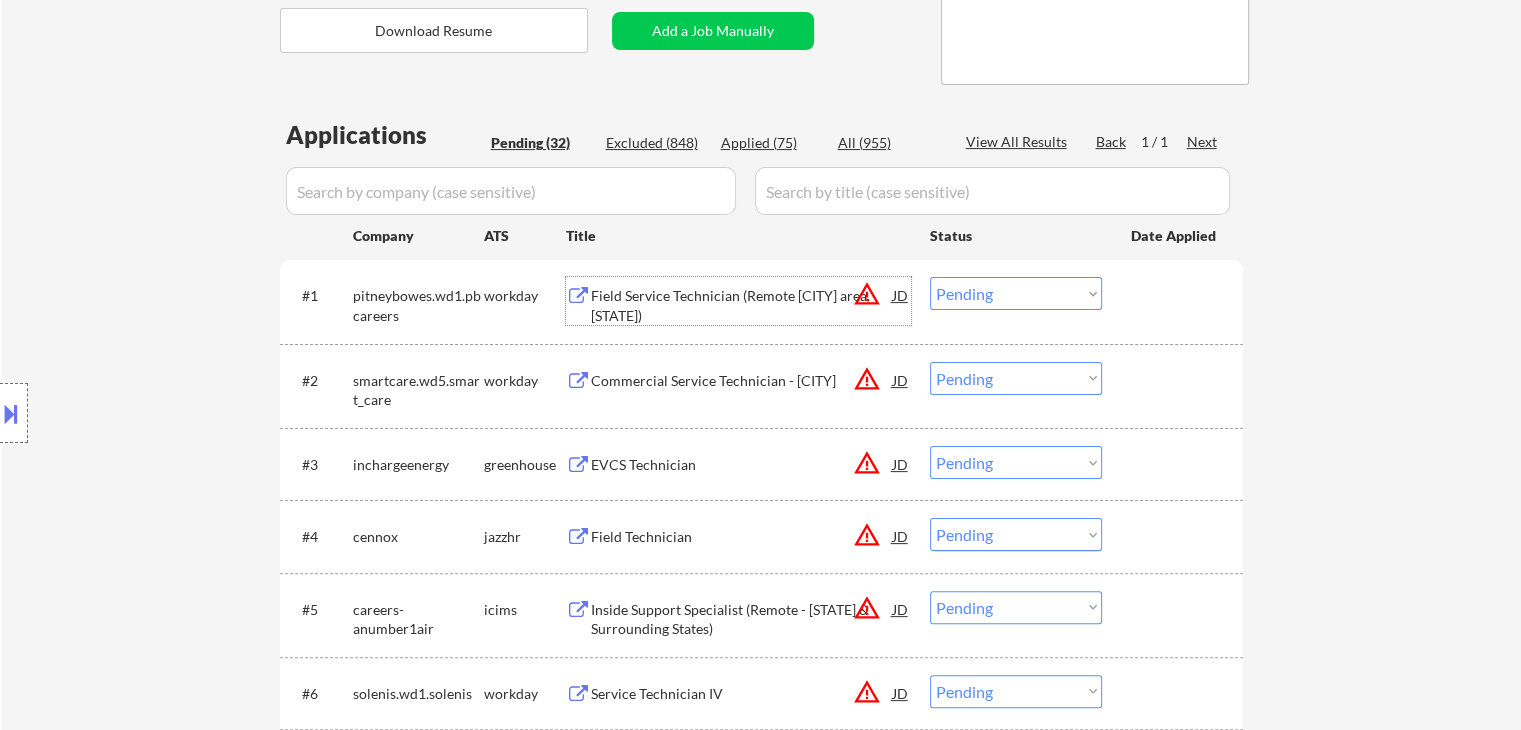 click on "Choose an option... Pending Applied Excluded (Questions) Excluded (Expired) Excluded (Location) Excluded (Bad Match) Excluded (Blocklist) Excluded (Salary) Excluded (Other)" at bounding box center [1016, 293] 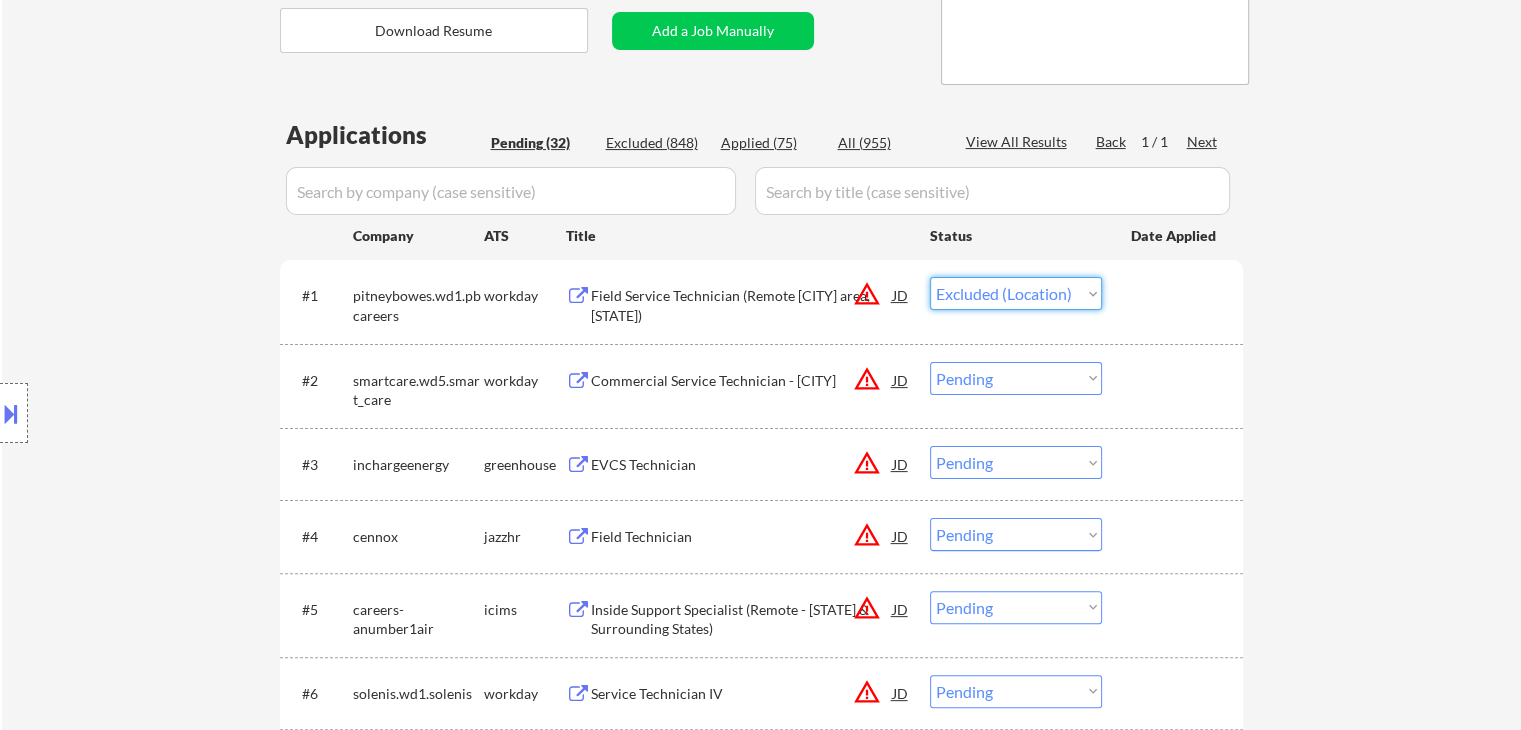 click on "Choose an option... Pending Applied Excluded (Questions) Excluded (Expired) Excluded (Location) Excluded (Bad Match) Excluded (Blocklist) Excluded (Salary) Excluded (Other)" at bounding box center (1016, 293) 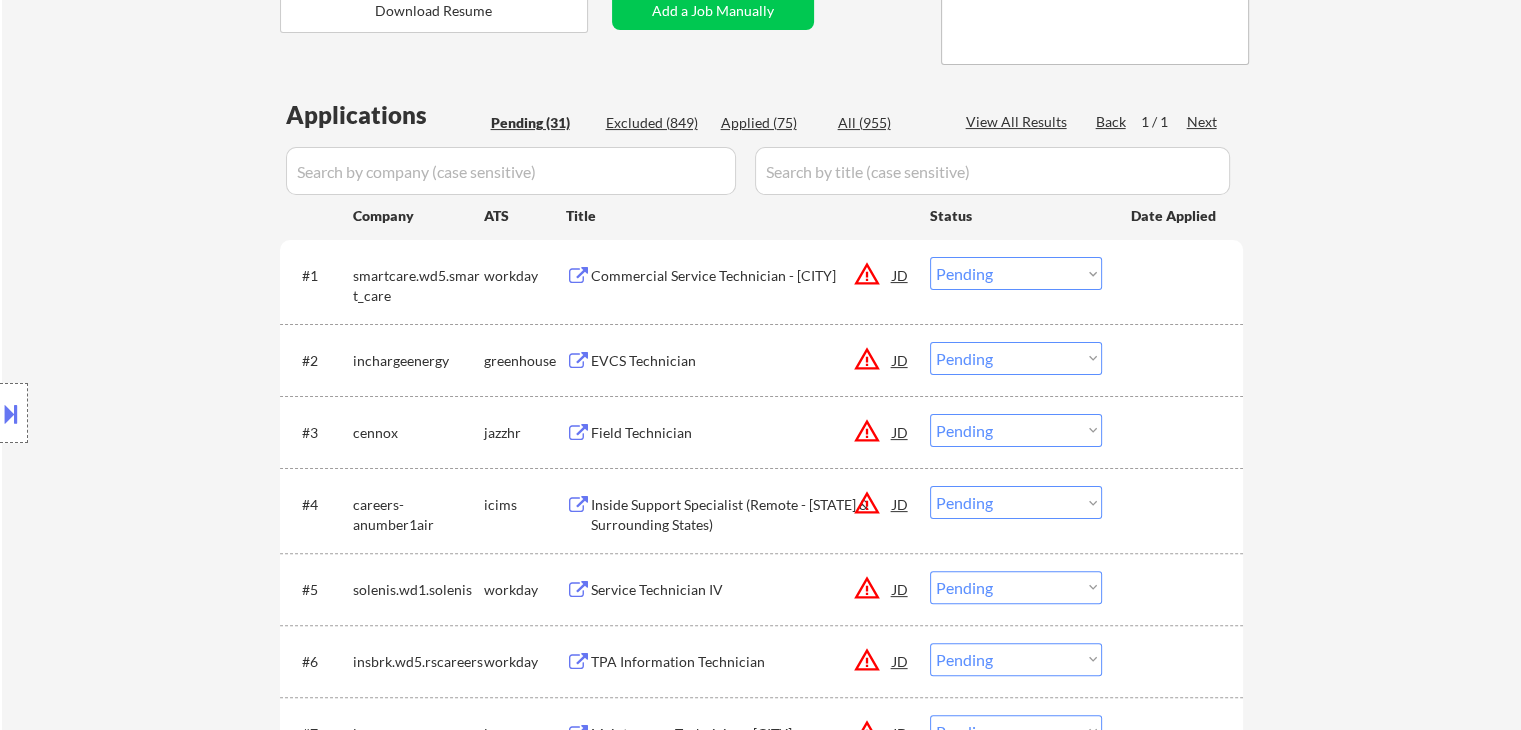 scroll, scrollTop: 500, scrollLeft: 0, axis: vertical 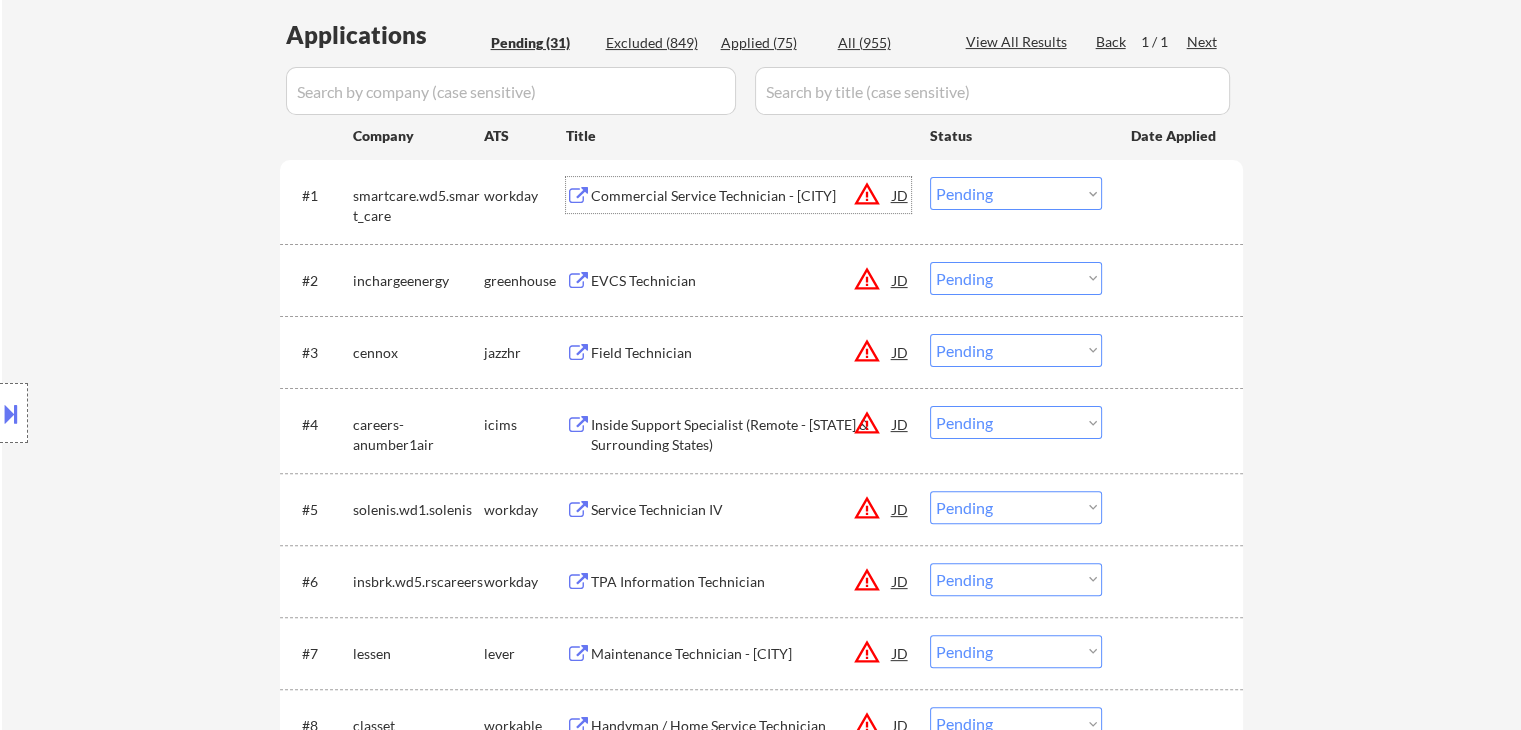 click on "Commercial Service Technician - [CITY]" at bounding box center (742, 195) 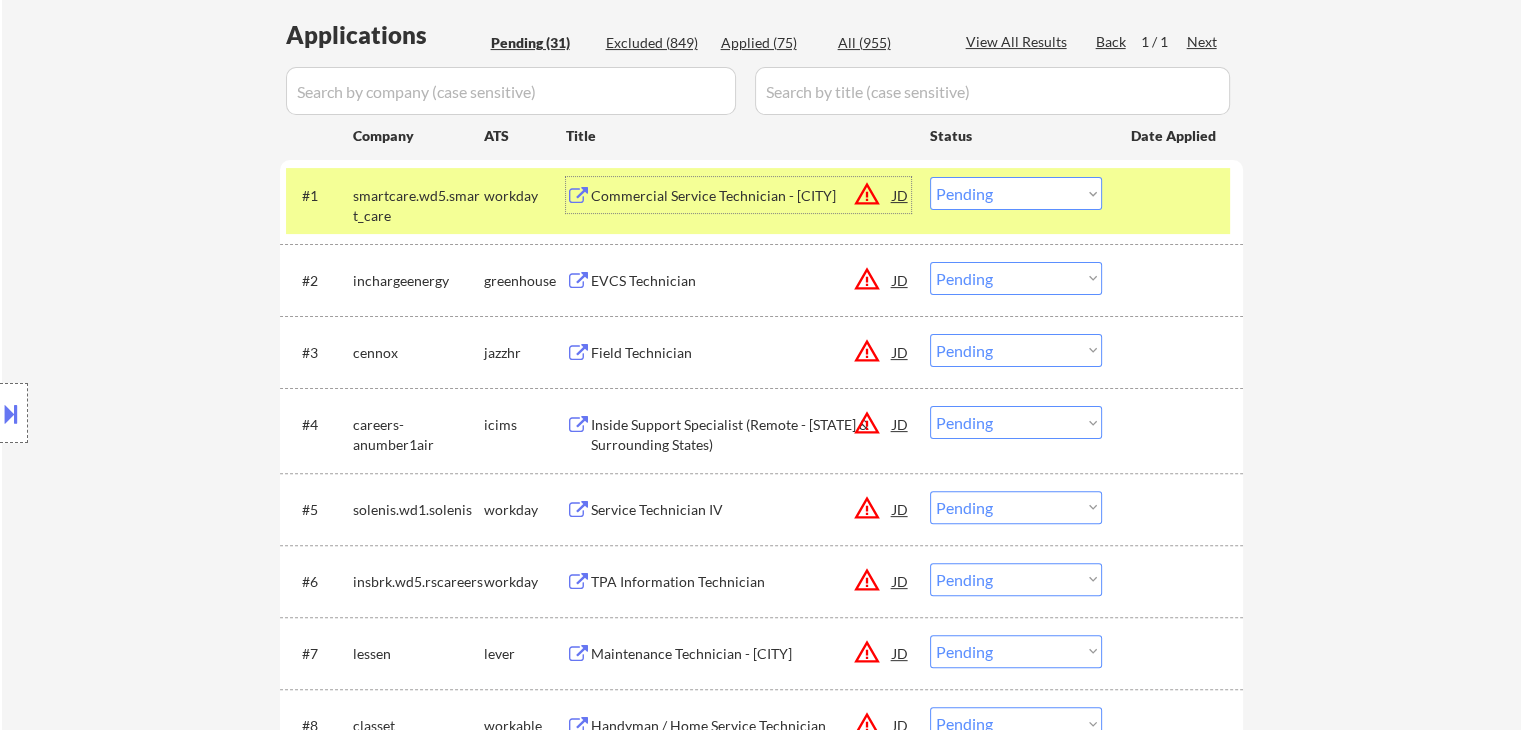 drag, startPoint x: 983, startPoint y: 198, endPoint x: 993, endPoint y: 207, distance: 13.453624 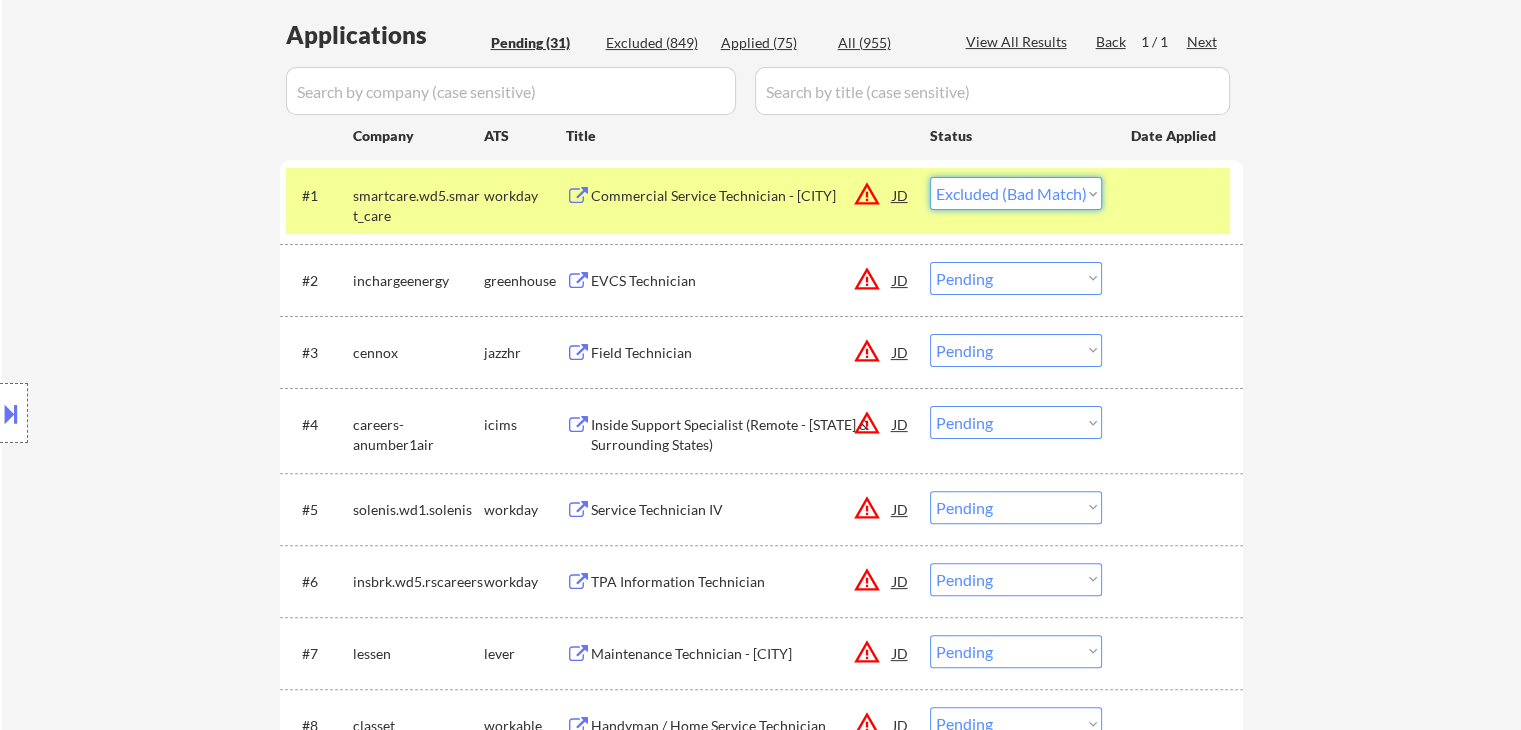 click on "Choose an option... Pending Applied Excluded (Questions) Excluded (Expired) Excluded (Location) Excluded (Bad Match) Excluded (Blocklist) Excluded (Salary) Excluded (Other)" at bounding box center [1016, 193] 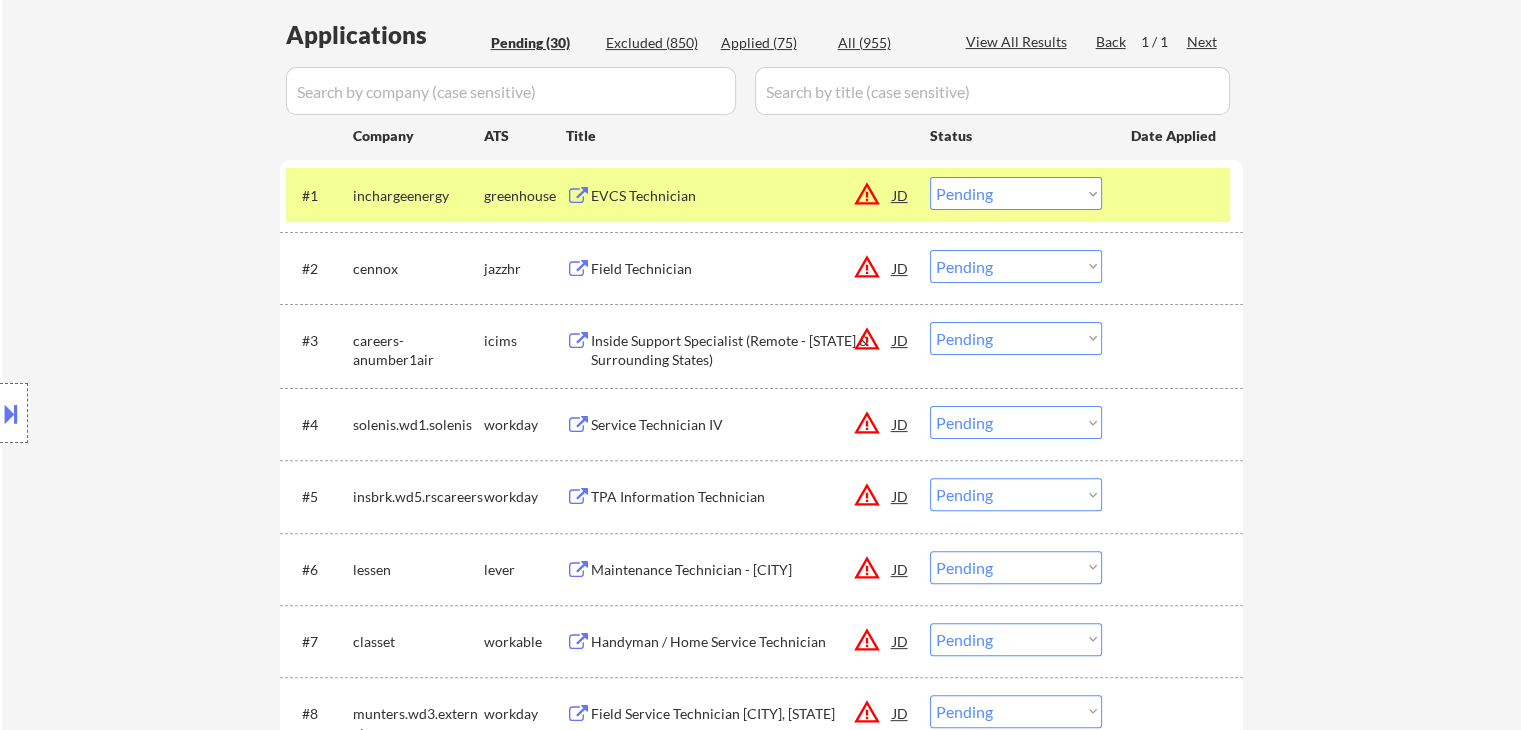 click on "EVCS Technician" at bounding box center (742, 195) 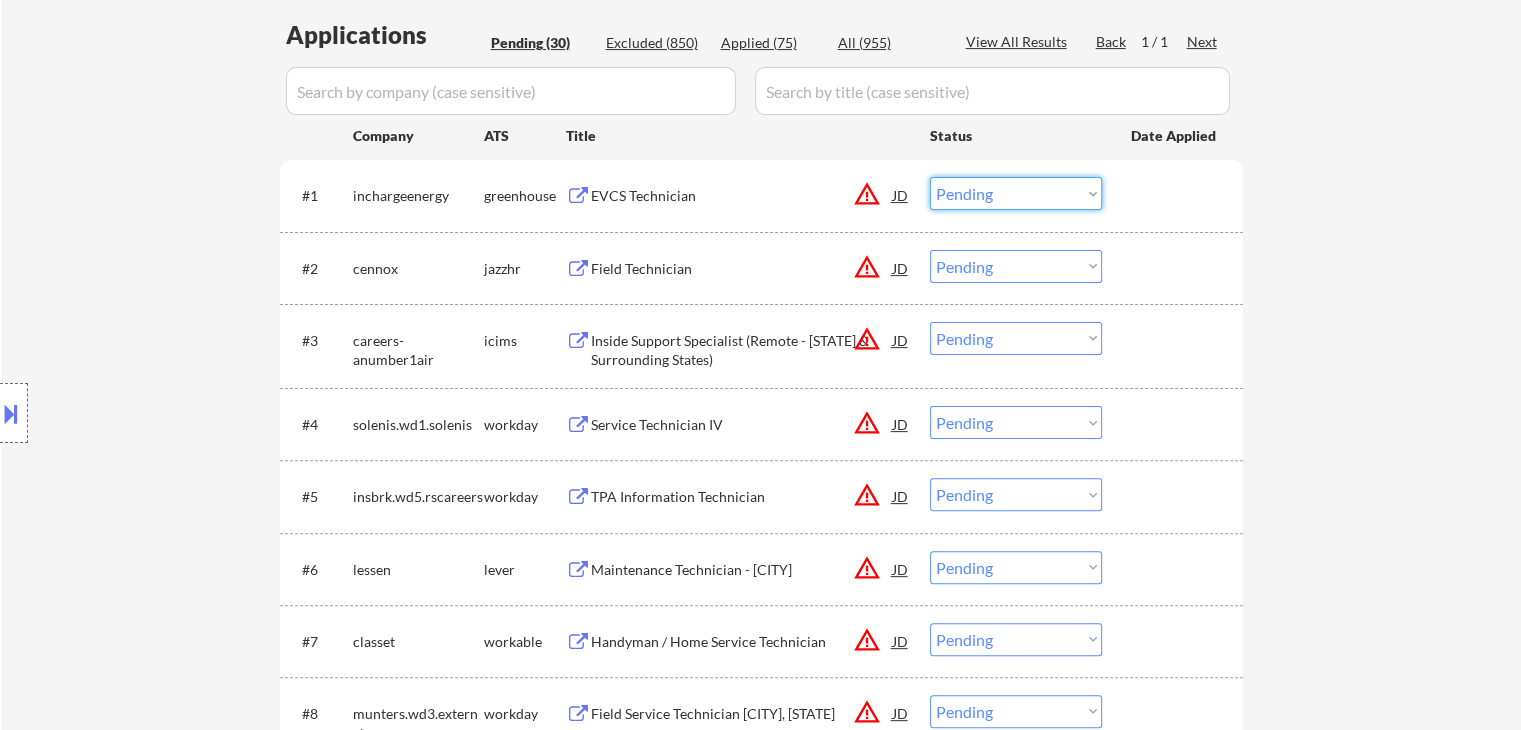 click on "Choose an option... Pending Applied Excluded (Questions) Excluded (Expired) Excluded (Location) Excluded (Bad Match) Excluded (Blocklist) Excluded (Salary) Excluded (Other)" at bounding box center [1016, 193] 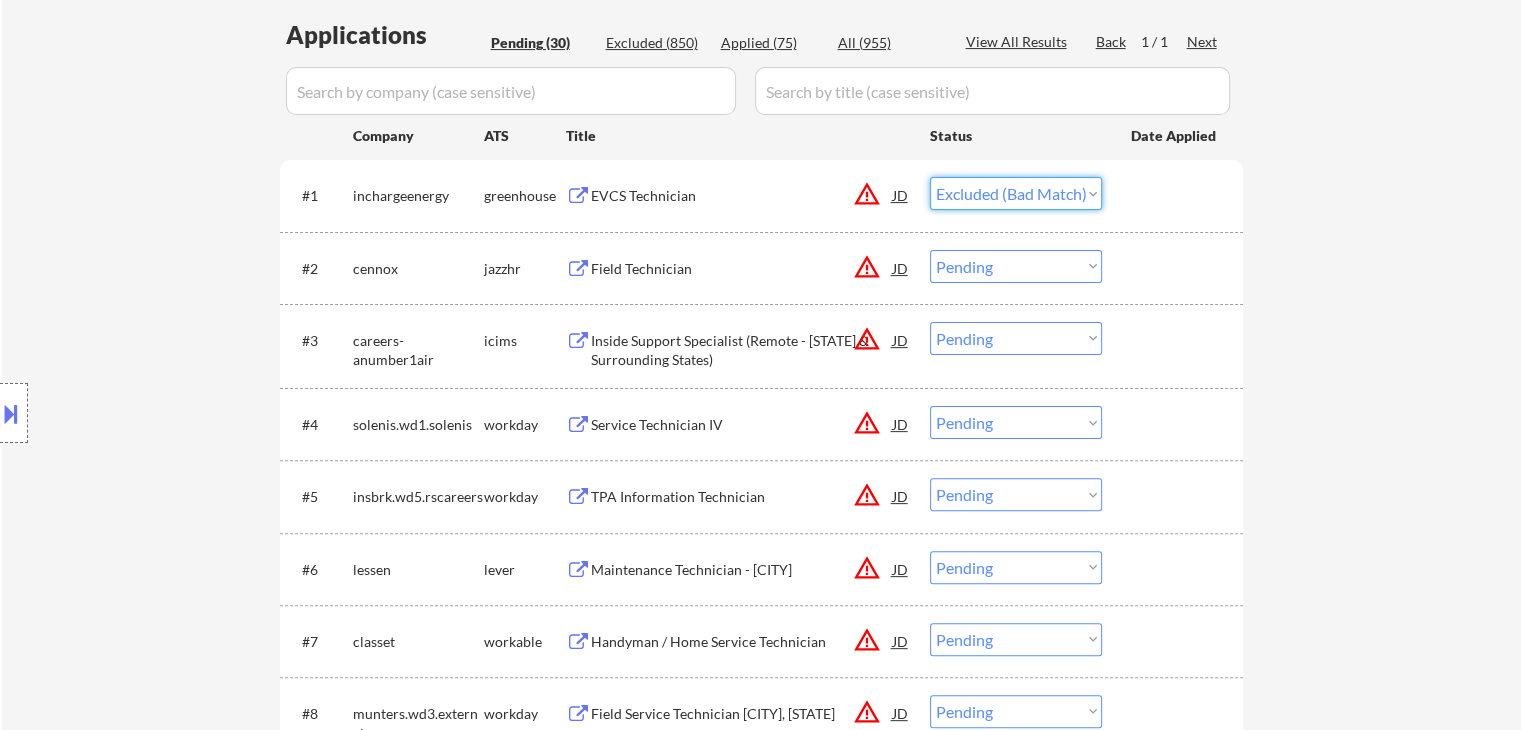 click on "Choose an option... Pending Applied Excluded (Questions) Excluded (Expired) Excluded (Location) Excluded (Bad Match) Excluded (Blocklist) Excluded (Salary) Excluded (Other)" at bounding box center (1016, 193) 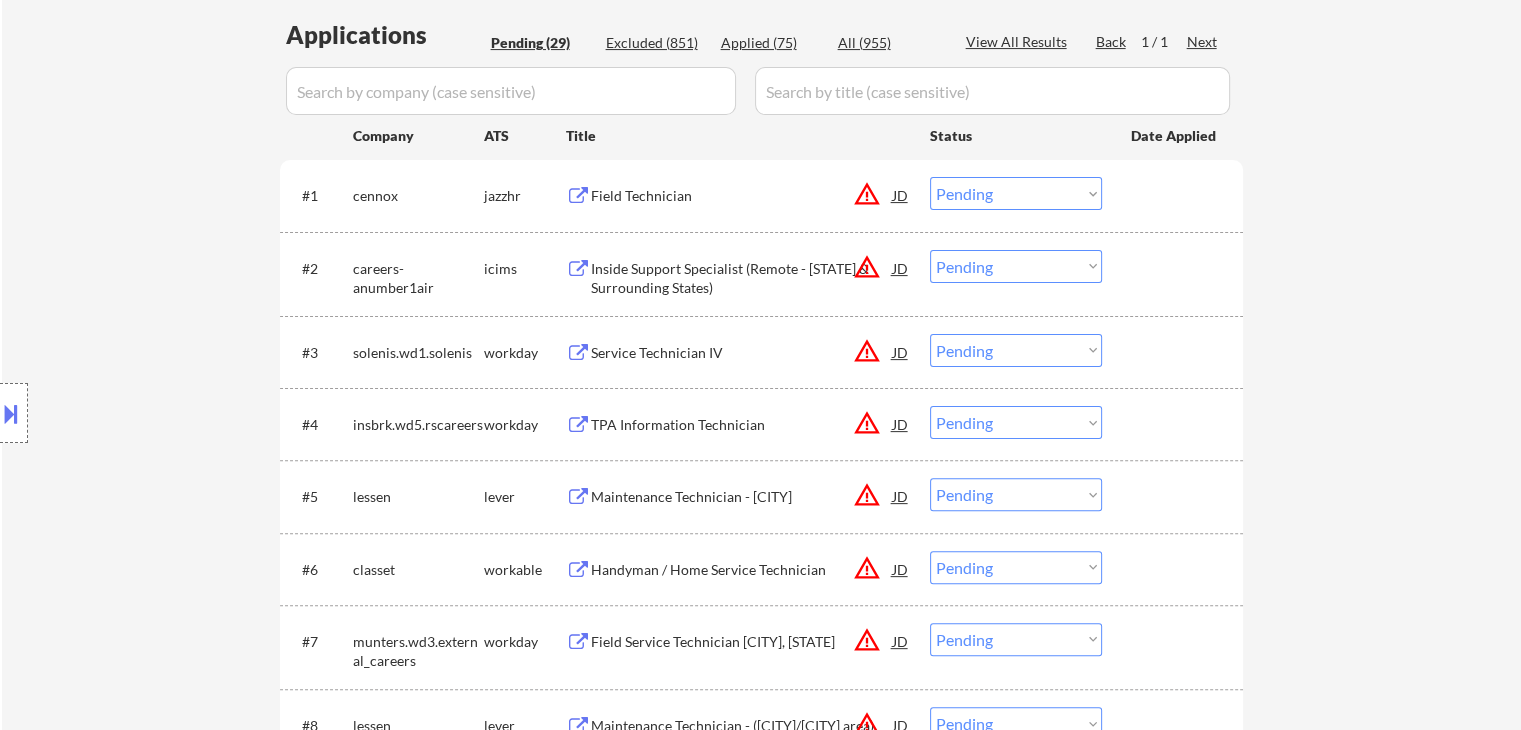 click on "Field Technician" at bounding box center [742, 196] 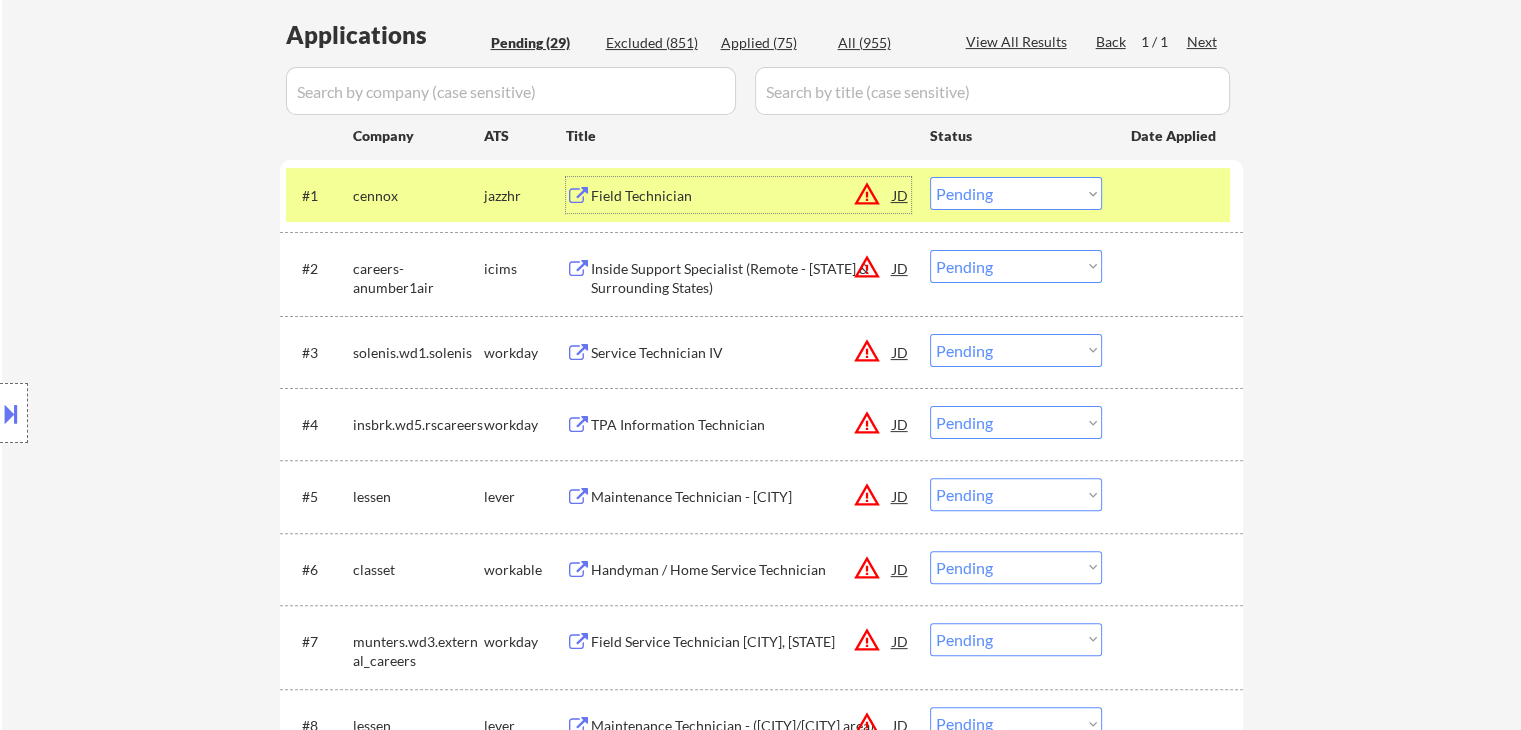 click on "Choose an option... Pending Applied Excluded (Questions) Excluded (Expired) Excluded (Location) Excluded (Bad Match) Excluded (Blocklist) Excluded (Salary) Excluded (Other)" at bounding box center (1016, 193) 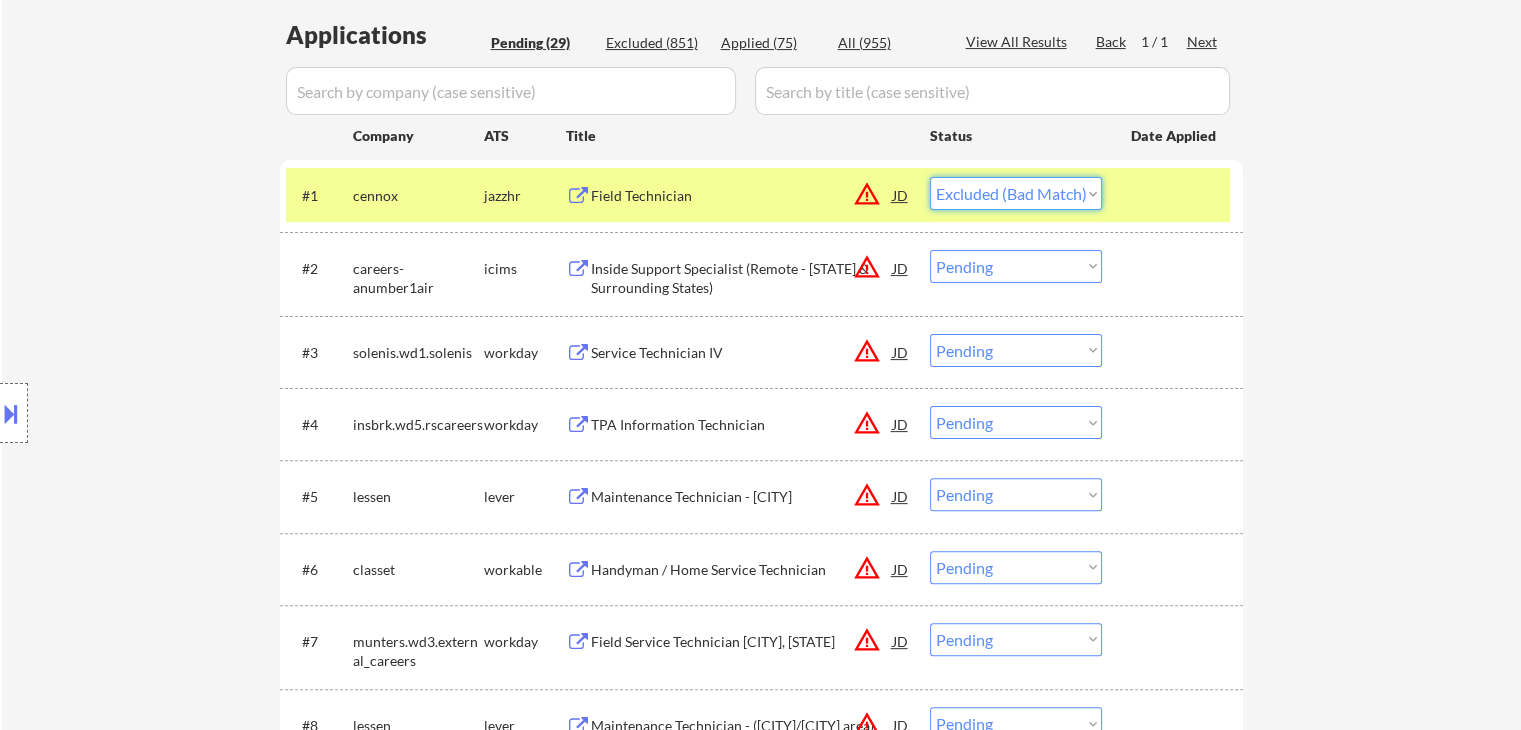 click on "Choose an option... Pending Applied Excluded (Questions) Excluded (Expired) Excluded (Location) Excluded (Bad Match) Excluded (Blocklist) Excluded (Salary) Excluded (Other)" at bounding box center (1016, 193) 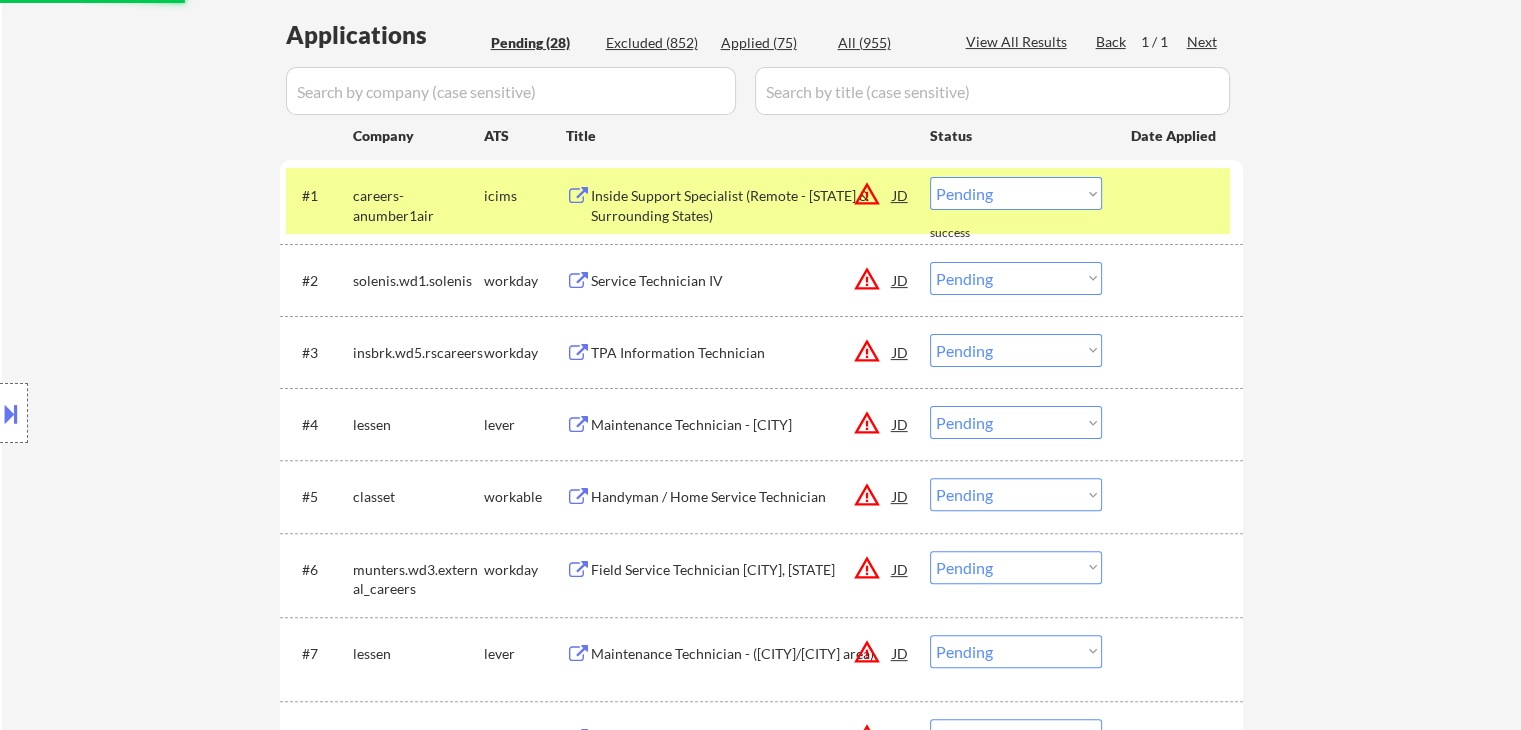 click on "Inside Support Specialist (Remote - [STATE] & Surrounding States)" at bounding box center (742, 205) 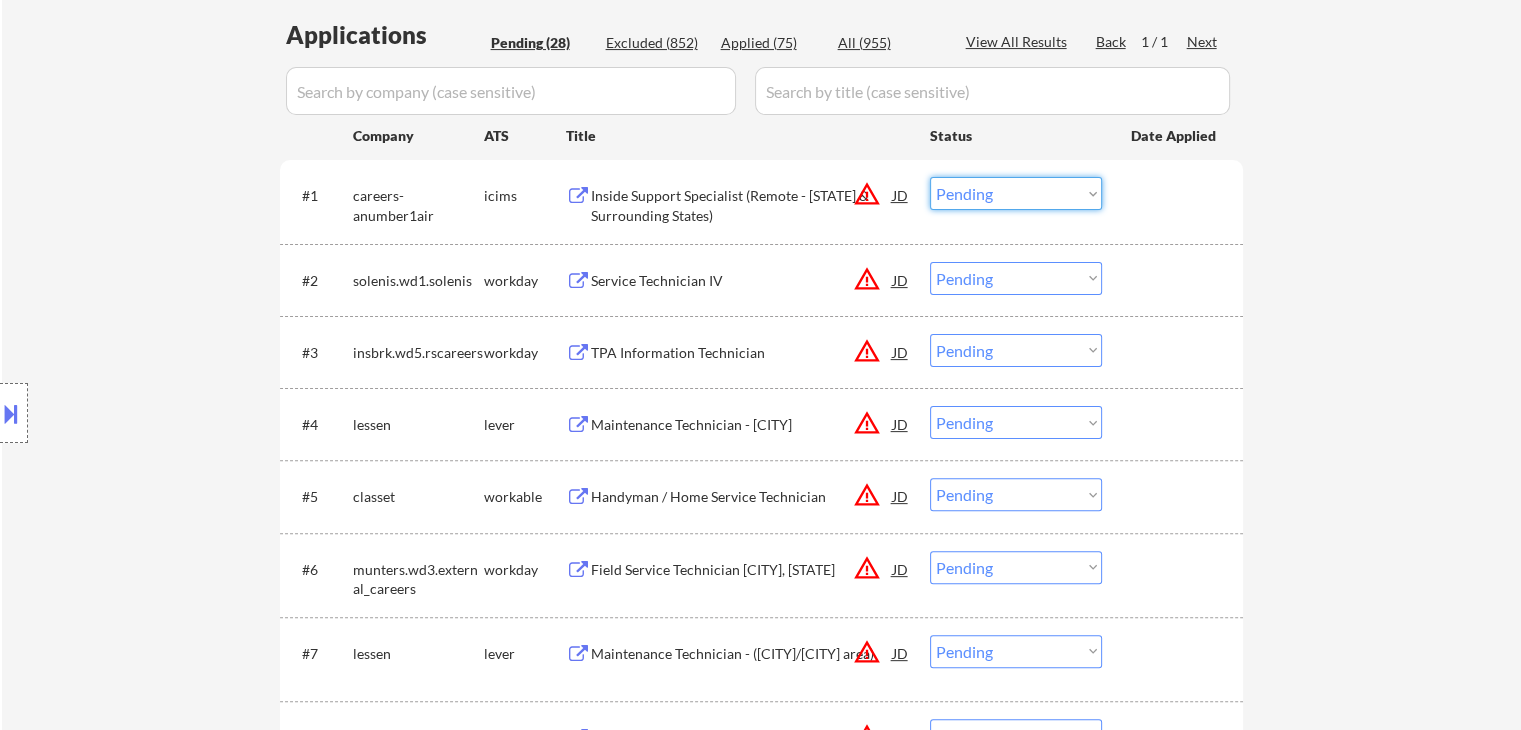 drag, startPoint x: 998, startPoint y: 193, endPoint x: 1012, endPoint y: 208, distance: 20.518284 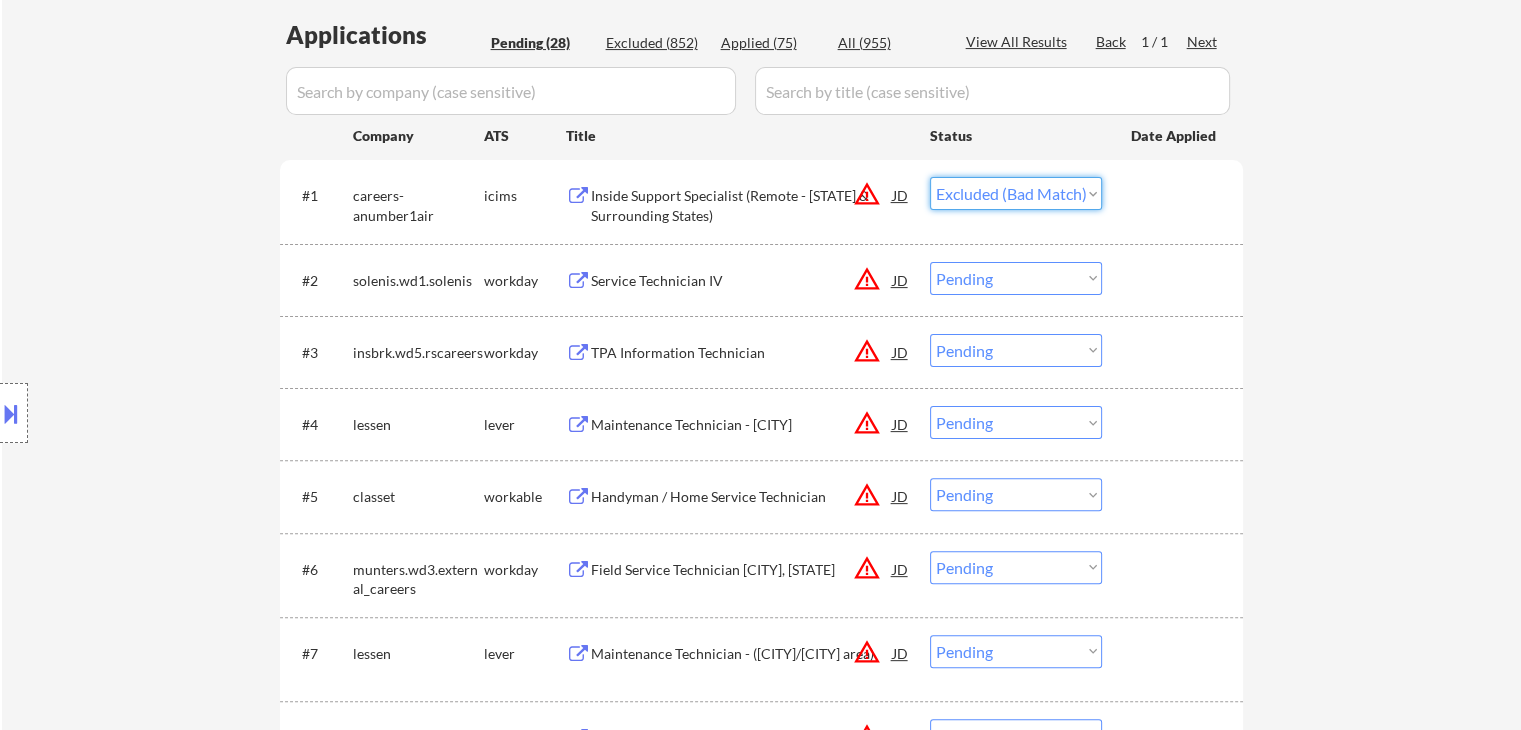 click on "Choose an option... Pending Applied Excluded (Questions) Excluded (Expired) Excluded (Location) Excluded (Bad Match) Excluded (Blocklist) Excluded (Salary) Excluded (Other)" at bounding box center [1016, 193] 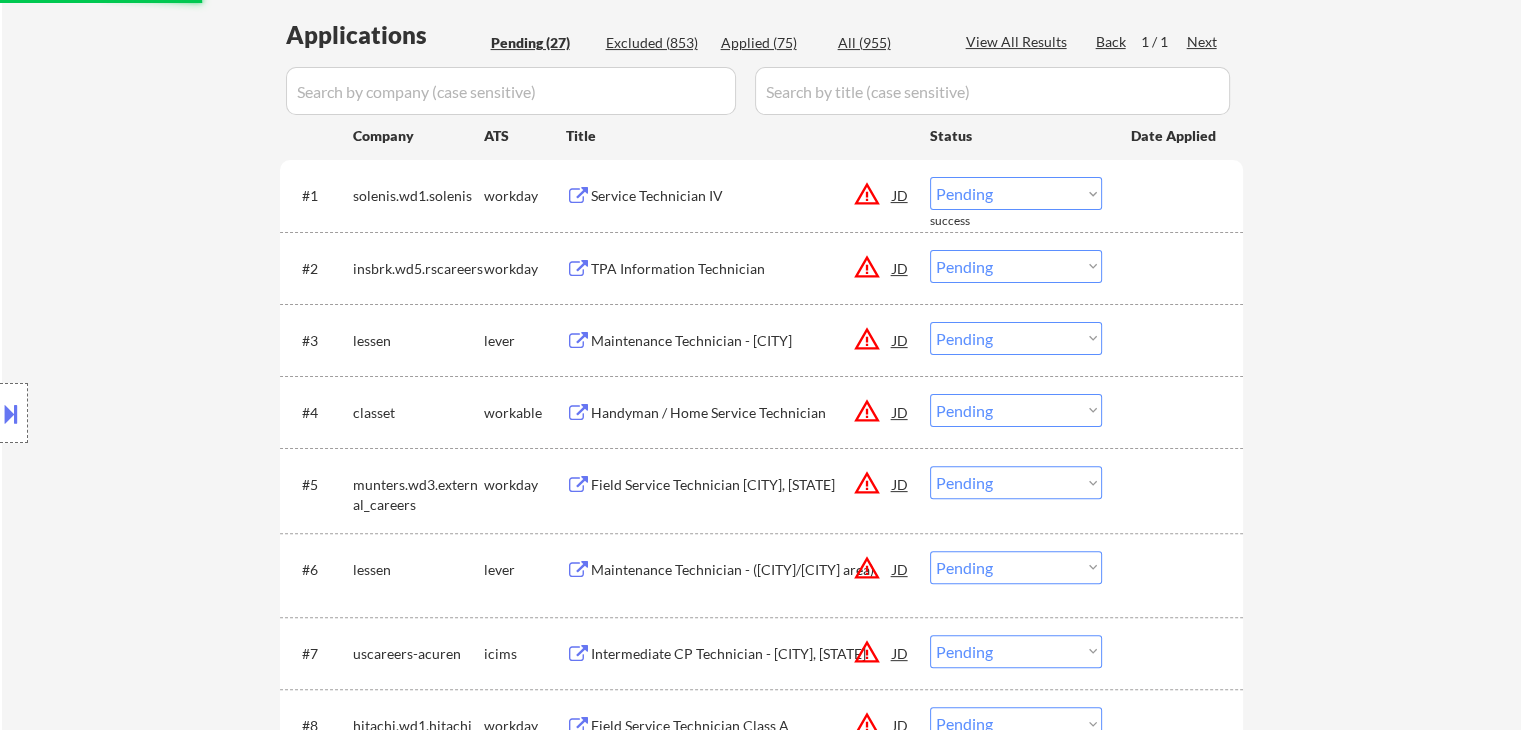 click on "Service Technician IV" at bounding box center (742, 195) 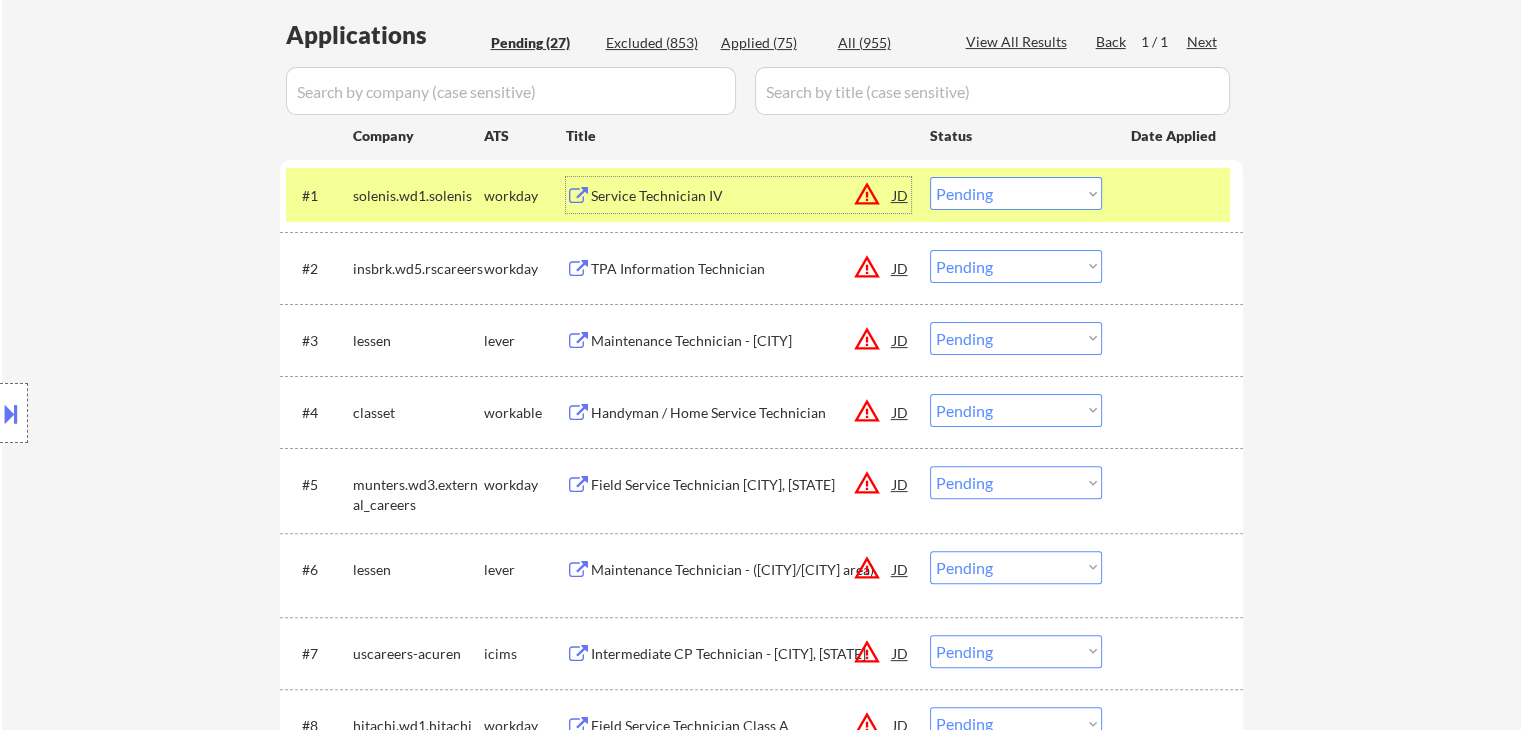 click on "Choose an option... Pending Applied Excluded (Questions) Excluded (Expired) Excluded (Location) Excluded (Bad Match) Excluded (Blocklist) Excluded (Salary) Excluded (Other)" at bounding box center (1016, 193) 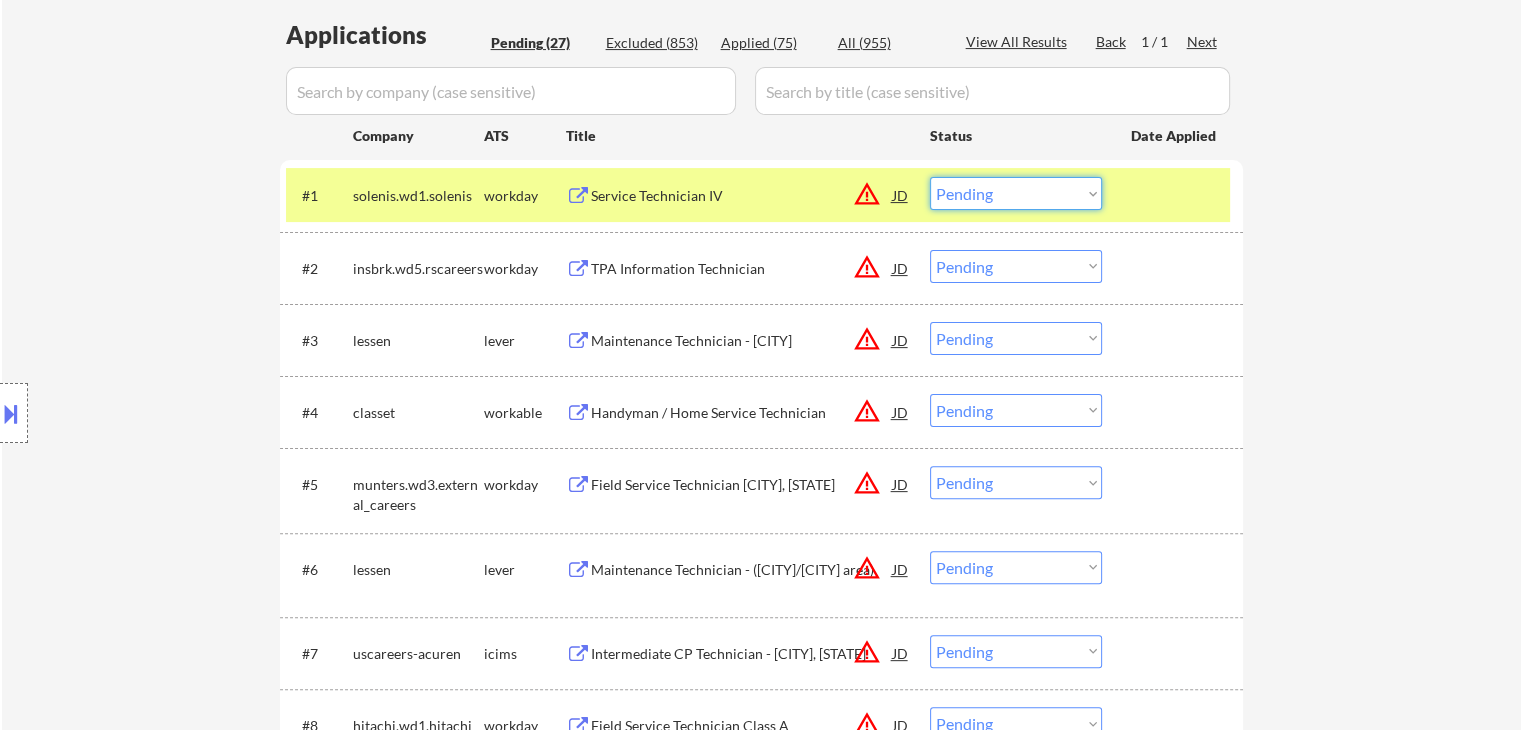 click on "Choose an option... Pending Applied Excluded (Questions) Excluded (Expired) Excluded (Location) Excluded (Bad Match) Excluded (Blocklist) Excluded (Salary) Excluded (Other)" at bounding box center (1016, 193) 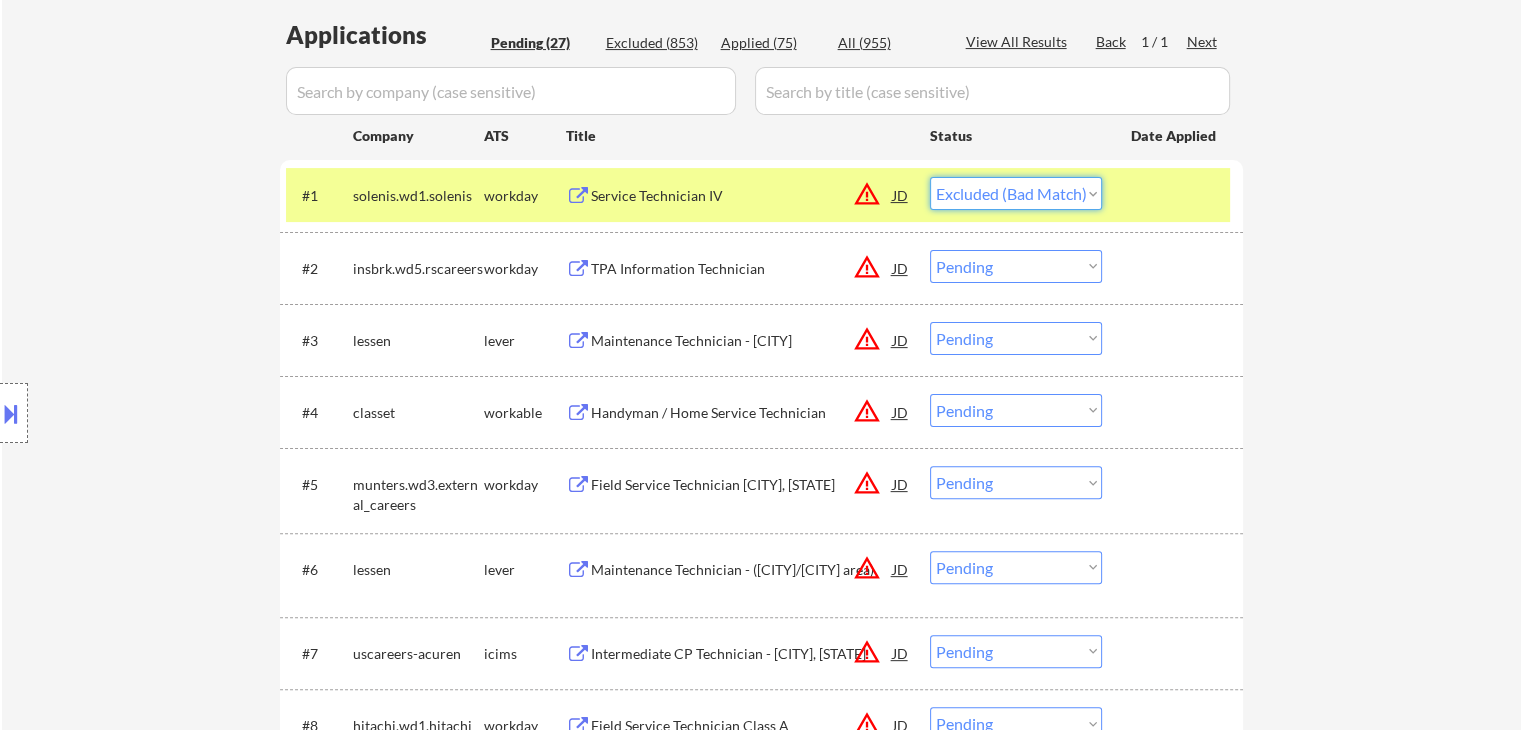 click on "Choose an option... Pending Applied Excluded (Questions) Excluded (Expired) Excluded (Location) Excluded (Bad Match) Excluded (Blocklist) Excluded (Salary) Excluded (Other)" at bounding box center [1016, 193] 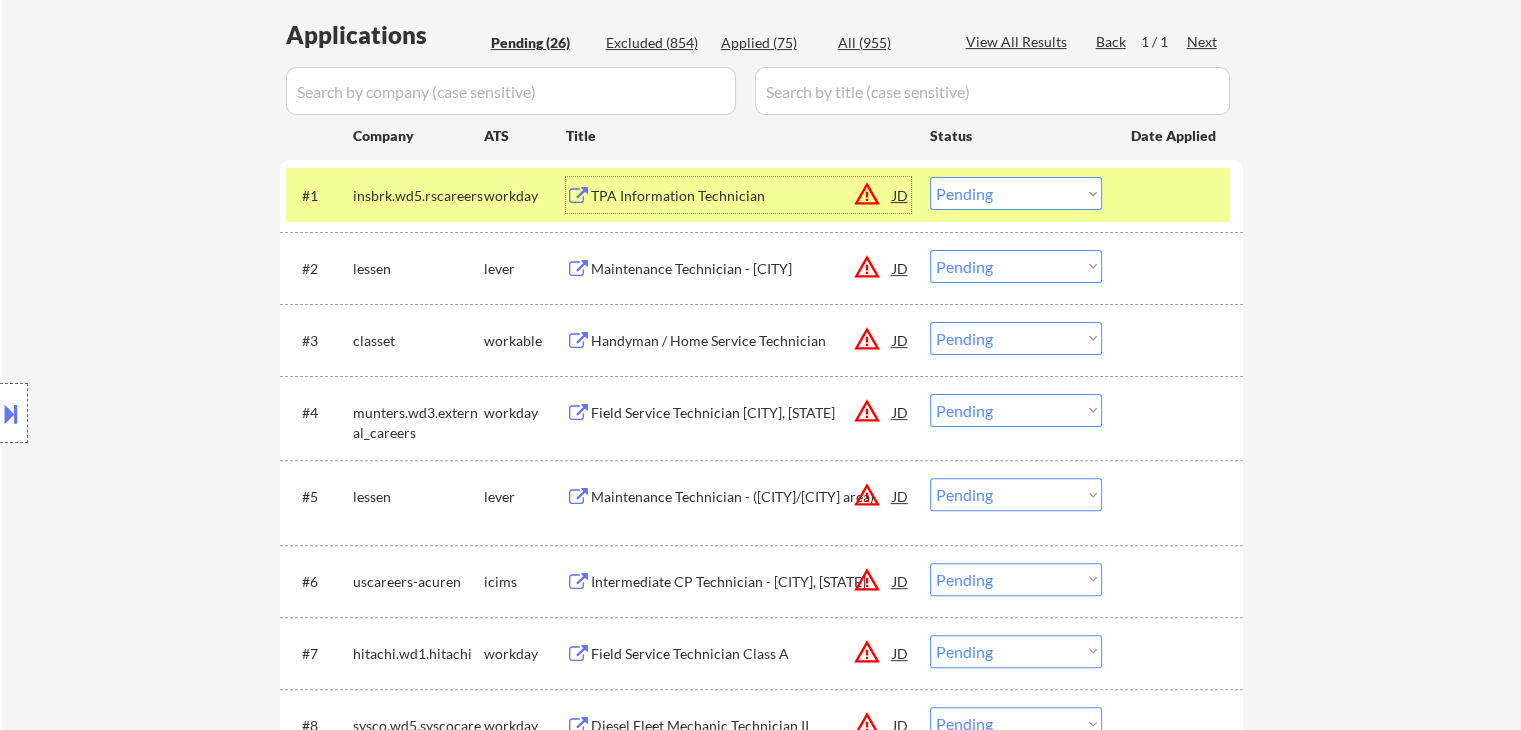 click on "TPA Information Technician" at bounding box center (742, 196) 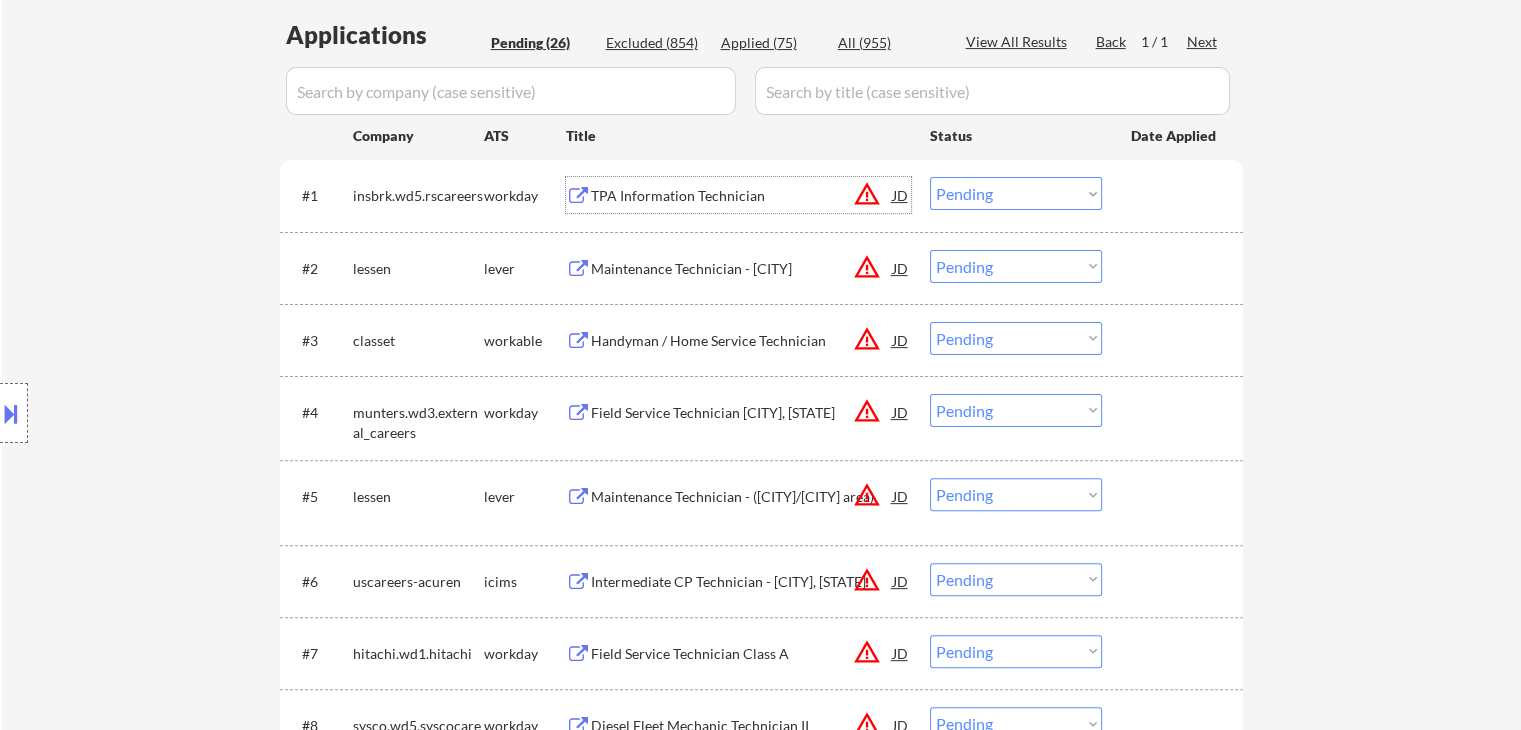 drag, startPoint x: 996, startPoint y: 190, endPoint x: 1003, endPoint y: 206, distance: 17.464249 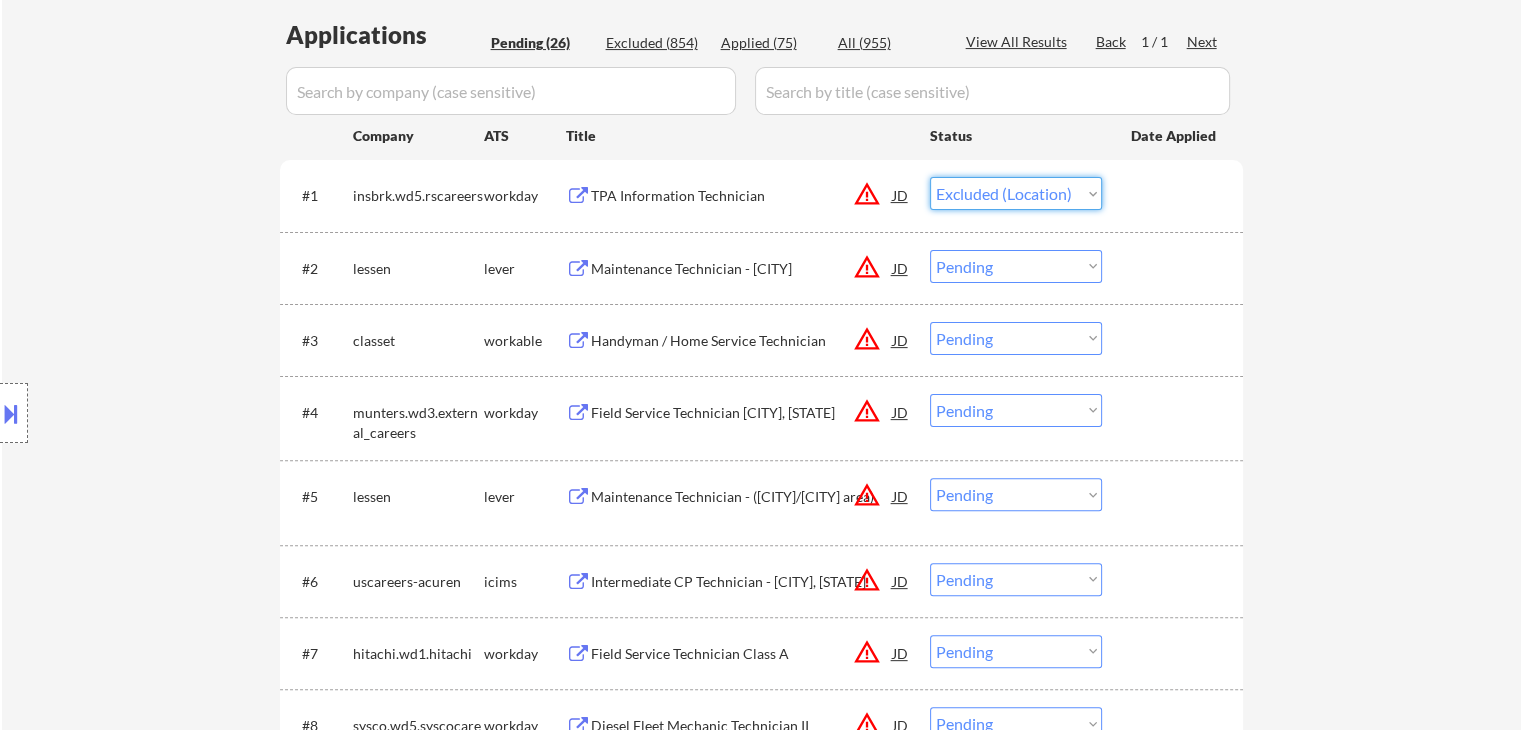 click on "Choose an option... Pending Applied Excluded (Questions) Excluded (Expired) Excluded (Location) Excluded (Bad Match) Excluded (Blocklist) Excluded (Salary) Excluded (Other)" at bounding box center (1016, 193) 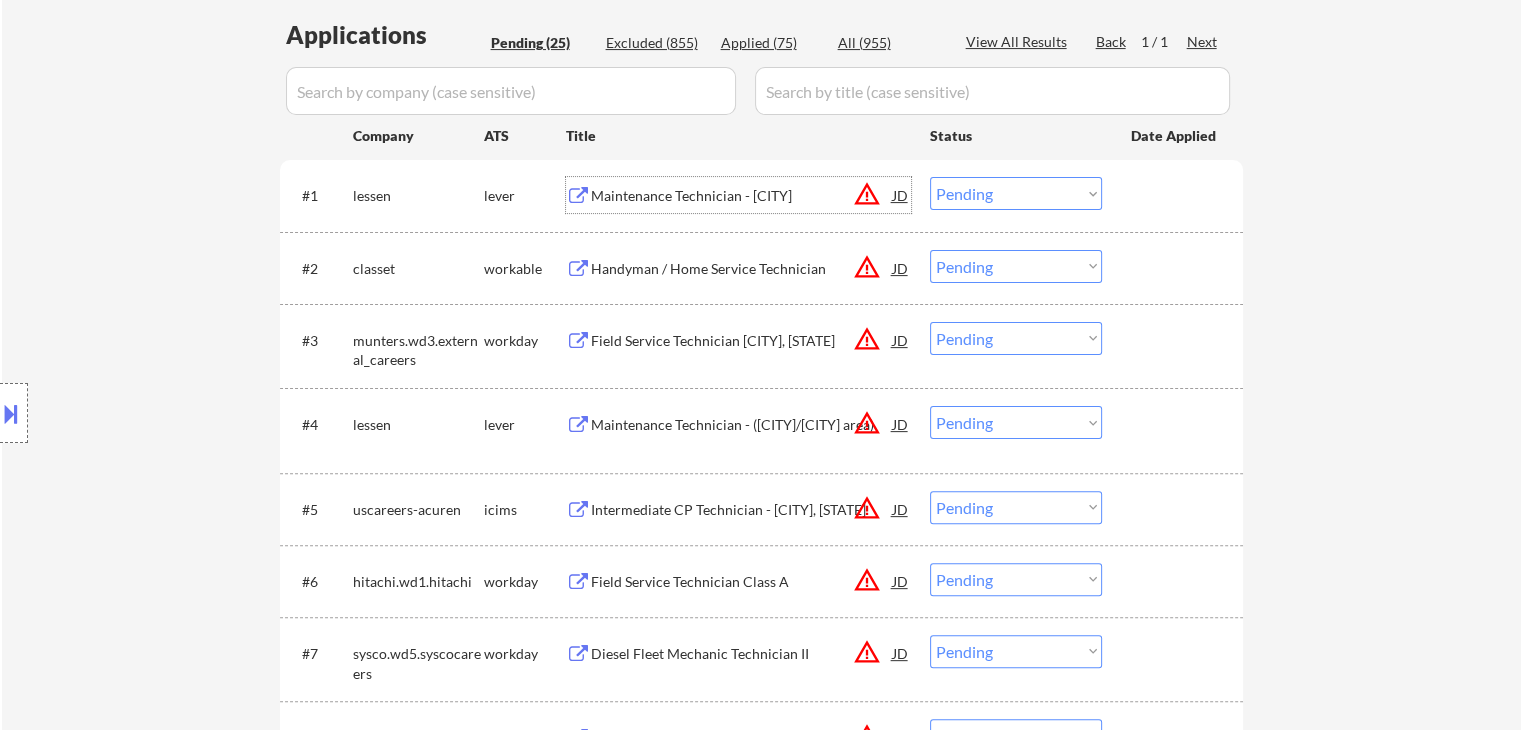 click on "Maintenance Technician - [CITY]" at bounding box center [742, 196] 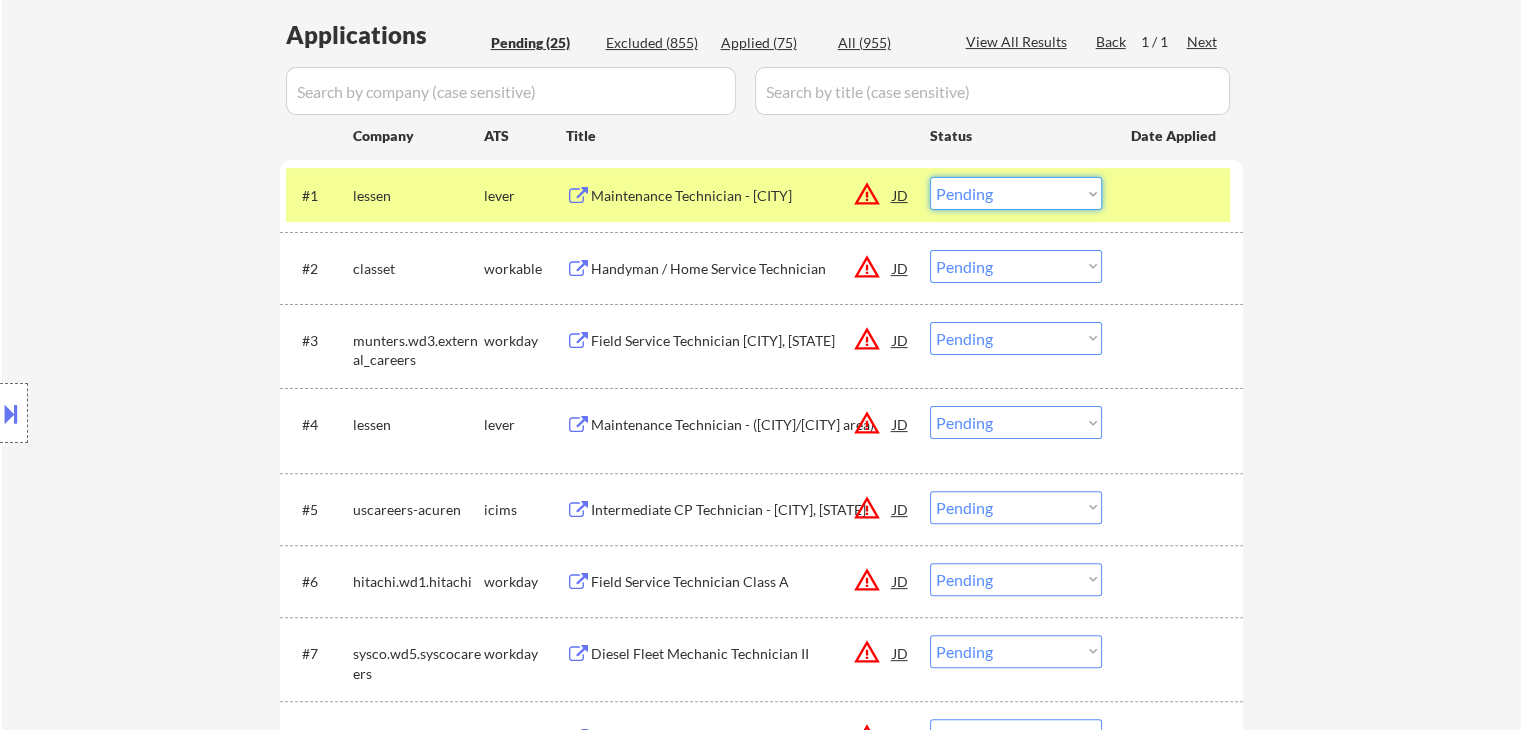 drag, startPoint x: 970, startPoint y: 193, endPoint x: 988, endPoint y: 206, distance: 22.203604 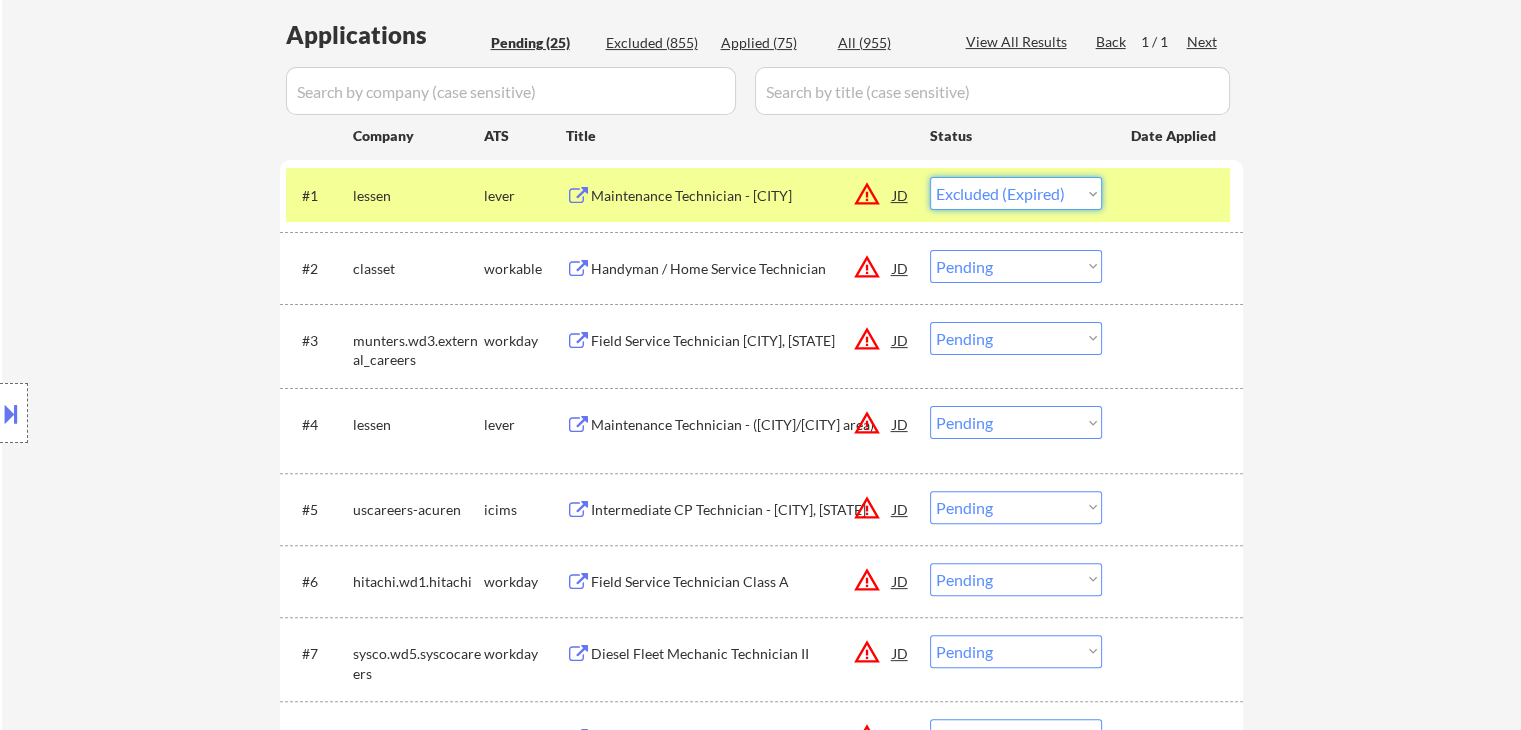 click on "Choose an option... Pending Applied Excluded (Questions) Excluded (Expired) Excluded (Location) Excluded (Bad Match) Excluded (Blocklist) Excluded (Salary) Excluded (Other)" at bounding box center (1016, 193) 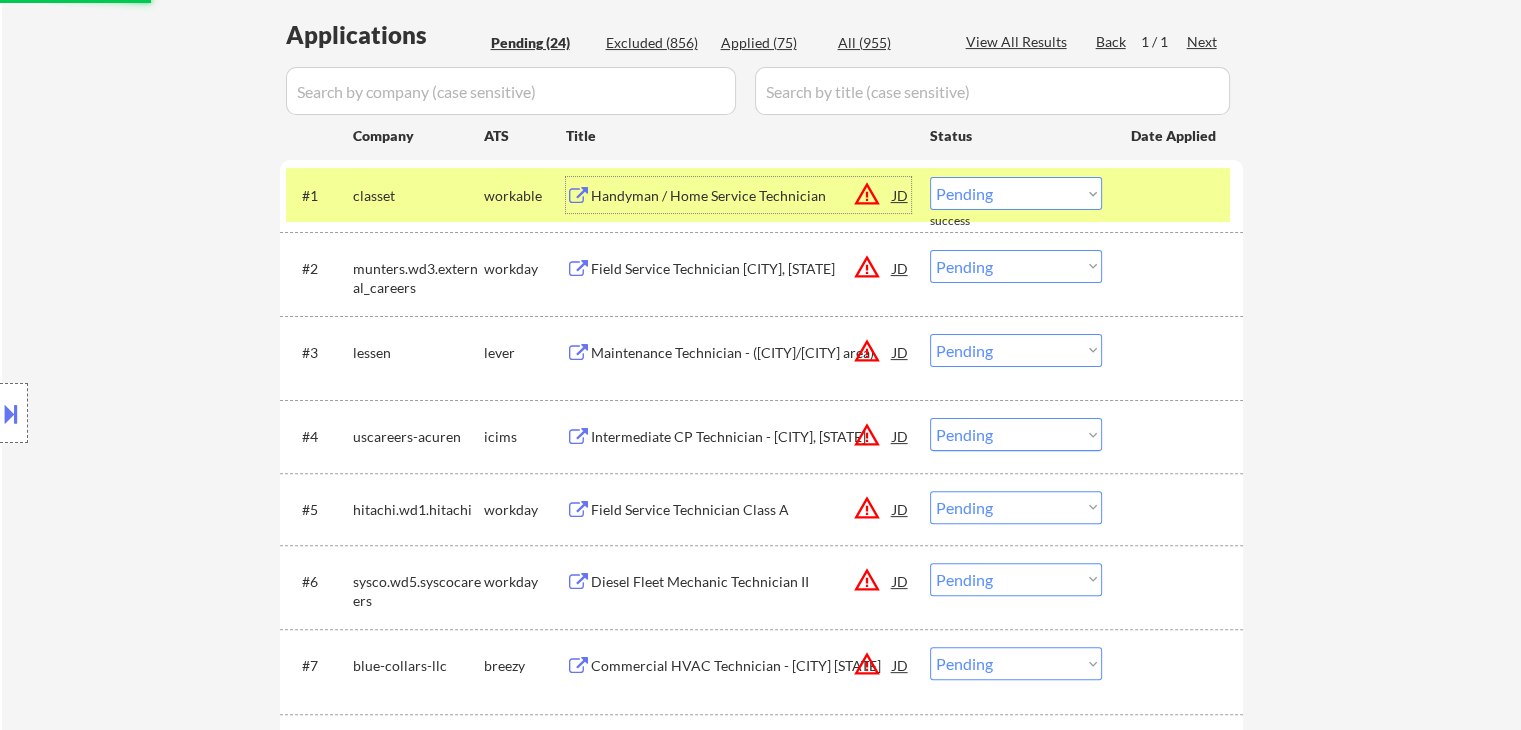 click on "Handyman / Home Service Technician" at bounding box center [742, 196] 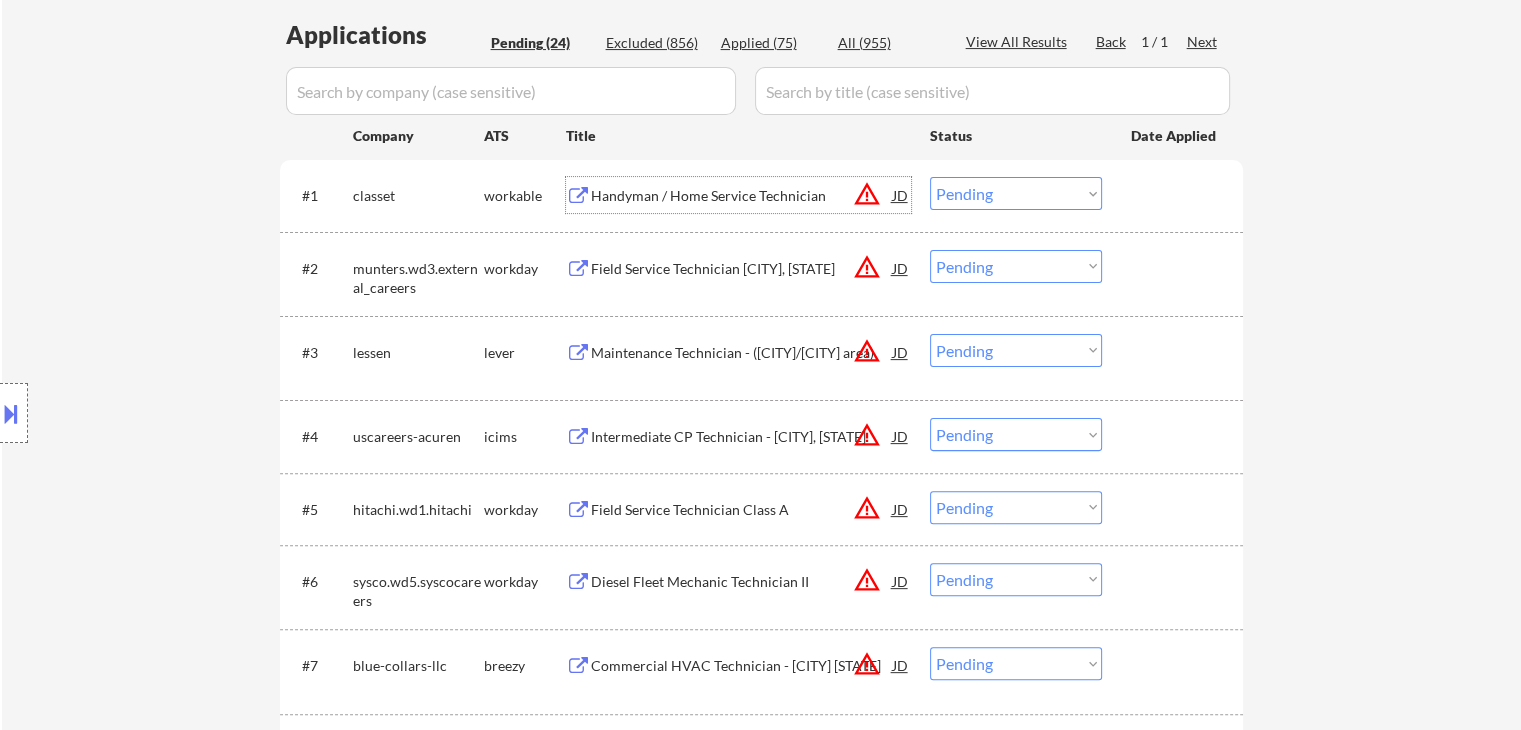 click on "Choose an option... Pending Applied Excluded (Questions) Excluded (Expired) Excluded (Location) Excluded (Bad Match) Excluded (Blocklist) Excluded (Salary) Excluded (Other)" at bounding box center [1016, 193] 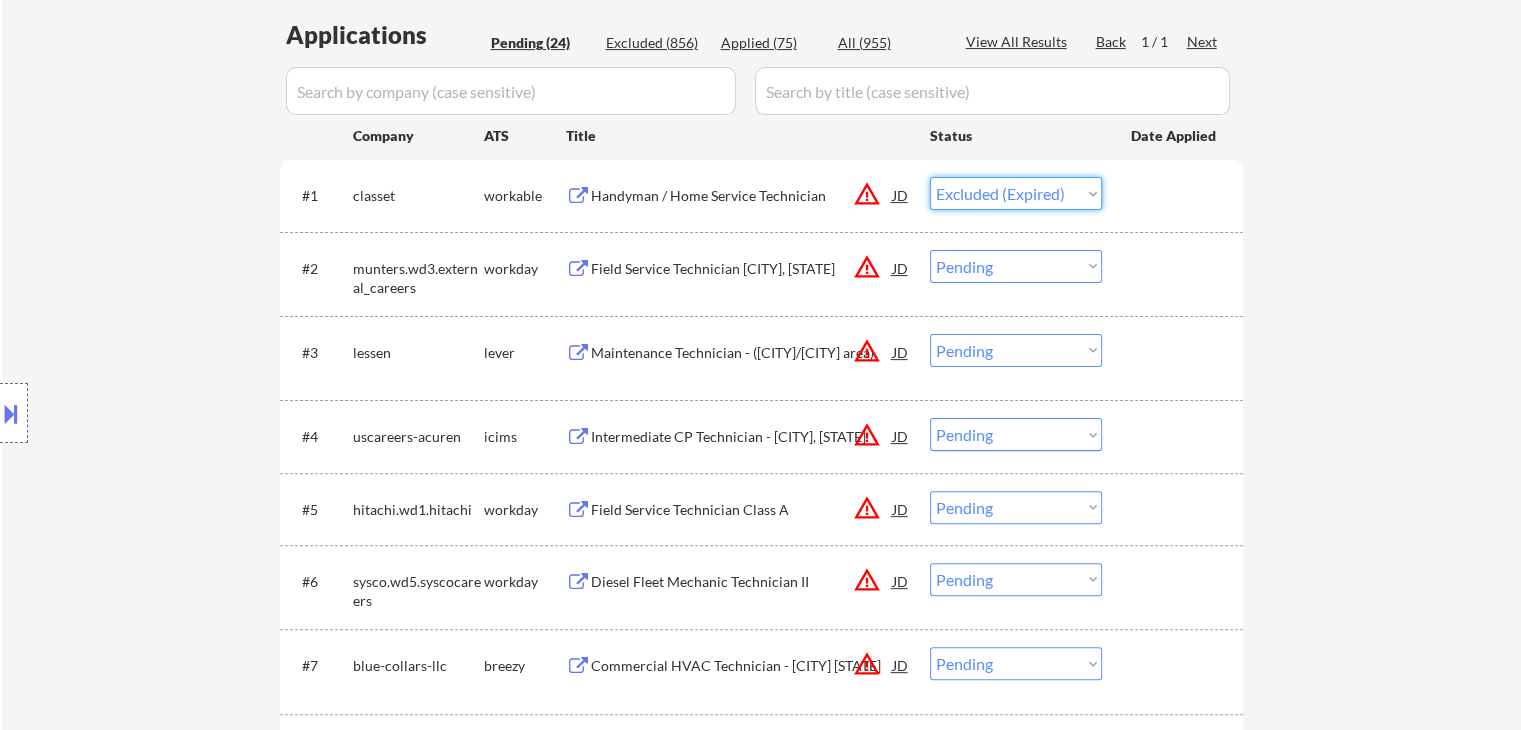 click on "Choose an option... Pending Applied Excluded (Questions) Excluded (Expired) Excluded (Location) Excluded (Bad Match) Excluded (Blocklist) Excluded (Salary) Excluded (Other)" at bounding box center [1016, 193] 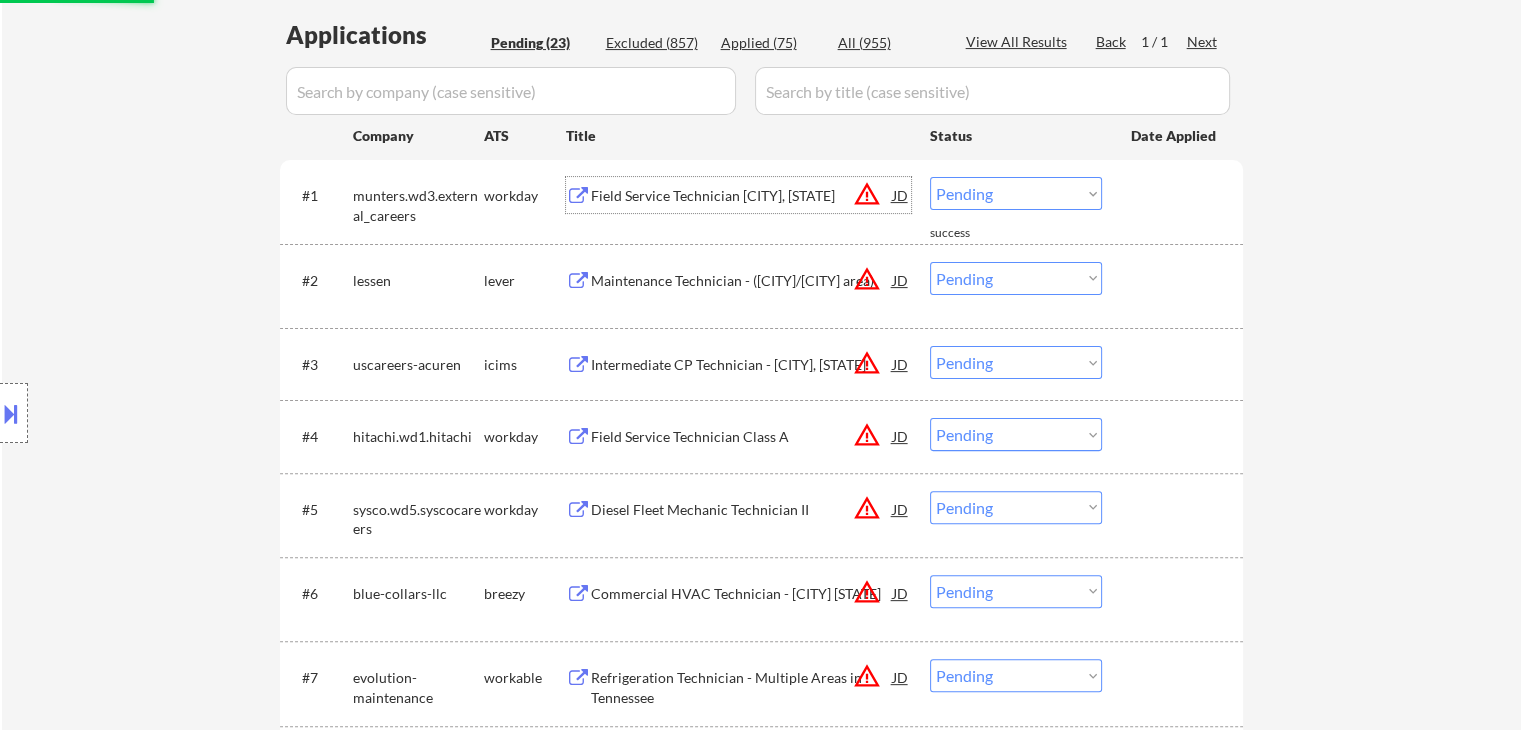 click on "Field Service Technician [CITY], [STATE]" at bounding box center (742, 196) 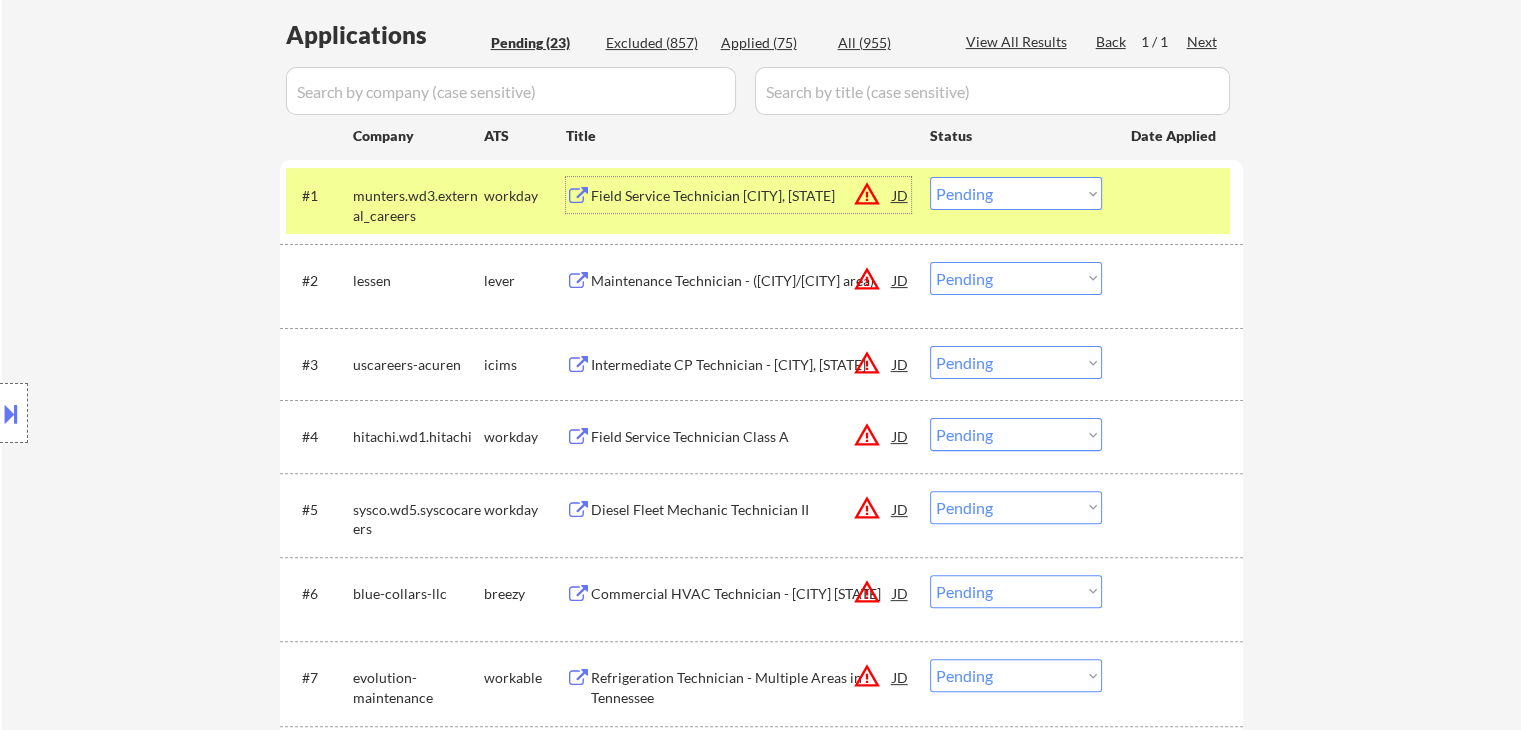 click on "Choose an option... Pending Applied Excluded (Questions) Excluded (Expired) Excluded (Location) Excluded (Bad Match) Excluded (Blocklist) Excluded (Salary) Excluded (Other)" at bounding box center [1016, 193] 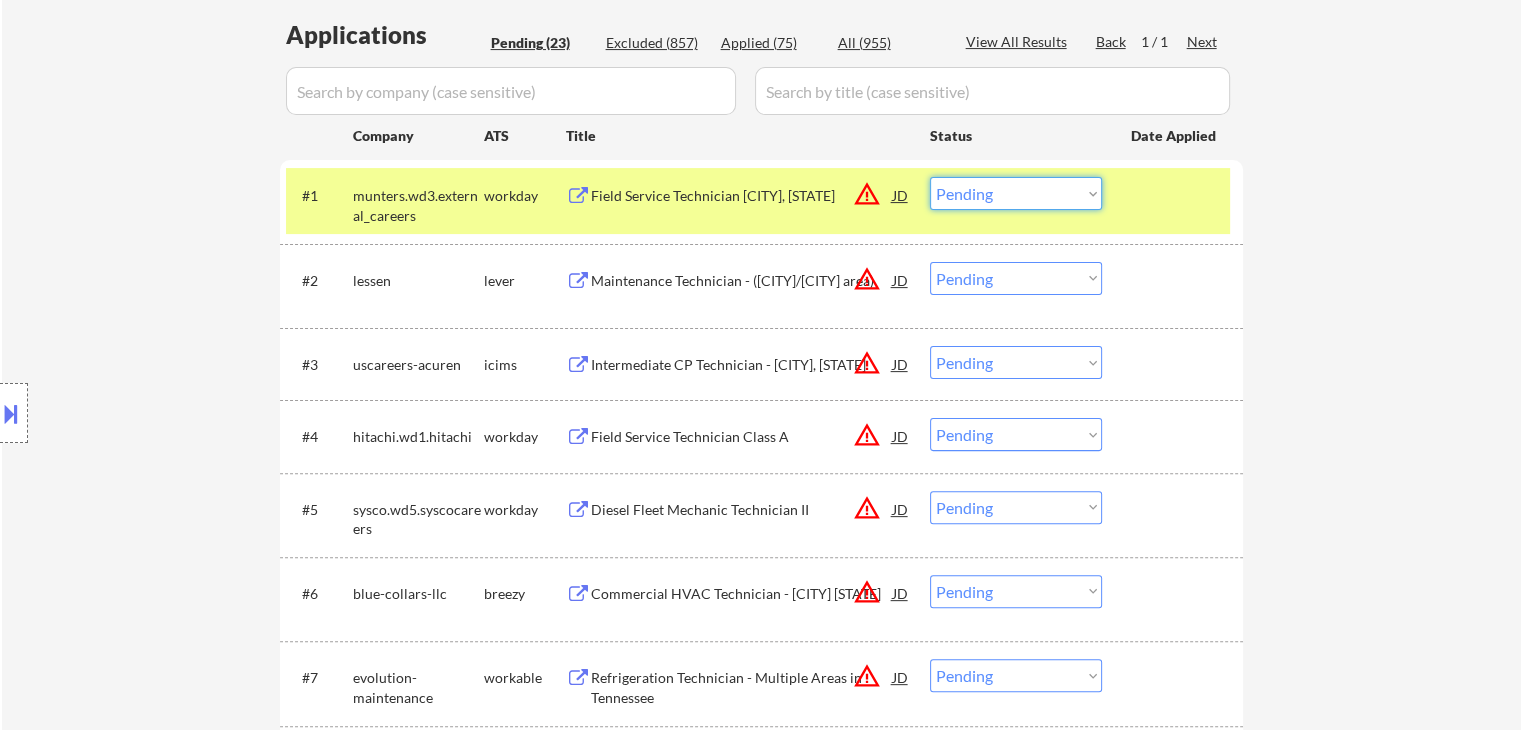 drag, startPoint x: 1009, startPoint y: 182, endPoint x: 1019, endPoint y: 205, distance: 25.079872 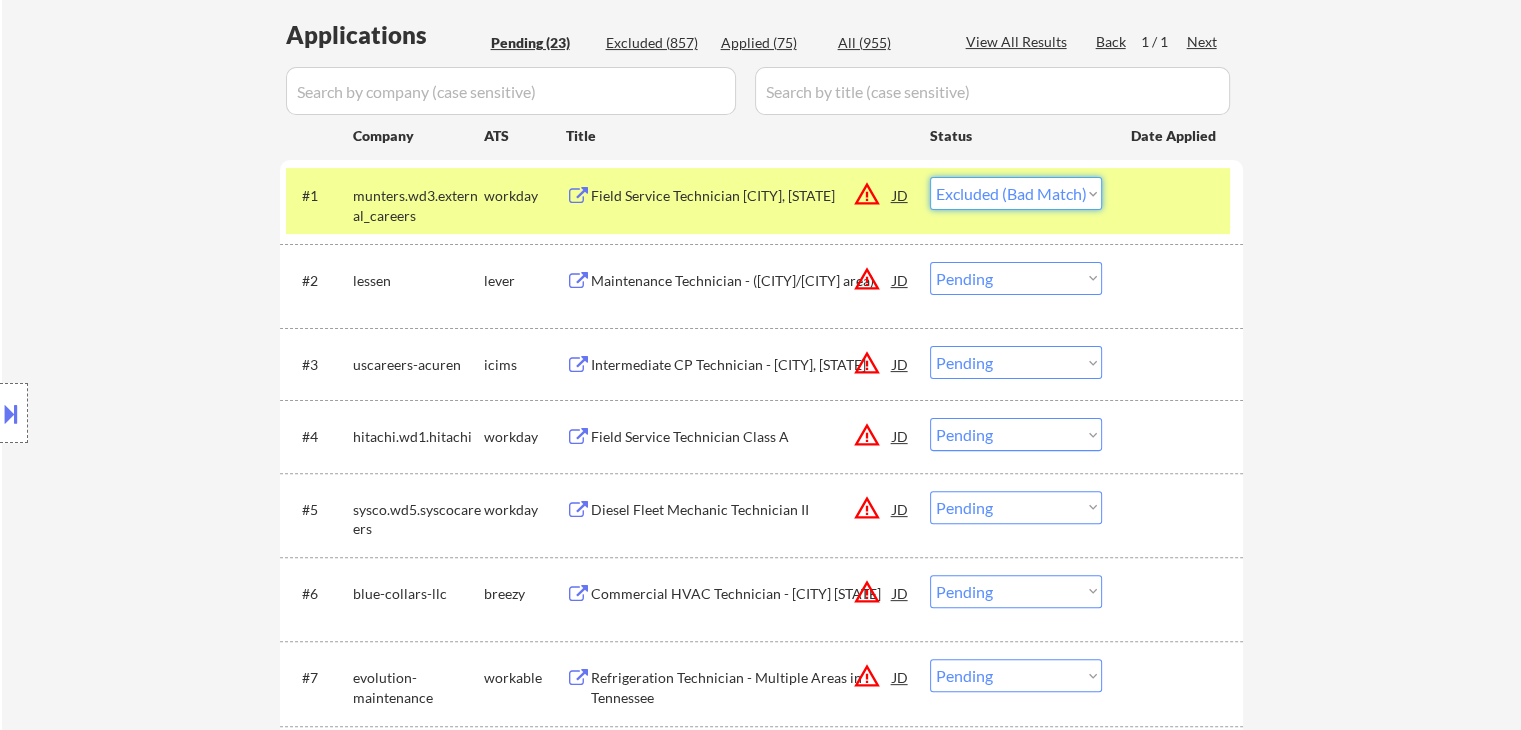 click on "Choose an option... Pending Applied Excluded (Questions) Excluded (Expired) Excluded (Location) Excluded (Bad Match) Excluded (Blocklist) Excluded (Salary) Excluded (Other)" at bounding box center [1016, 193] 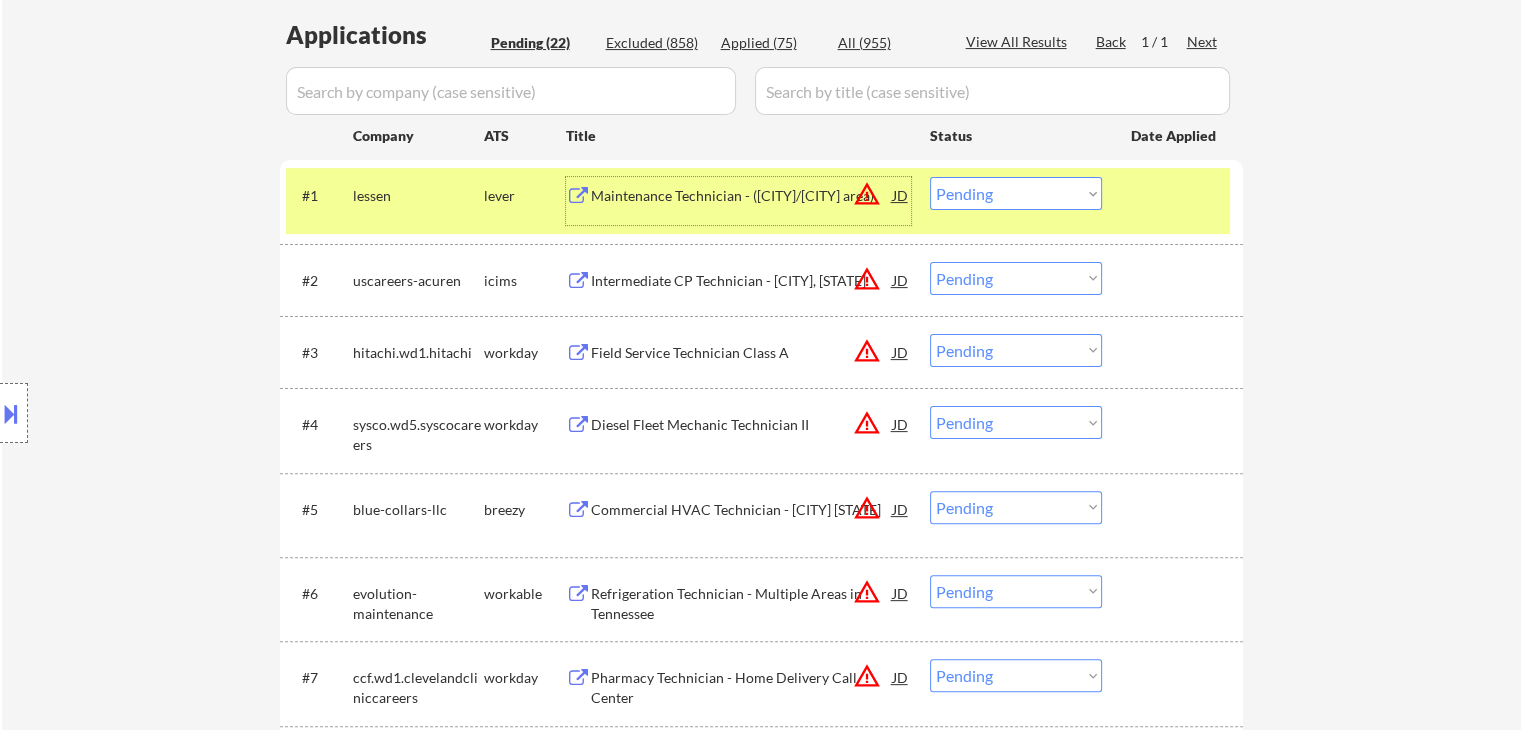 click on "Maintenance Technician - ([CITY]/[CITY] area)" at bounding box center [742, 196] 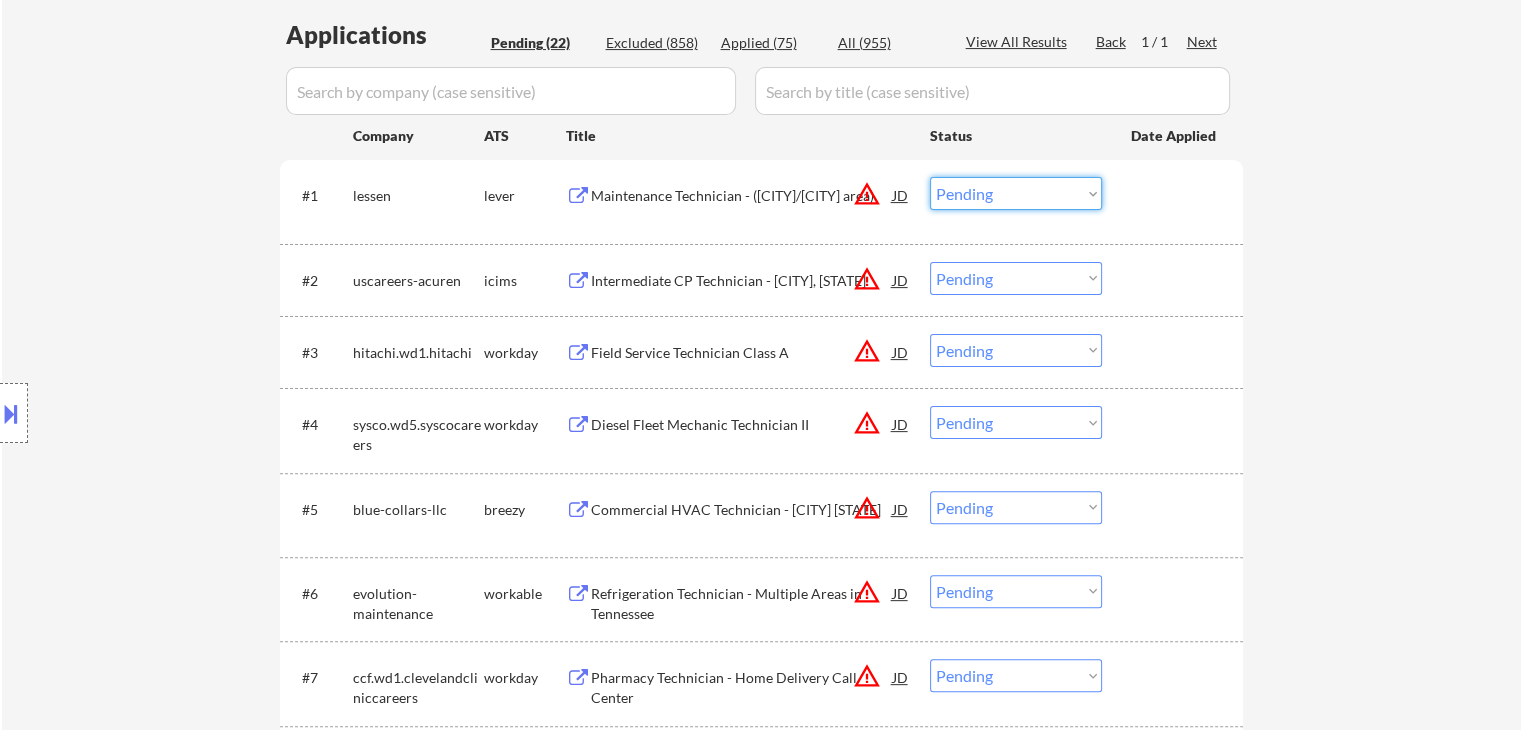 drag, startPoint x: 1010, startPoint y: 194, endPoint x: 1016, endPoint y: 207, distance: 14.3178215 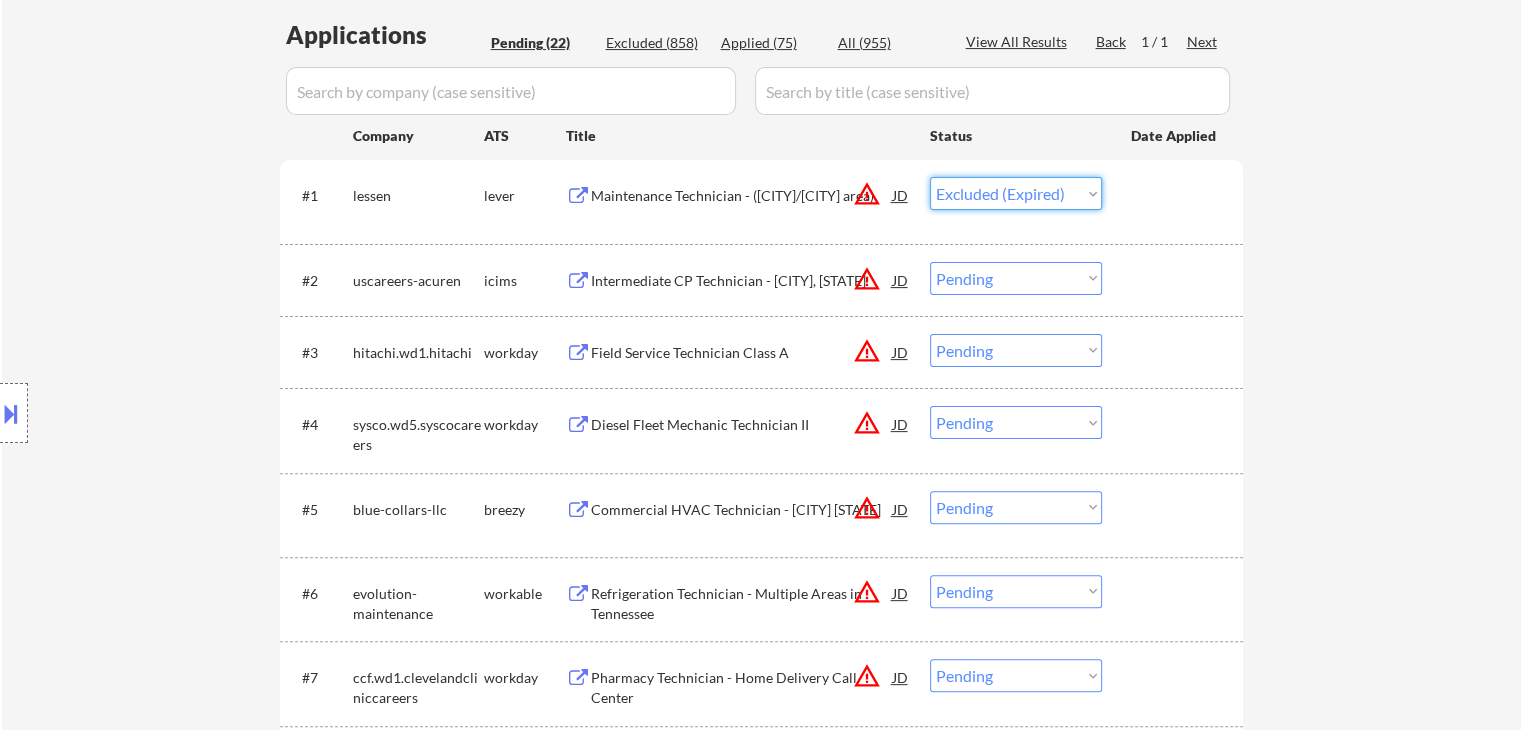 click on "Choose an option... Pending Applied Excluded (Questions) Excluded (Expired) Excluded (Location) Excluded (Bad Match) Excluded (Blocklist) Excluded (Salary) Excluded (Other)" at bounding box center [1016, 193] 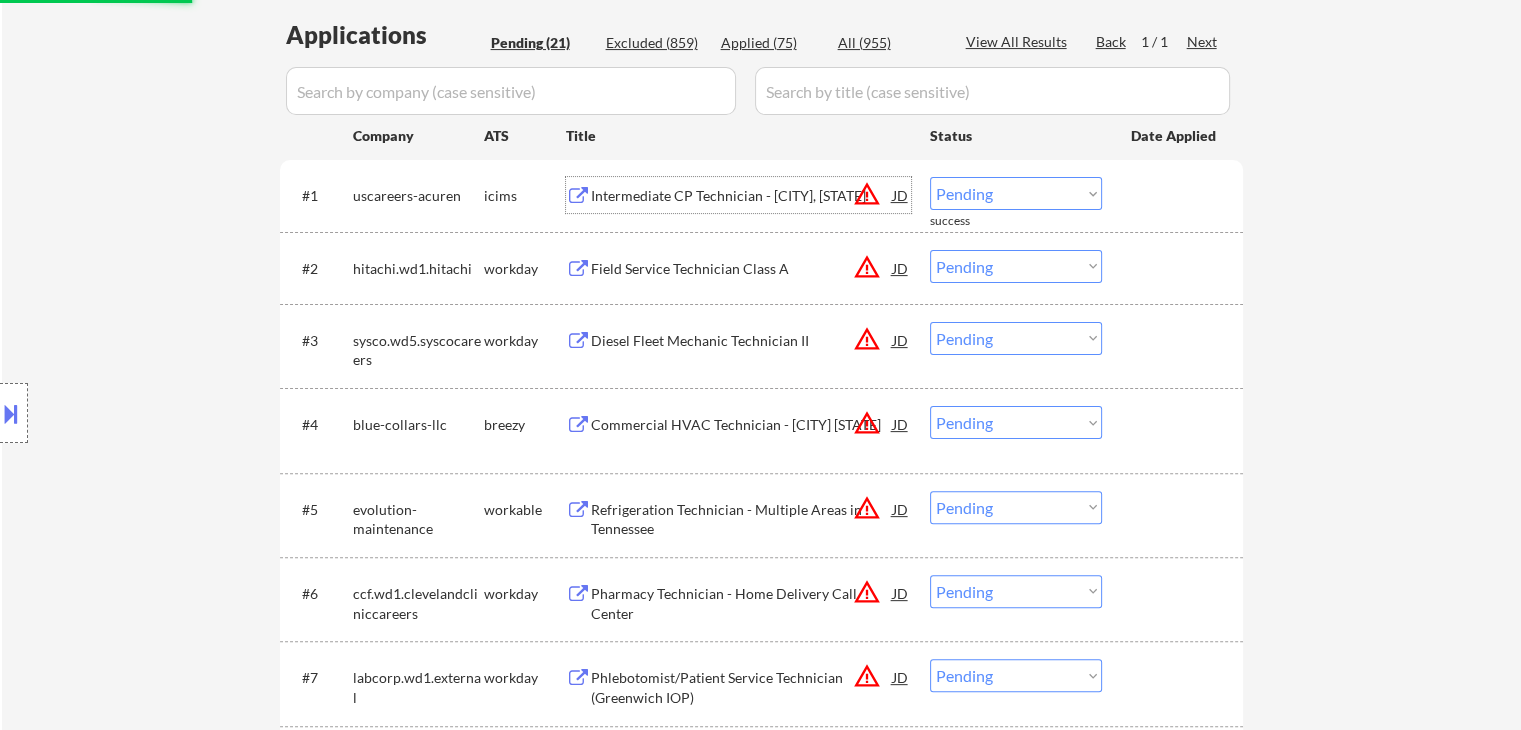 click on "Intermediate CP Technician - [CITY], [STATE]" at bounding box center (742, 196) 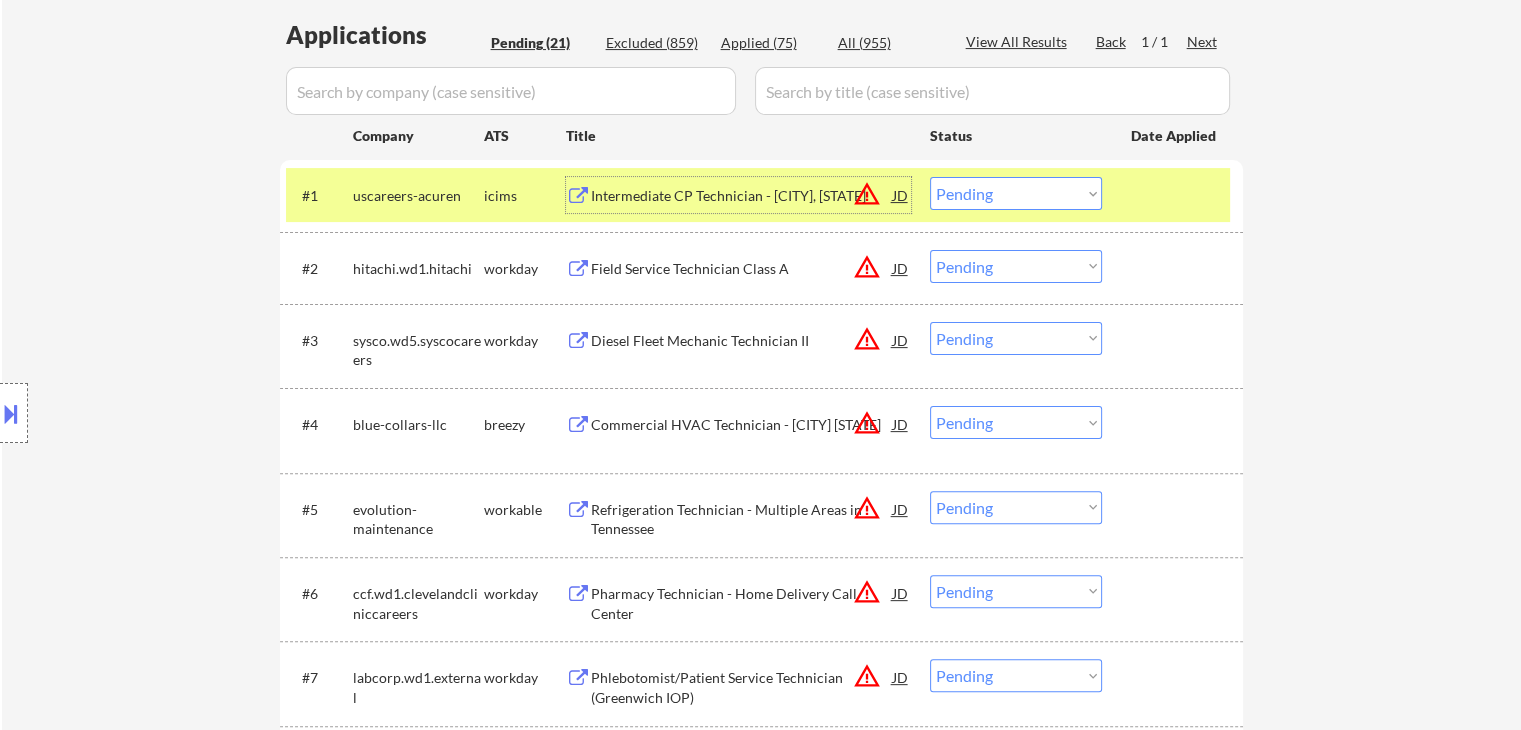 click on "Choose an option... Pending Applied Excluded (Questions) Excluded (Expired) Excluded (Location) Excluded (Bad Match) Excluded (Blocklist) Excluded (Salary) Excluded (Other)" at bounding box center [1016, 193] 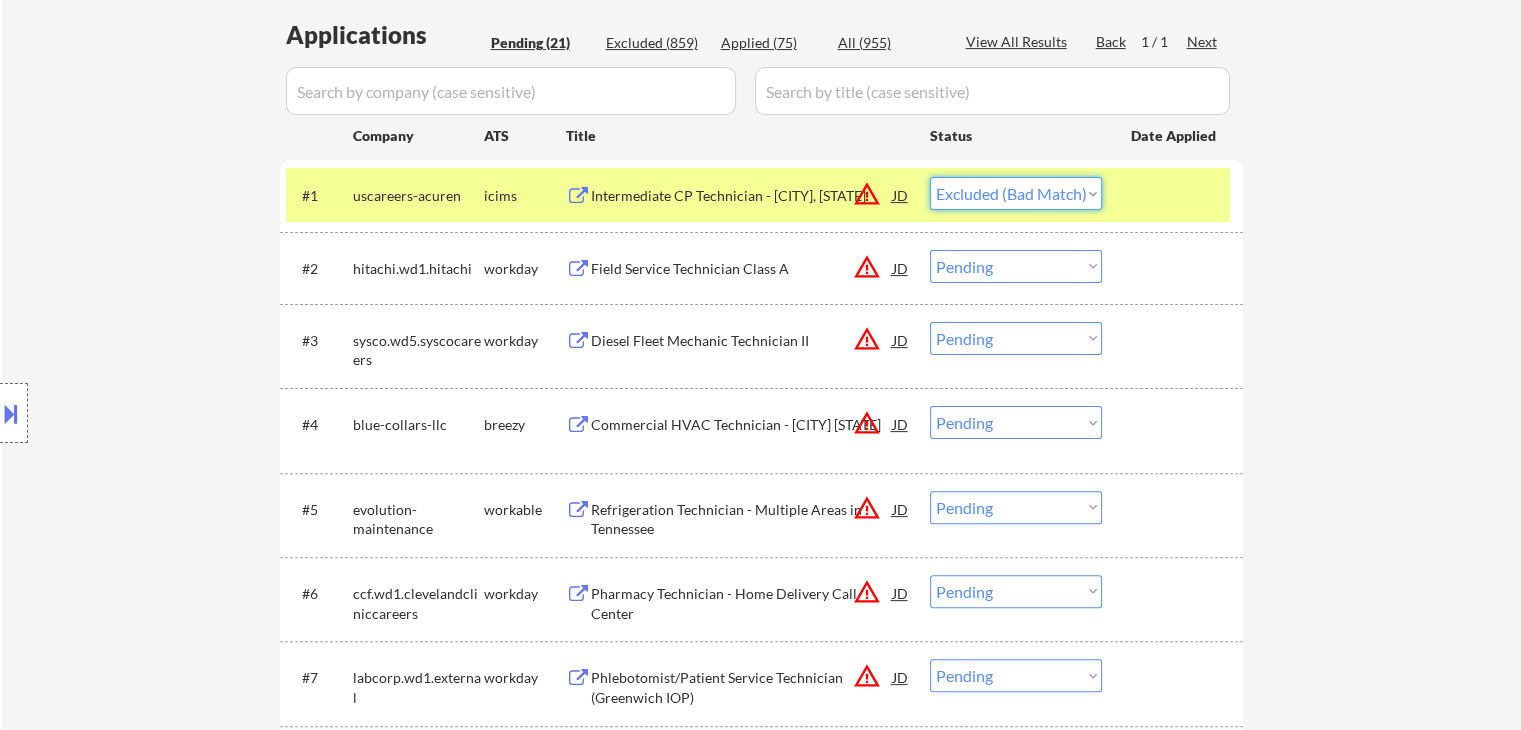 click on "Choose an option... Pending Applied Excluded (Questions) Excluded (Expired) Excluded (Location) Excluded (Bad Match) Excluded (Blocklist) Excluded (Salary) Excluded (Other)" at bounding box center (1016, 193) 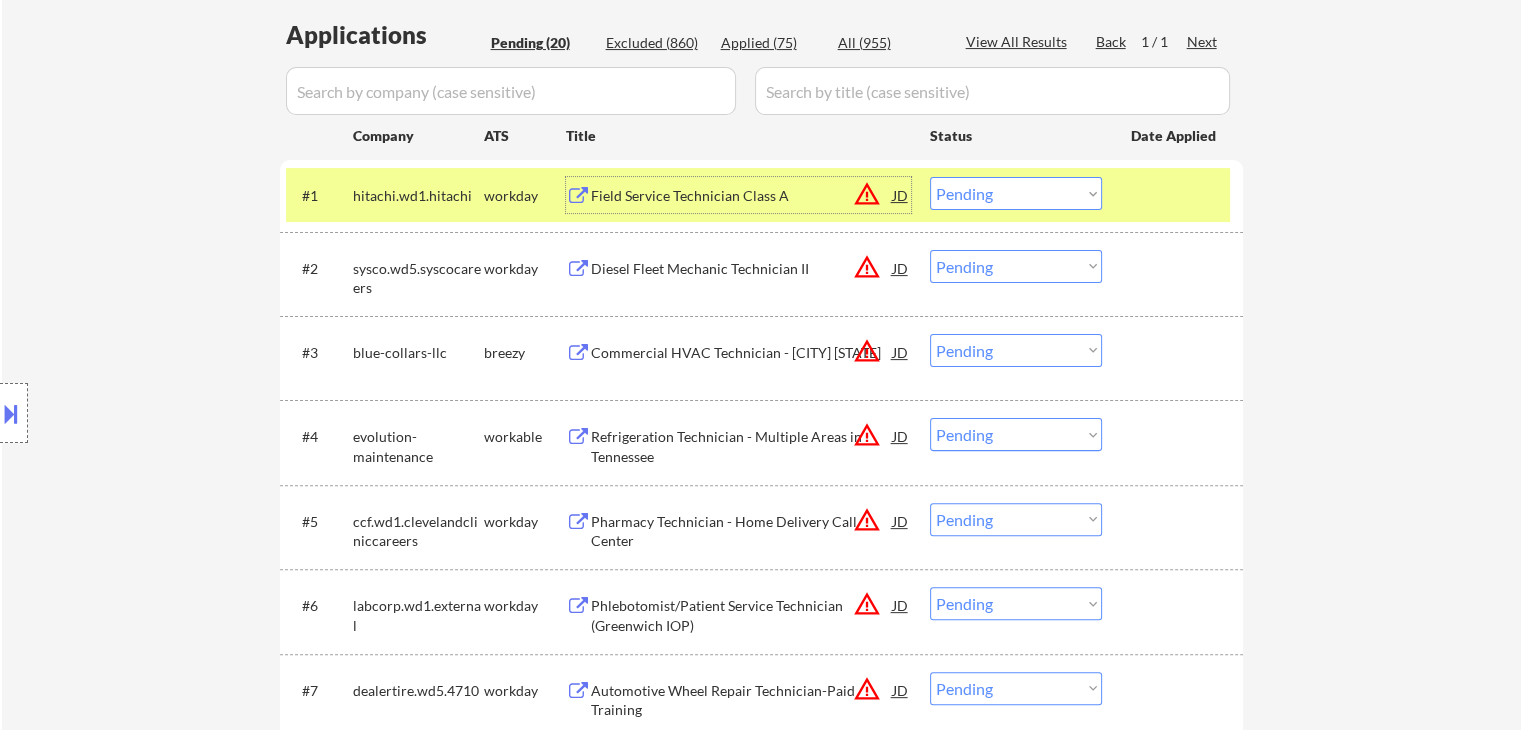 click on "Field Service Technician Class A" at bounding box center [742, 196] 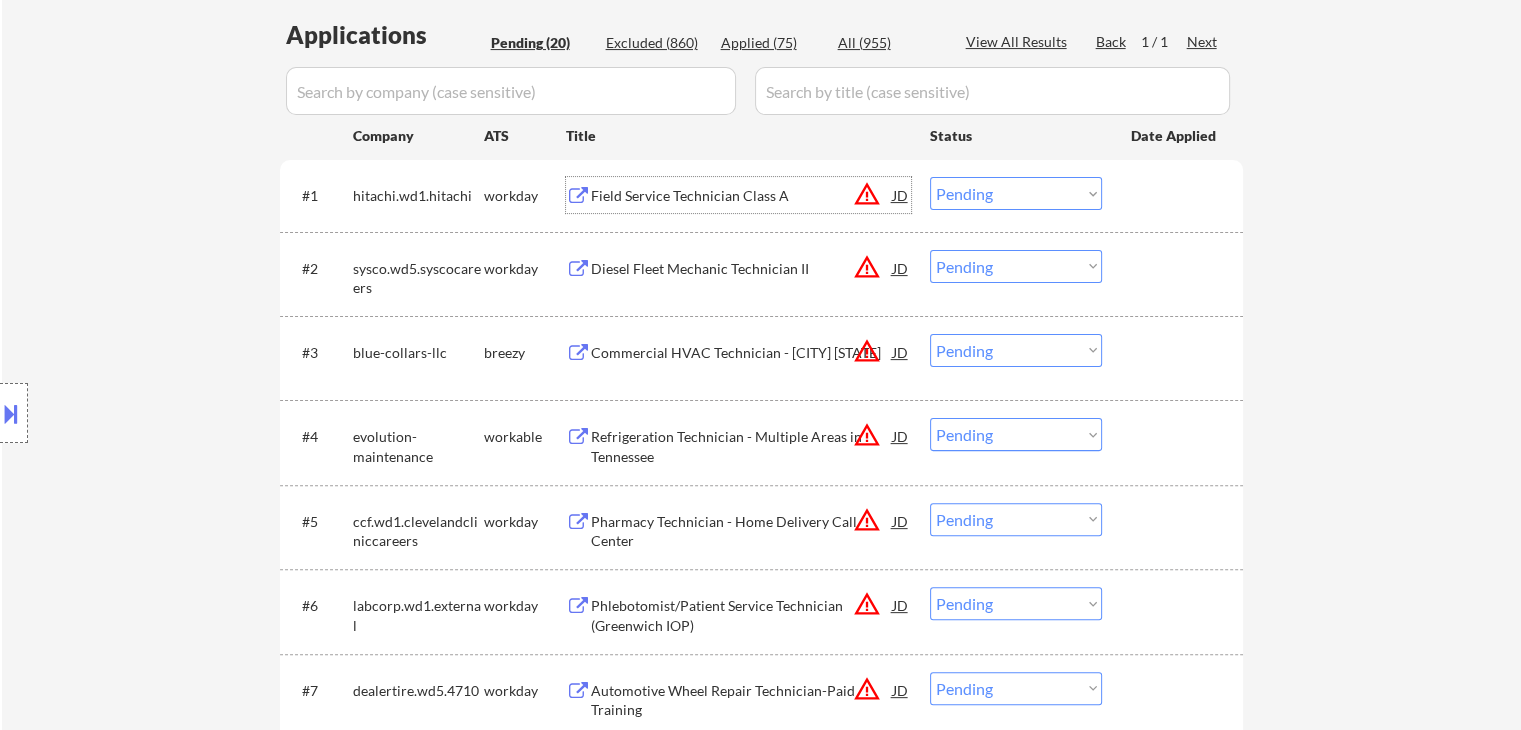drag, startPoint x: 990, startPoint y: 196, endPoint x: 991, endPoint y: 206, distance: 10.049875 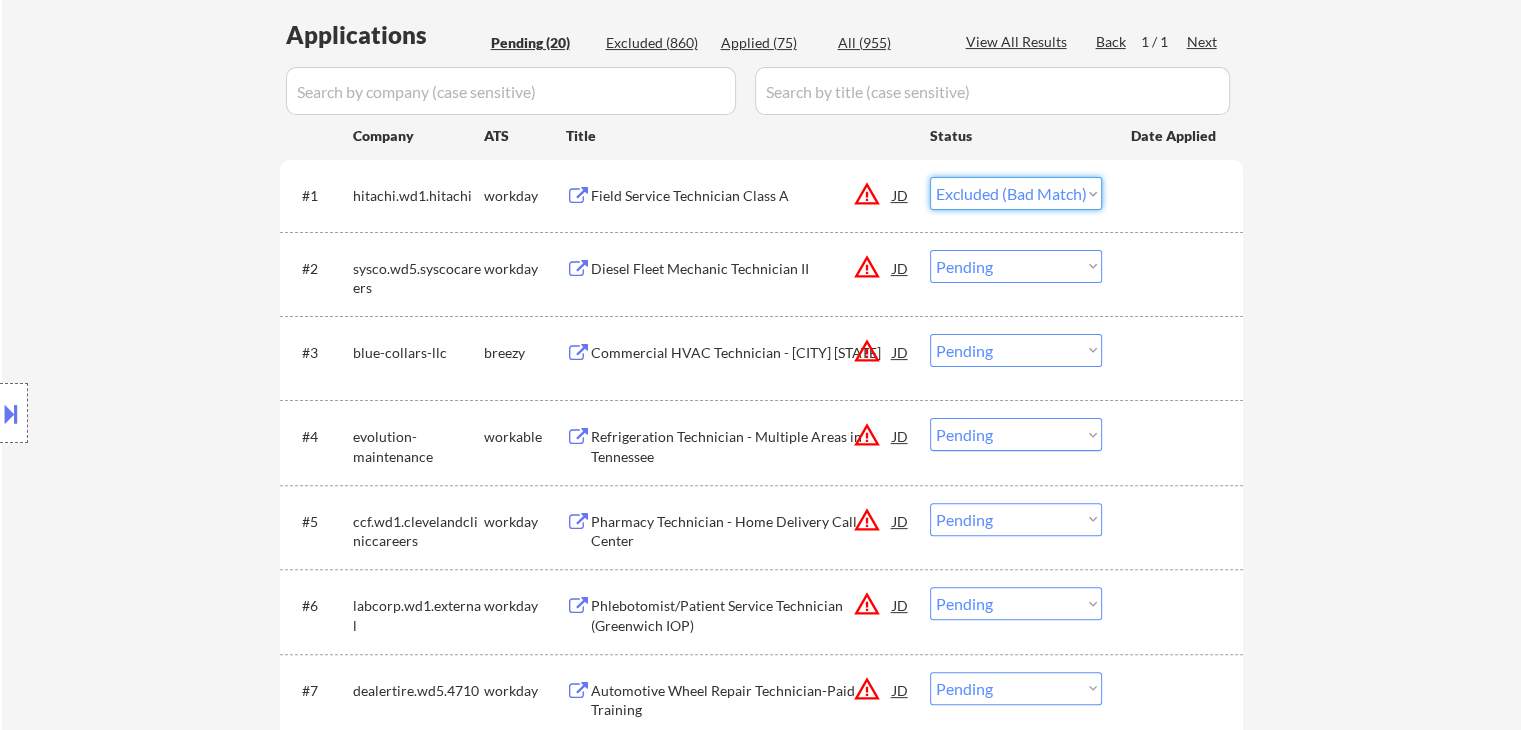 click on "Choose an option... Pending Applied Excluded (Questions) Excluded (Expired) Excluded (Location) Excluded (Bad Match) Excluded (Blocklist) Excluded (Salary) Excluded (Other)" at bounding box center [1016, 193] 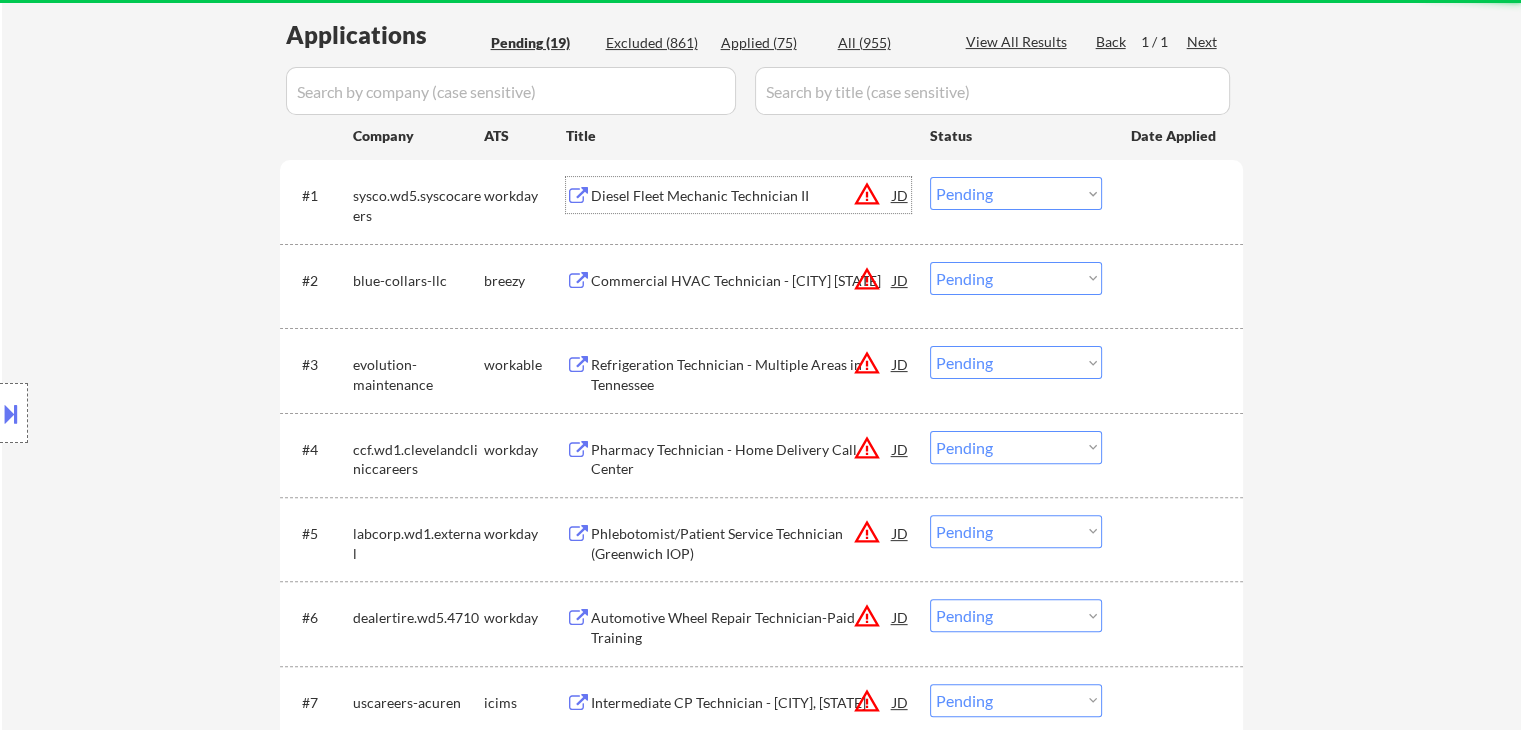 click on "Diesel Fleet Mechanic Technician II" at bounding box center [742, 196] 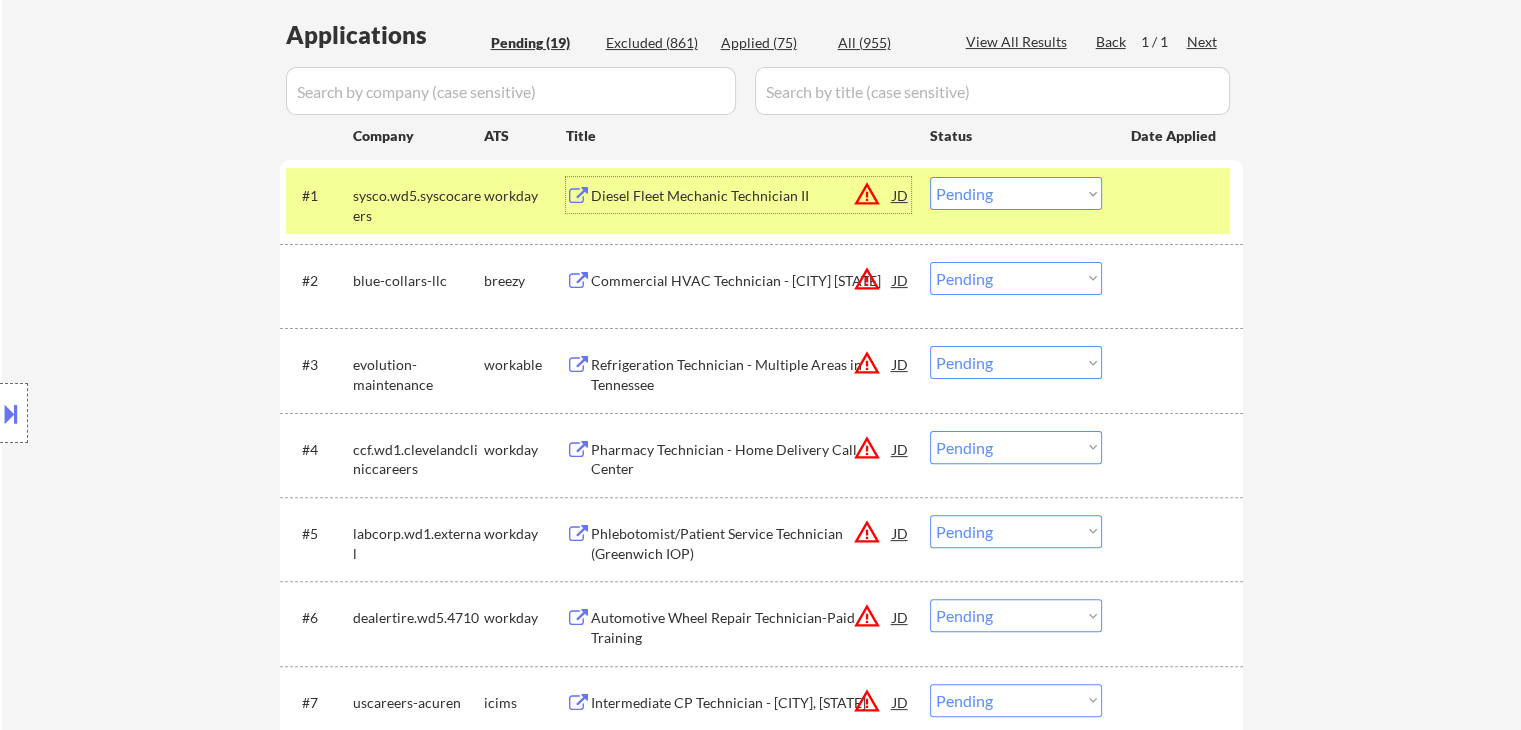 click on "Choose an option... Pending Applied Excluded (Questions) Excluded (Expired) Excluded (Location) Excluded (Bad Match) Excluded (Blocklist) Excluded (Salary) Excluded (Other)" at bounding box center (1016, 193) 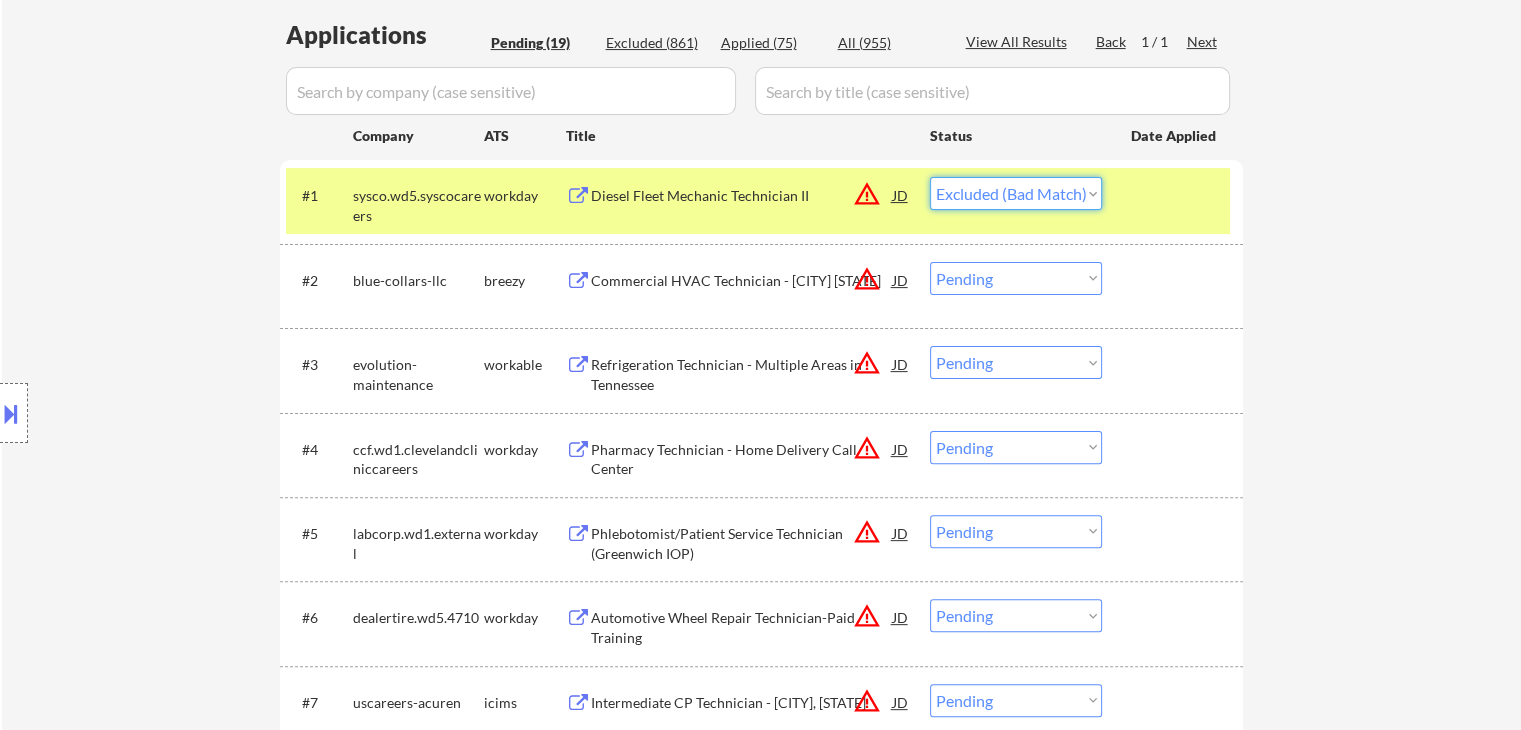 click on "Choose an option... Pending Applied Excluded (Questions) Excluded (Expired) Excluded (Location) Excluded (Bad Match) Excluded (Blocklist) Excluded (Salary) Excluded (Other)" at bounding box center (1016, 193) 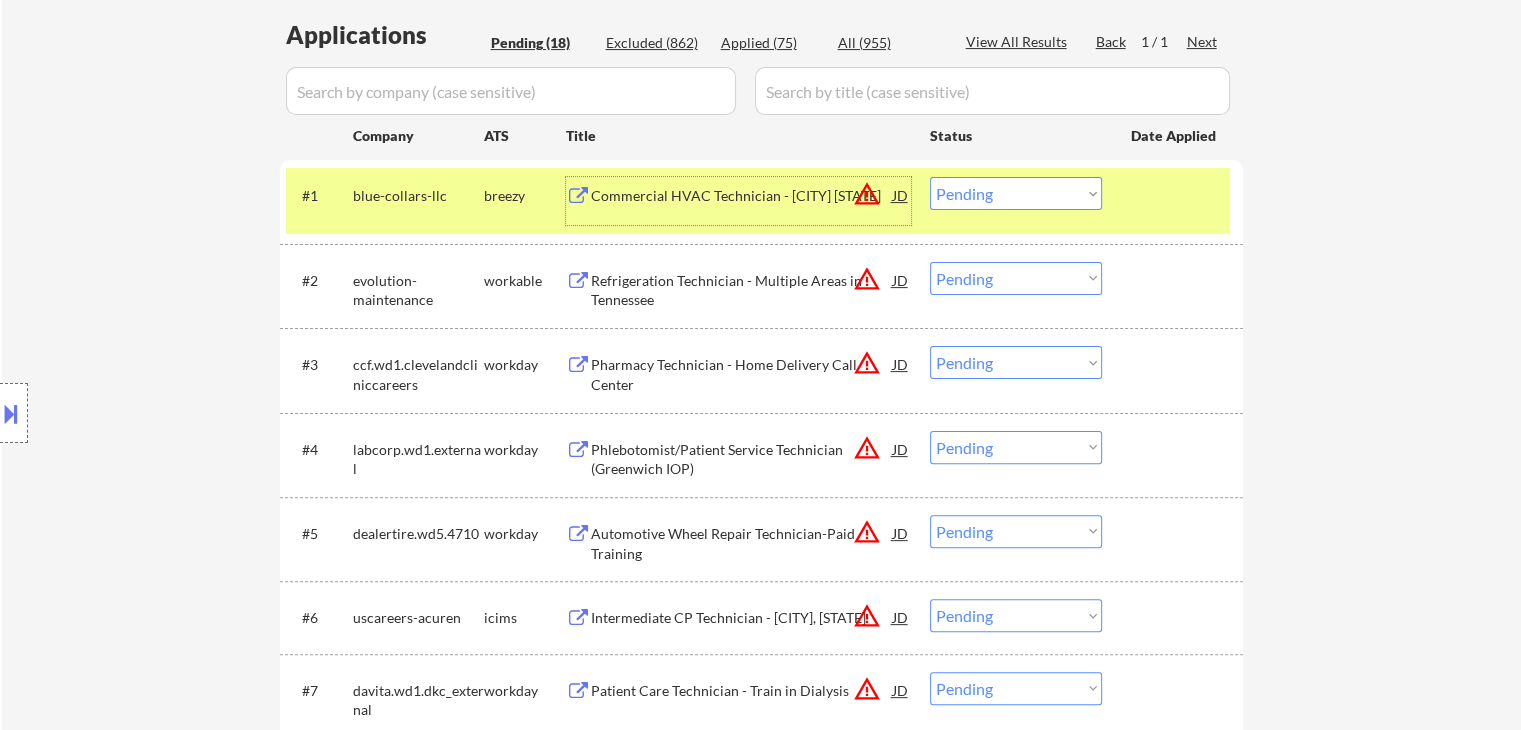 click on "Commercial HVAC Technician - [CITY] [STATE]" at bounding box center (742, 196) 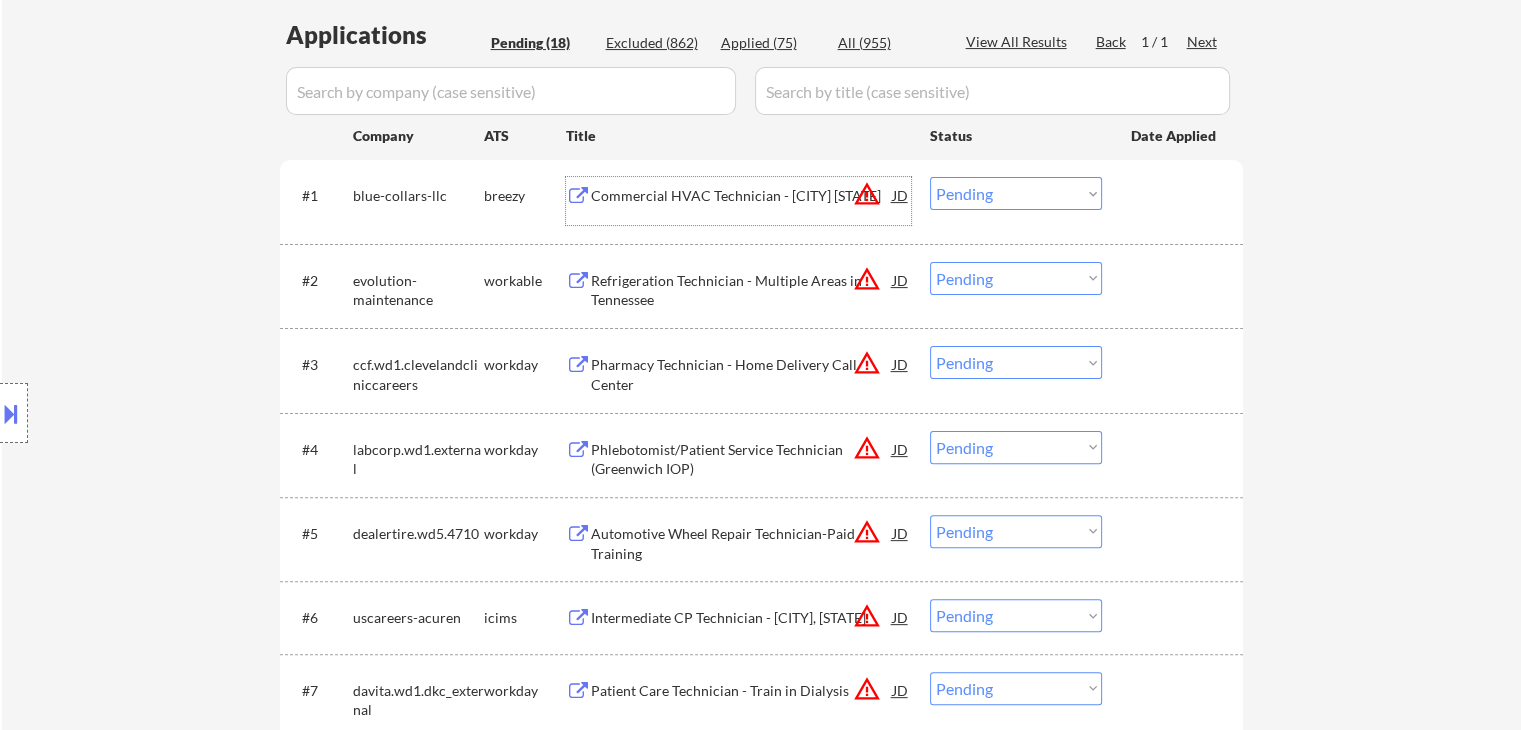 drag, startPoint x: 998, startPoint y: 196, endPoint x: 1003, endPoint y: 206, distance: 11.18034 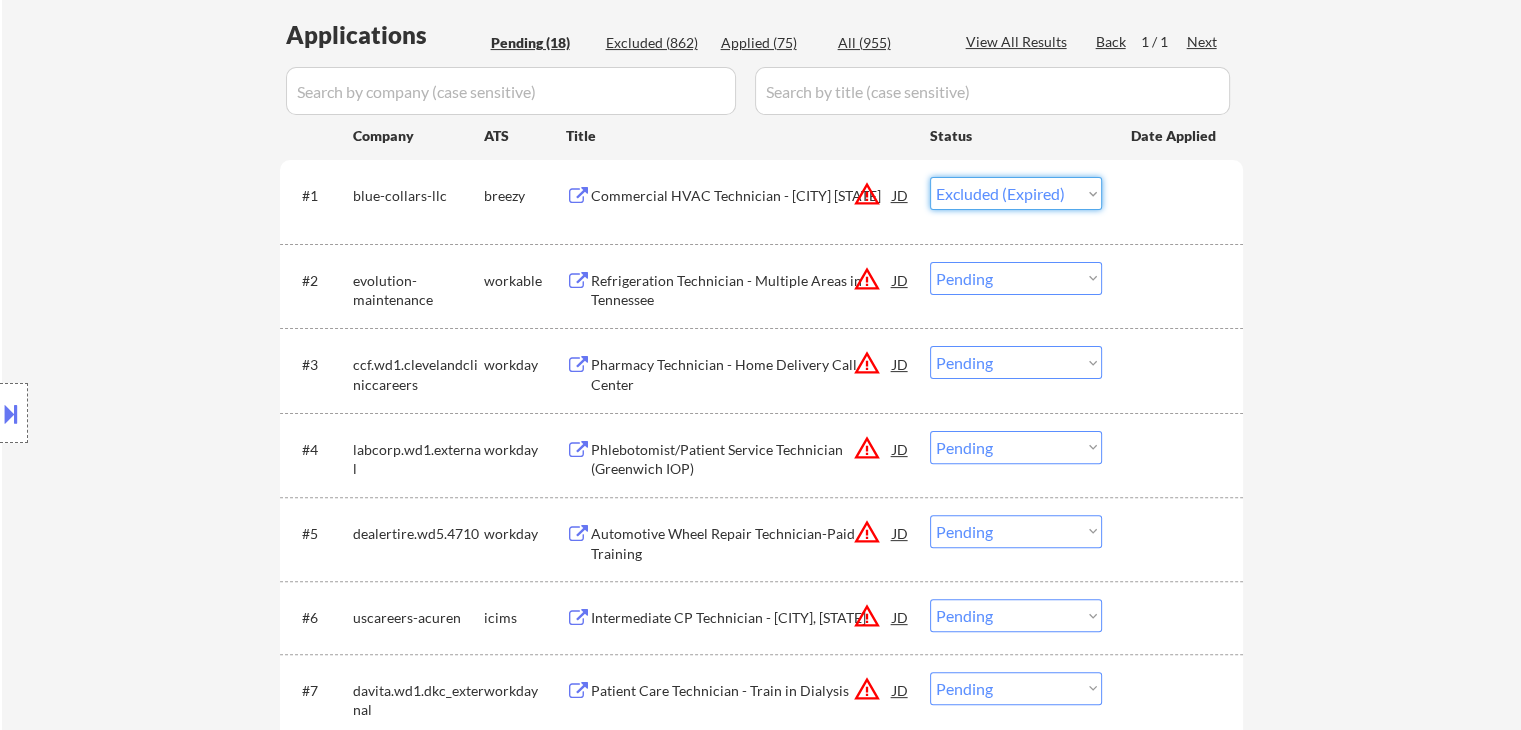 click on "Choose an option... Pending Applied Excluded (Questions) Excluded (Expired) Excluded (Location) Excluded (Bad Match) Excluded (Blocklist) Excluded (Salary) Excluded (Other)" at bounding box center (1016, 193) 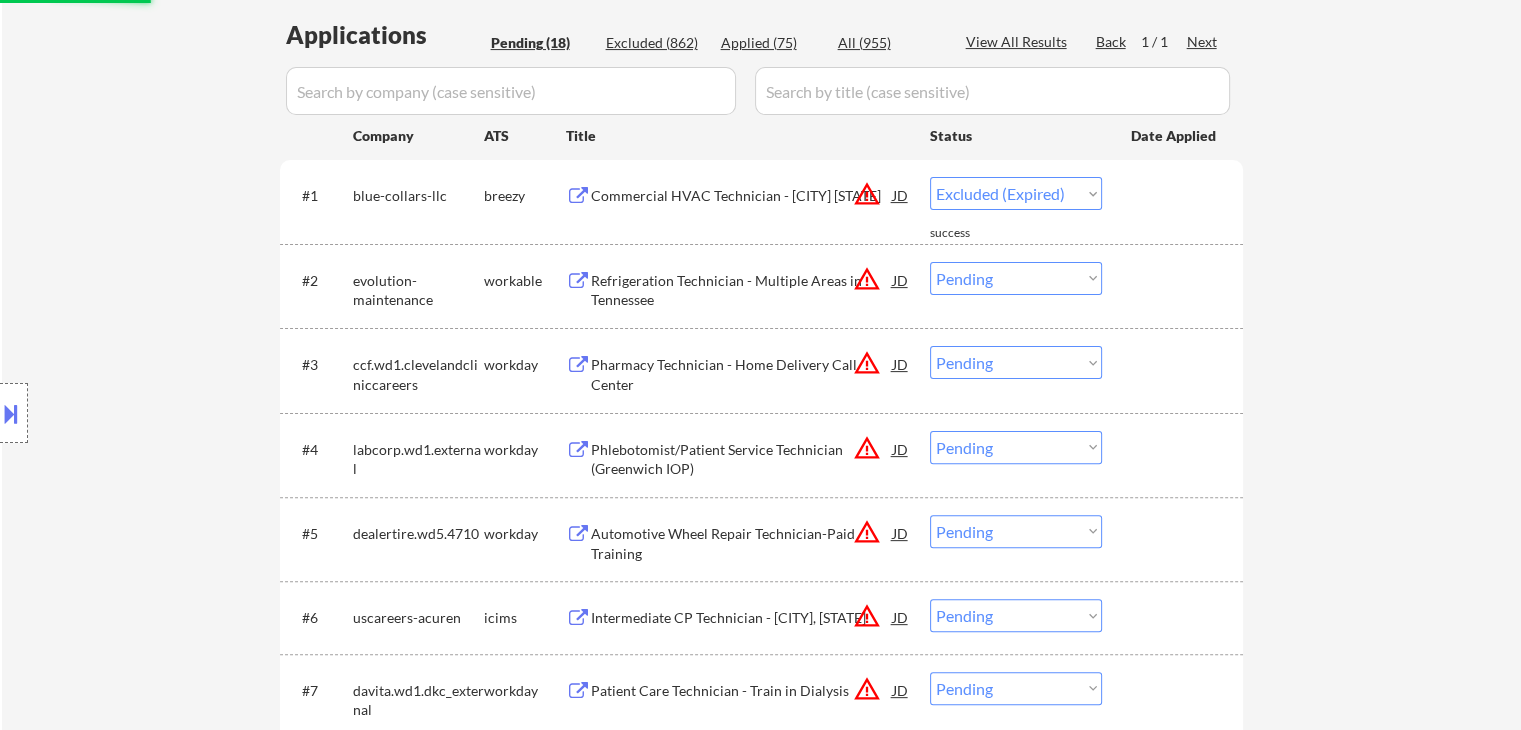 select on ""pending"" 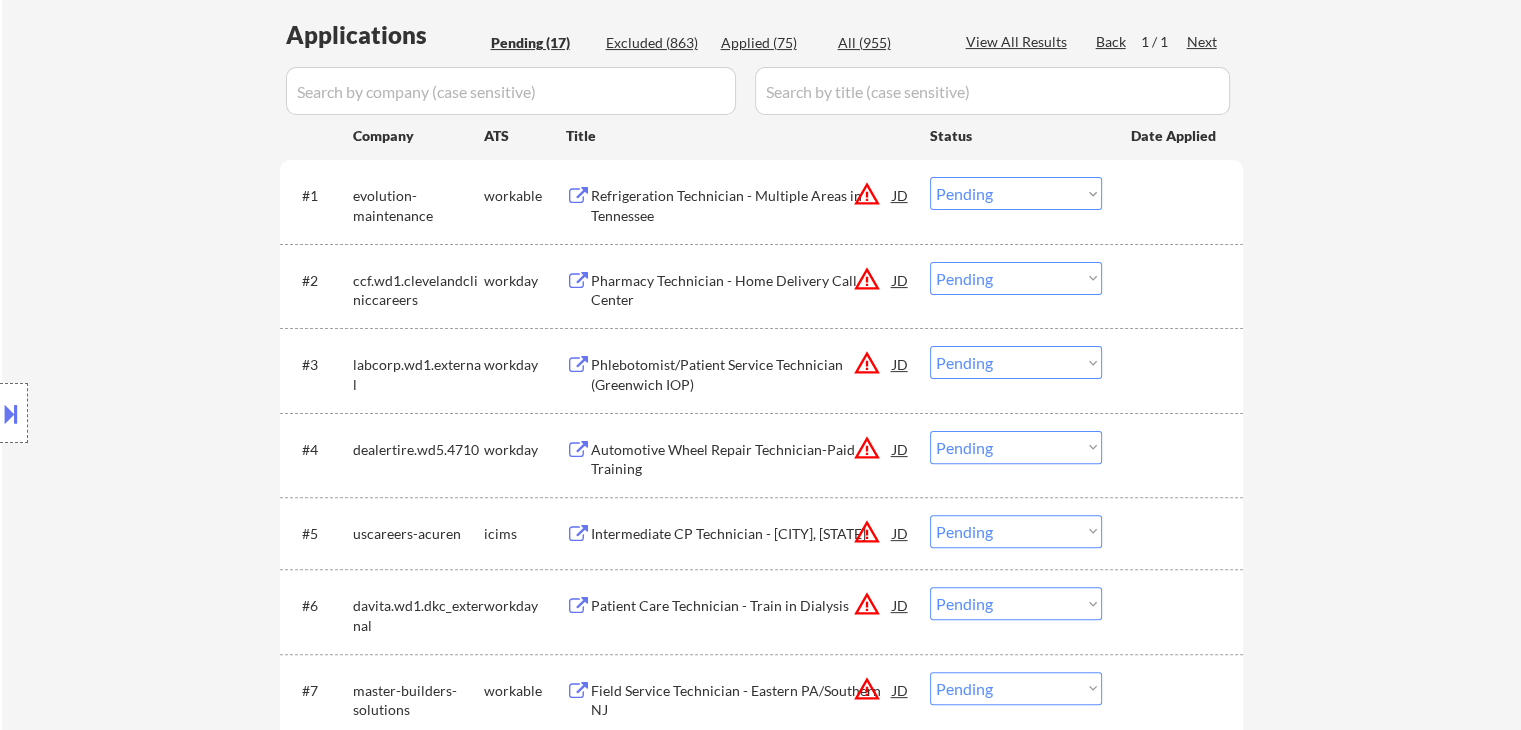 click on "Refrigeration Technician - Multiple Areas in Tennessee" at bounding box center [742, 205] 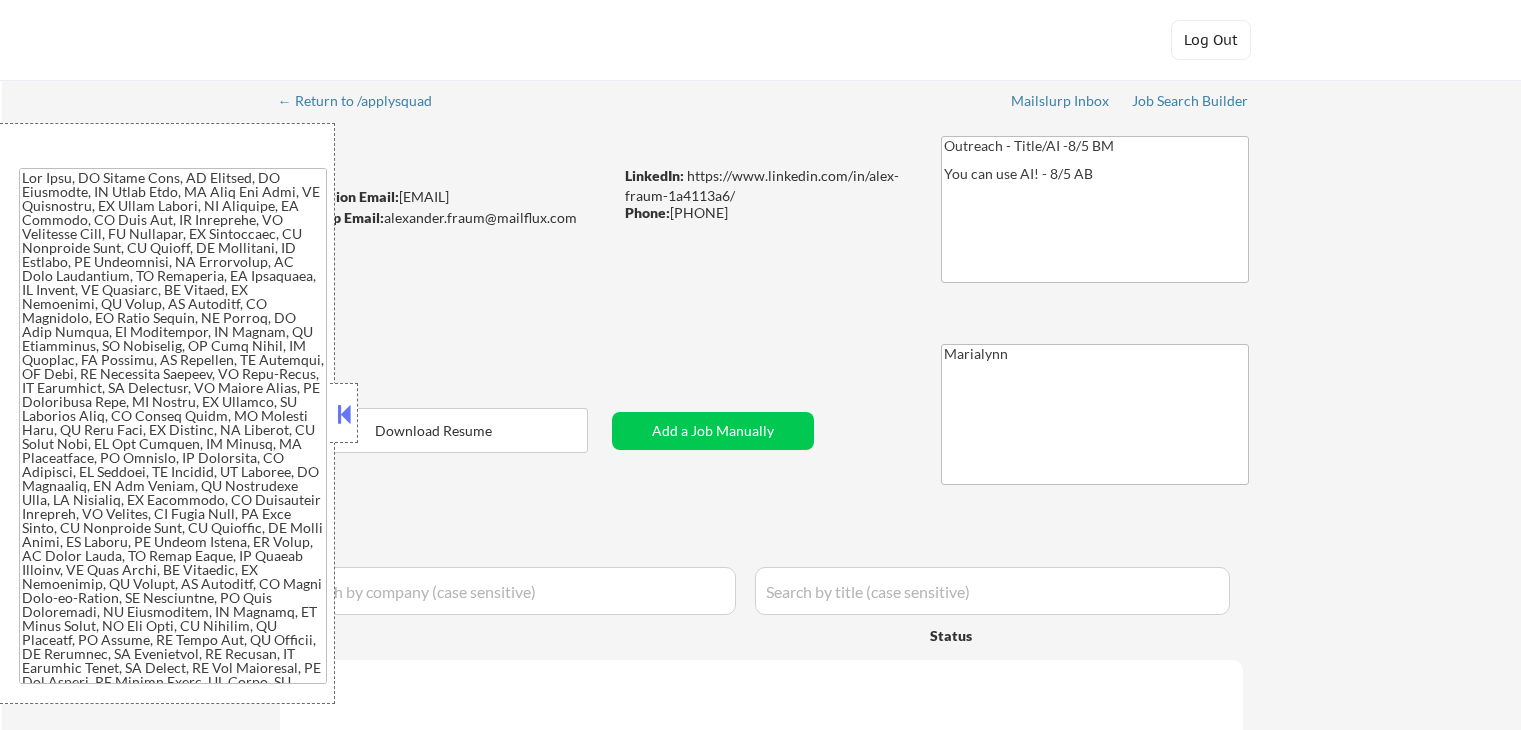 select on ""applied"" 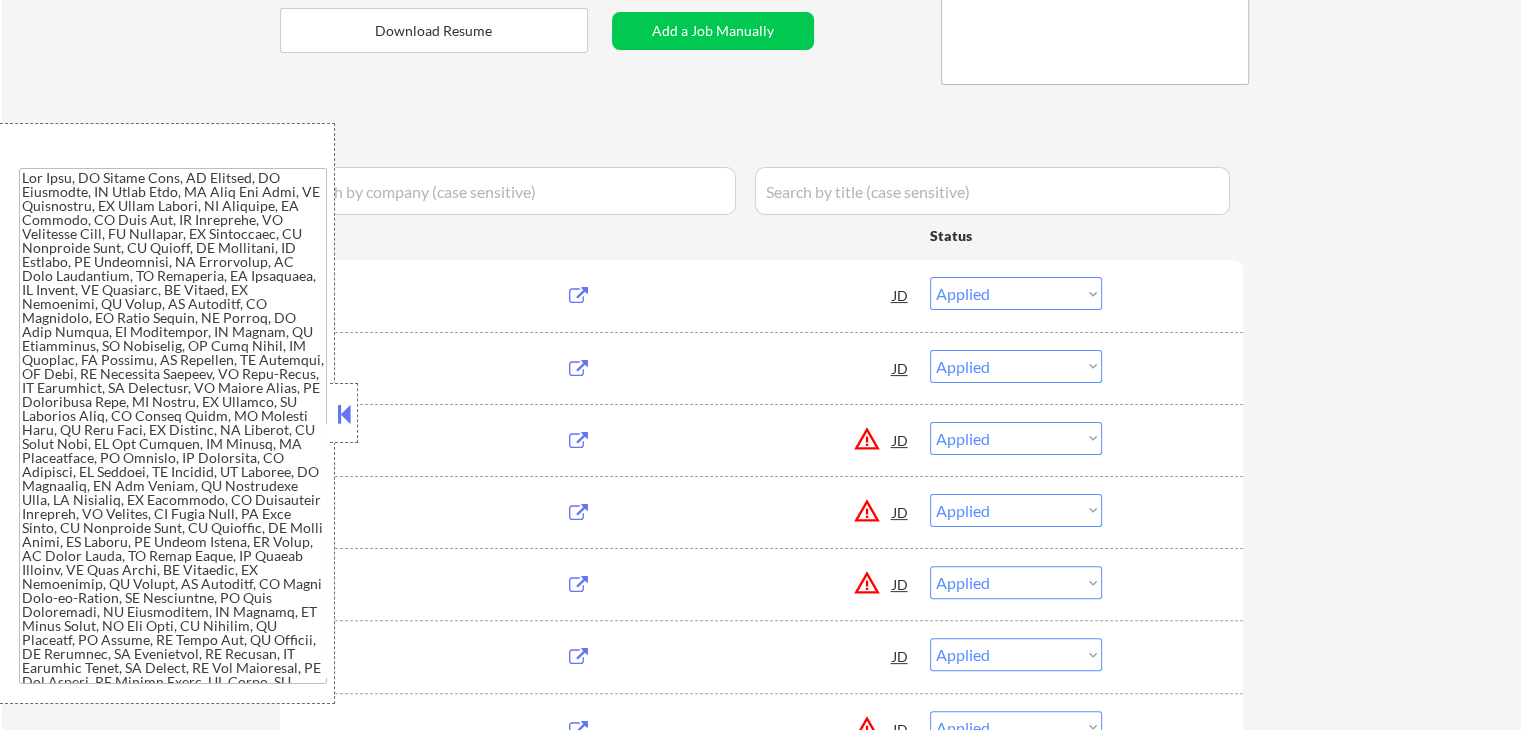 scroll, scrollTop: 400, scrollLeft: 0, axis: vertical 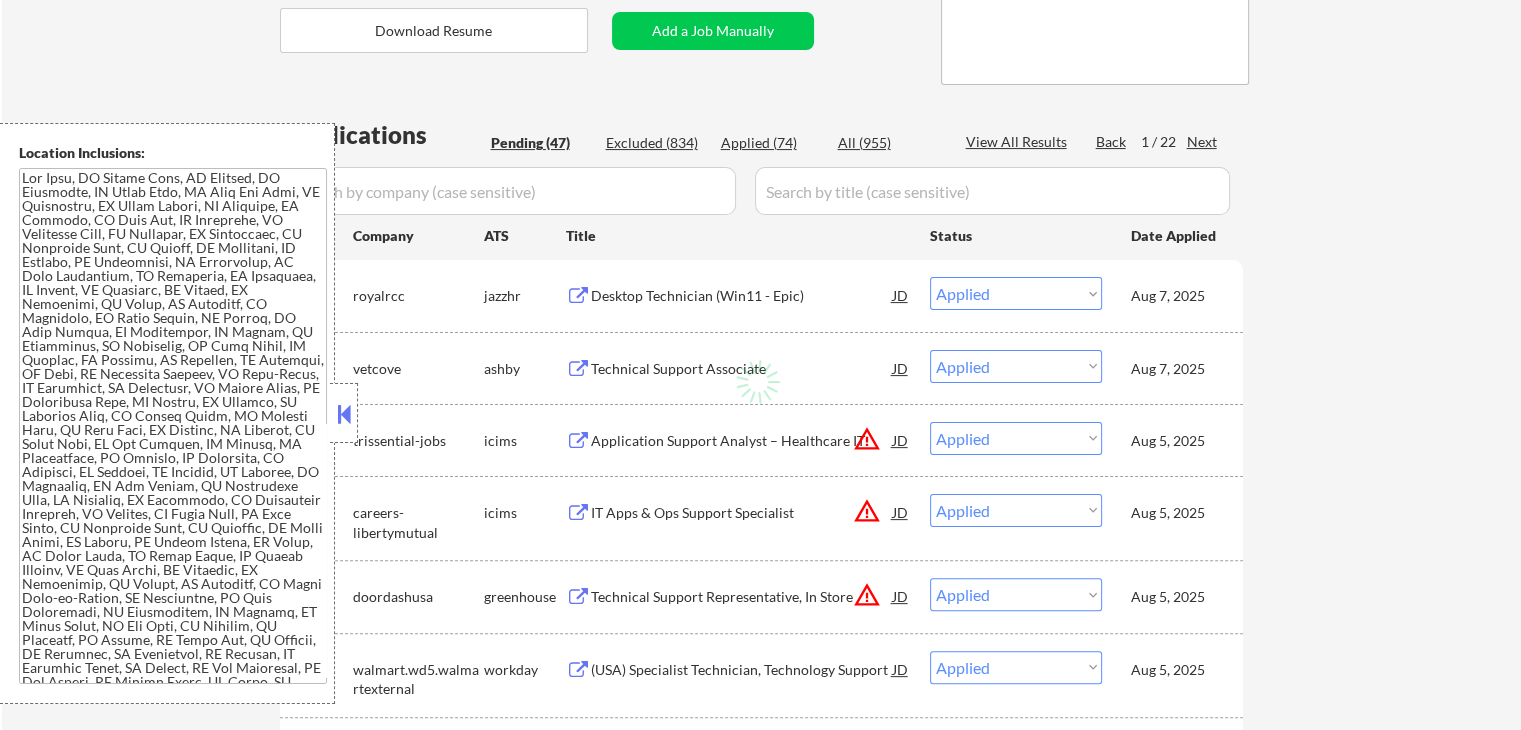 click at bounding box center [344, 414] 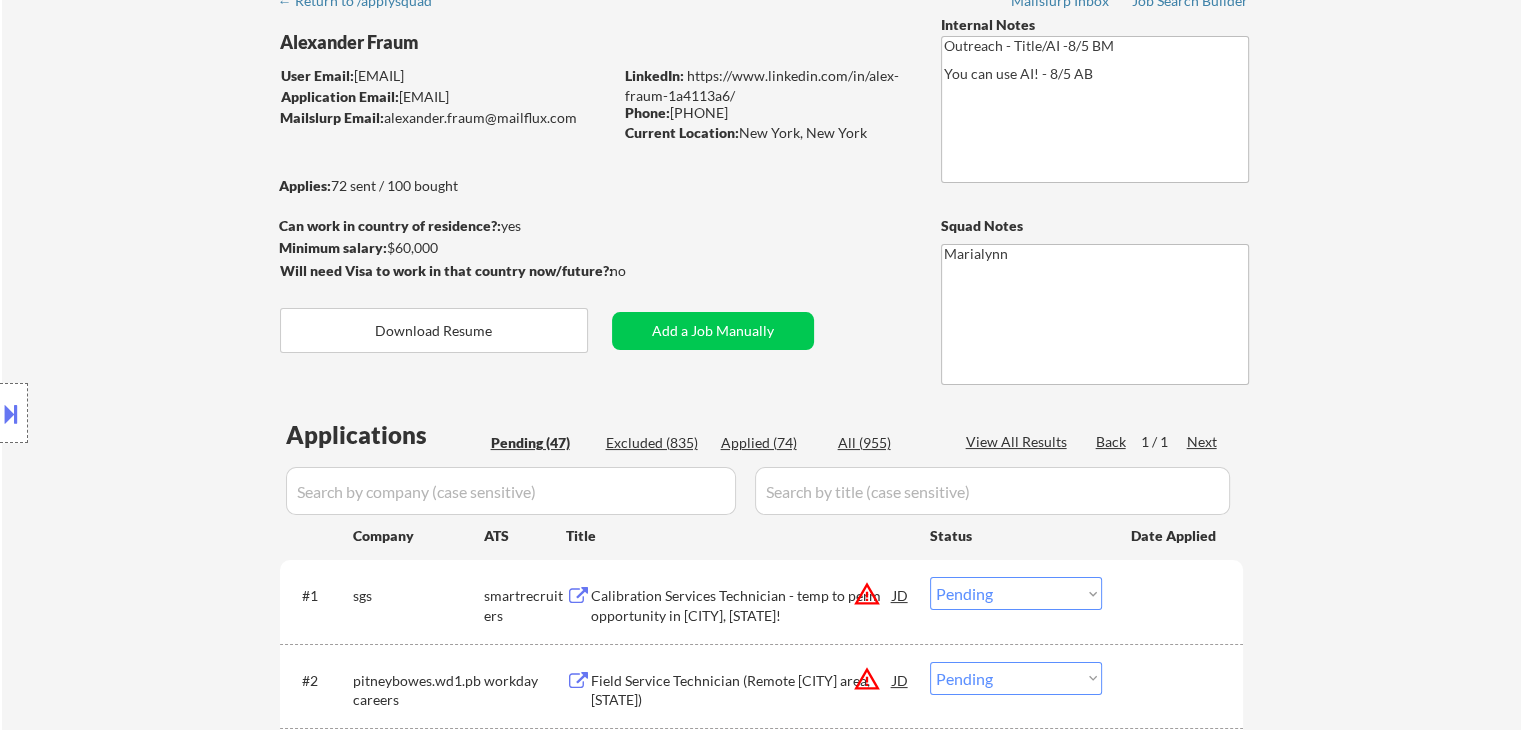scroll, scrollTop: 300, scrollLeft: 0, axis: vertical 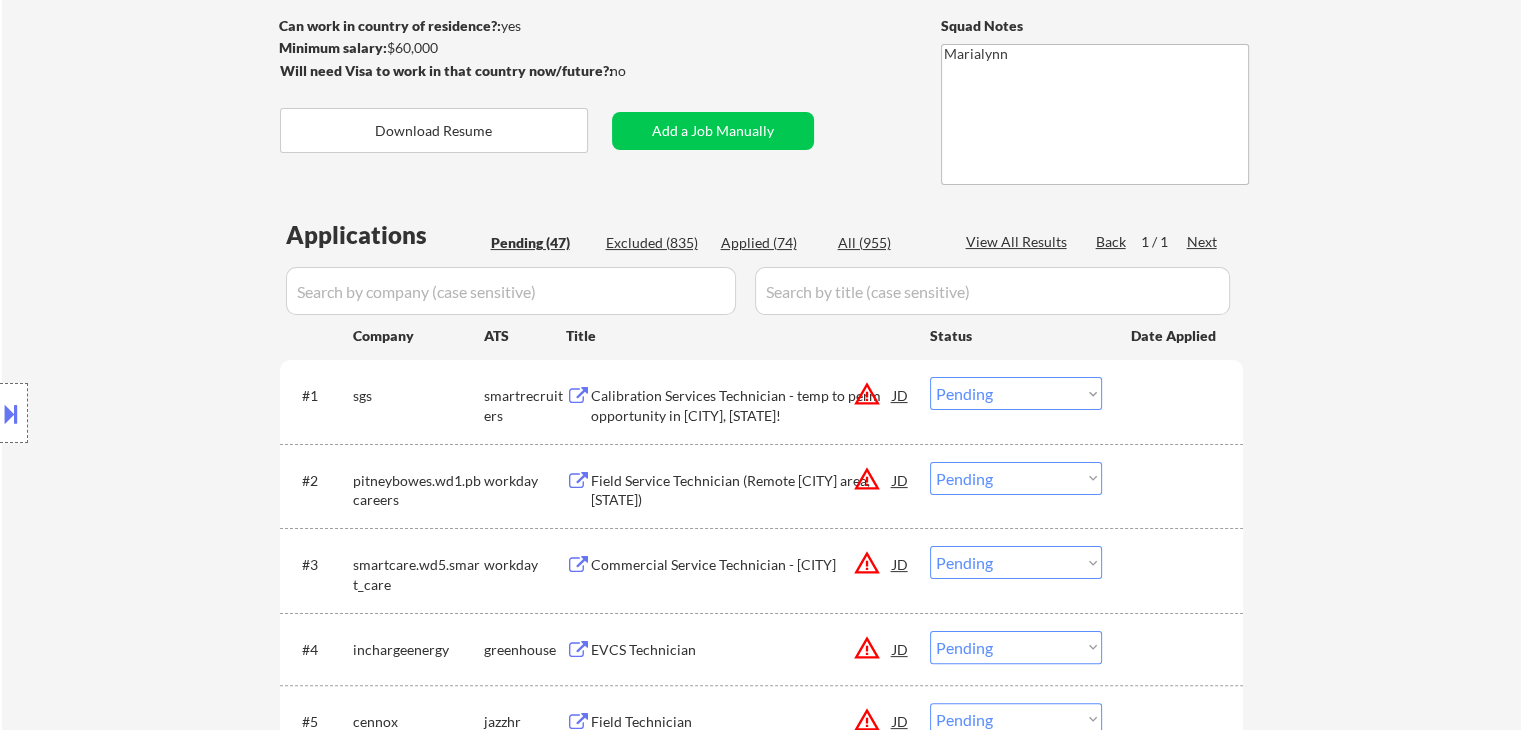 select on ""pending"" 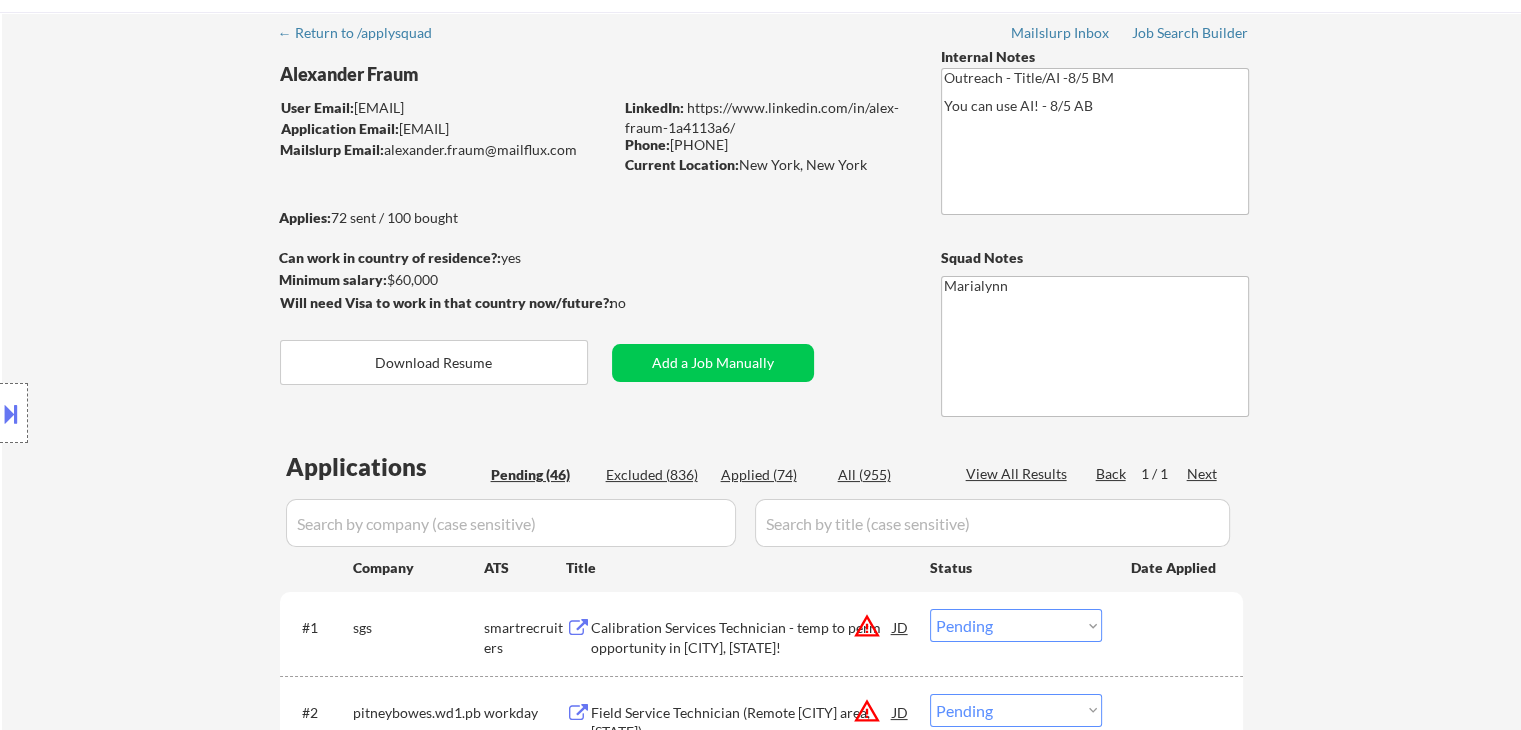 scroll, scrollTop: 100, scrollLeft: 0, axis: vertical 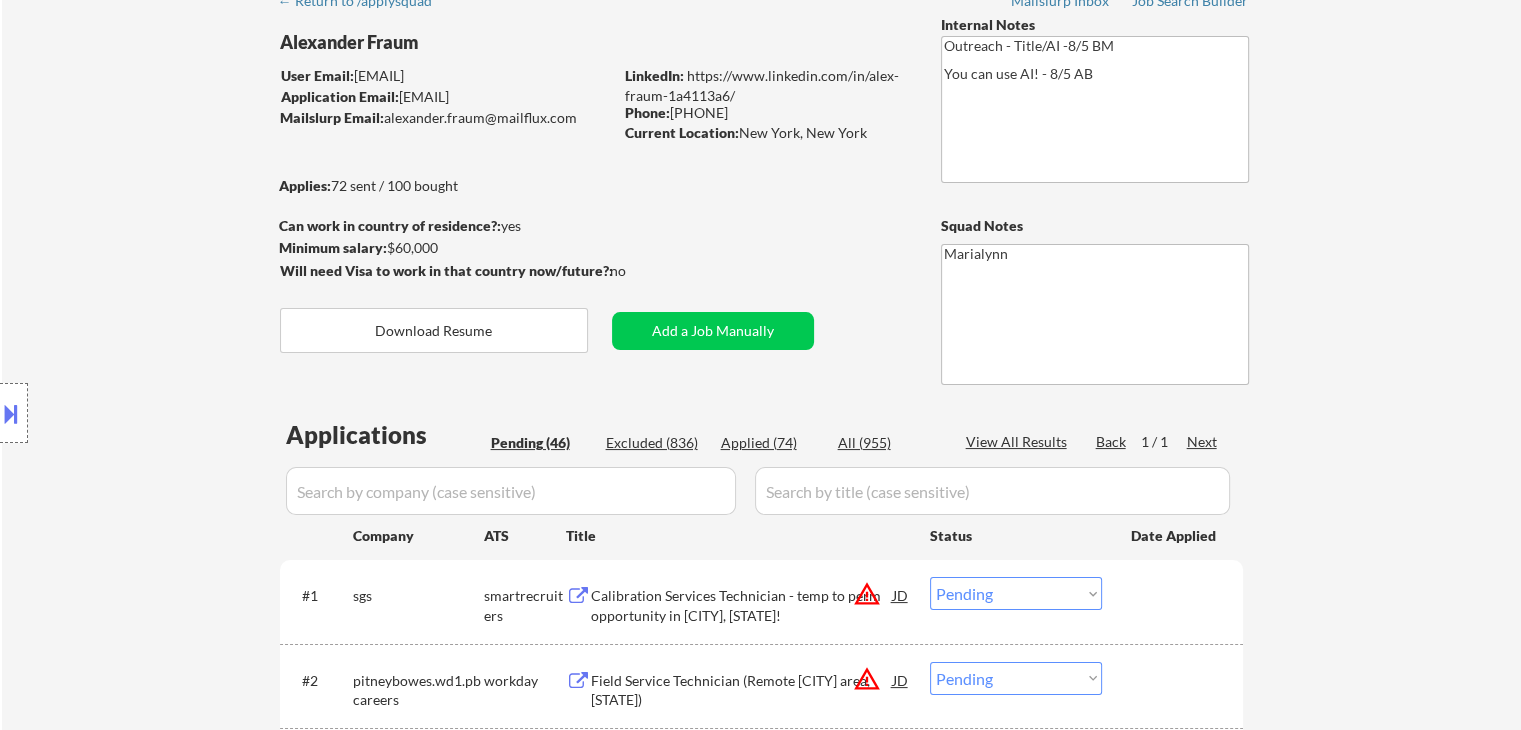 click on "← Return to /applysquad Mailslurp Inbox Job Search Builder Alexander Fraum User Email:  alexanderfraum@gmail.com Application Email:  alexanderfraum@gmail.com Mailslurp Email:  alexander.fraum@mailflux.com LinkedIn:   https://www.linkedin.com/in/alex-fraum-1a4113a6/
Phone:  267 559 4421 Current Location:  New York, New York Applies:  72 sent / 100 bought Internal Notes Outreach - Title/AI -8/5 BM
You can use AI! - 8/5 AB Can work in country of residence?:  yes Squad Notes Minimum salary:  $60,000 Will need Visa to work in that country now/future?:   no Download Resume Add a Job Manually Marialynn Applications Pending (46) Excluded (836) Applied (74) All (955) View All Results Back 1 / 1
Next Company ATS Title Status Date Applied #1 sgs smartrecruiters Calibration Services Technician - temp to perm opportunity in Boston, MA! JD warning_amber Choose an option... Pending Applied Excluded (Questions) Excluded (Expired) Excluded (Location) Excluded (Bad Match) Excluded (Blocklist) Excluded (Salary) #2 workday" at bounding box center [762, 2133] 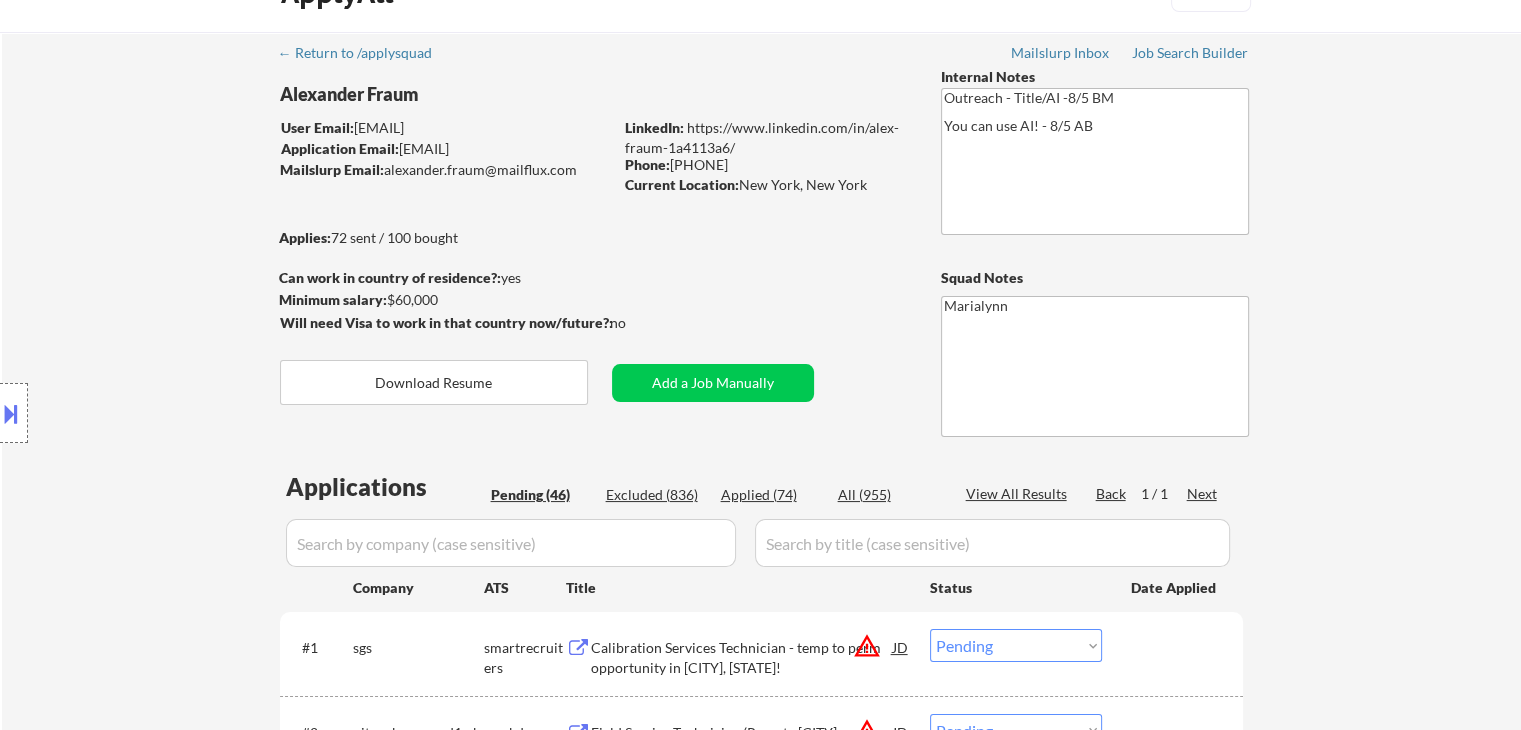 scroll, scrollTop: 0, scrollLeft: 0, axis: both 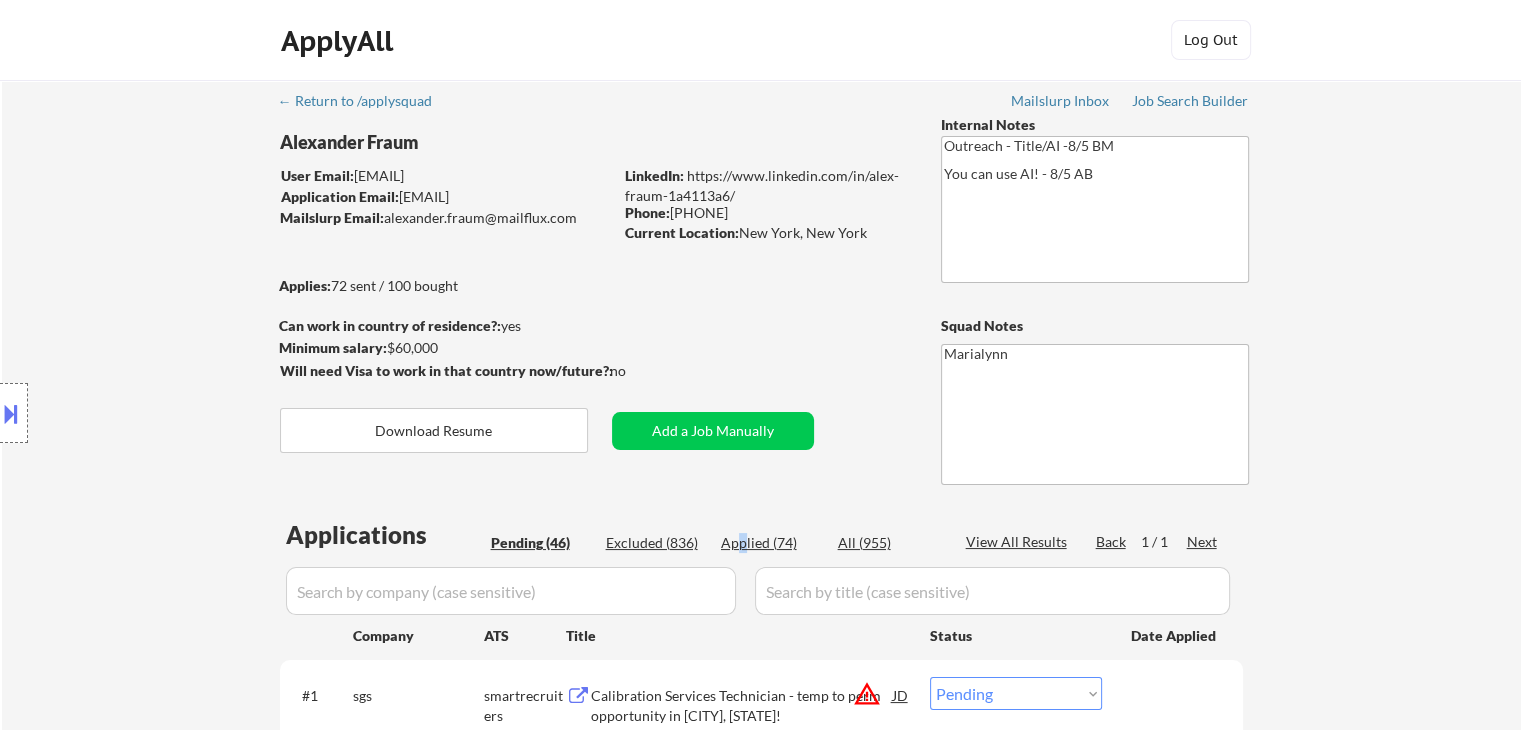click on "Applied (74)" at bounding box center (771, 543) 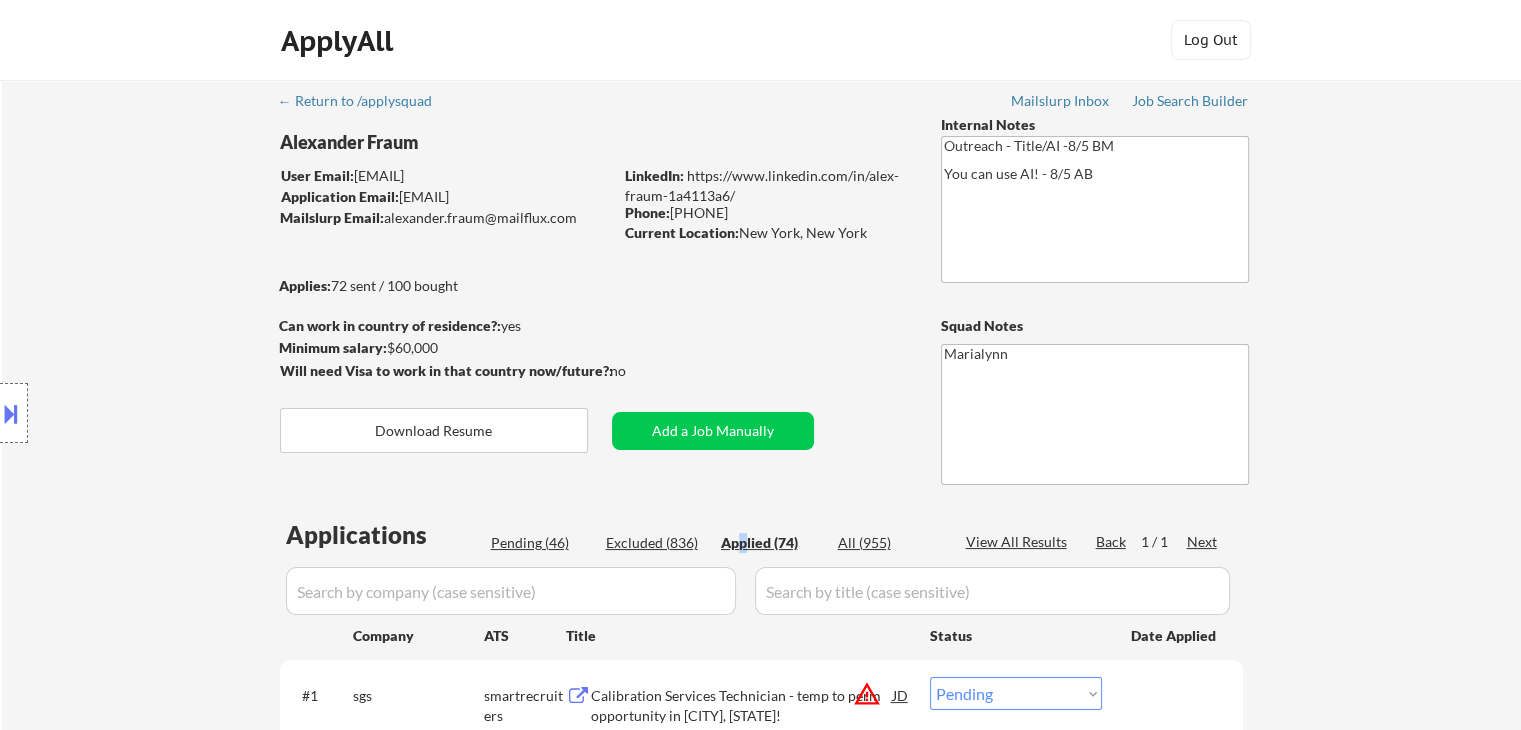 select on ""applied"" 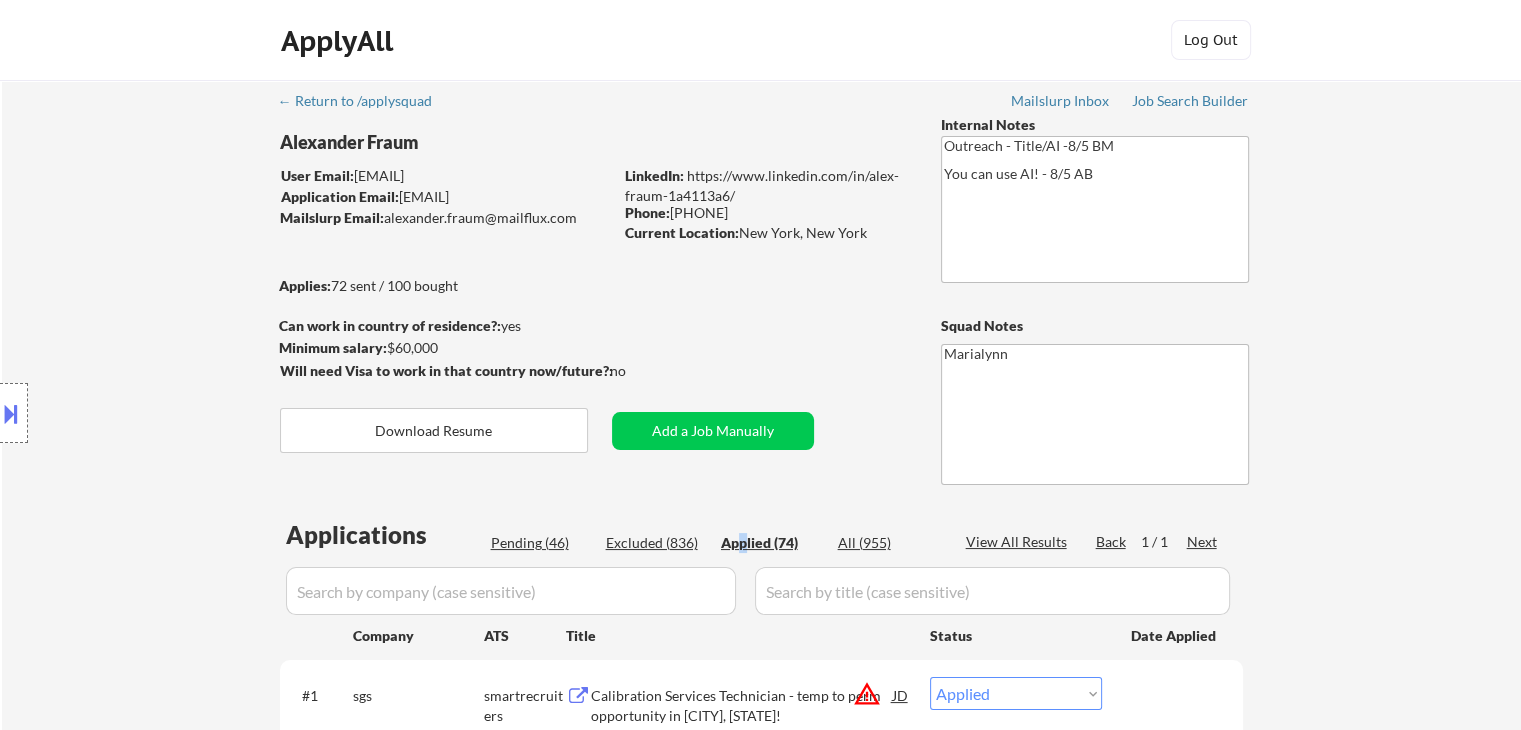 select on ""applied"" 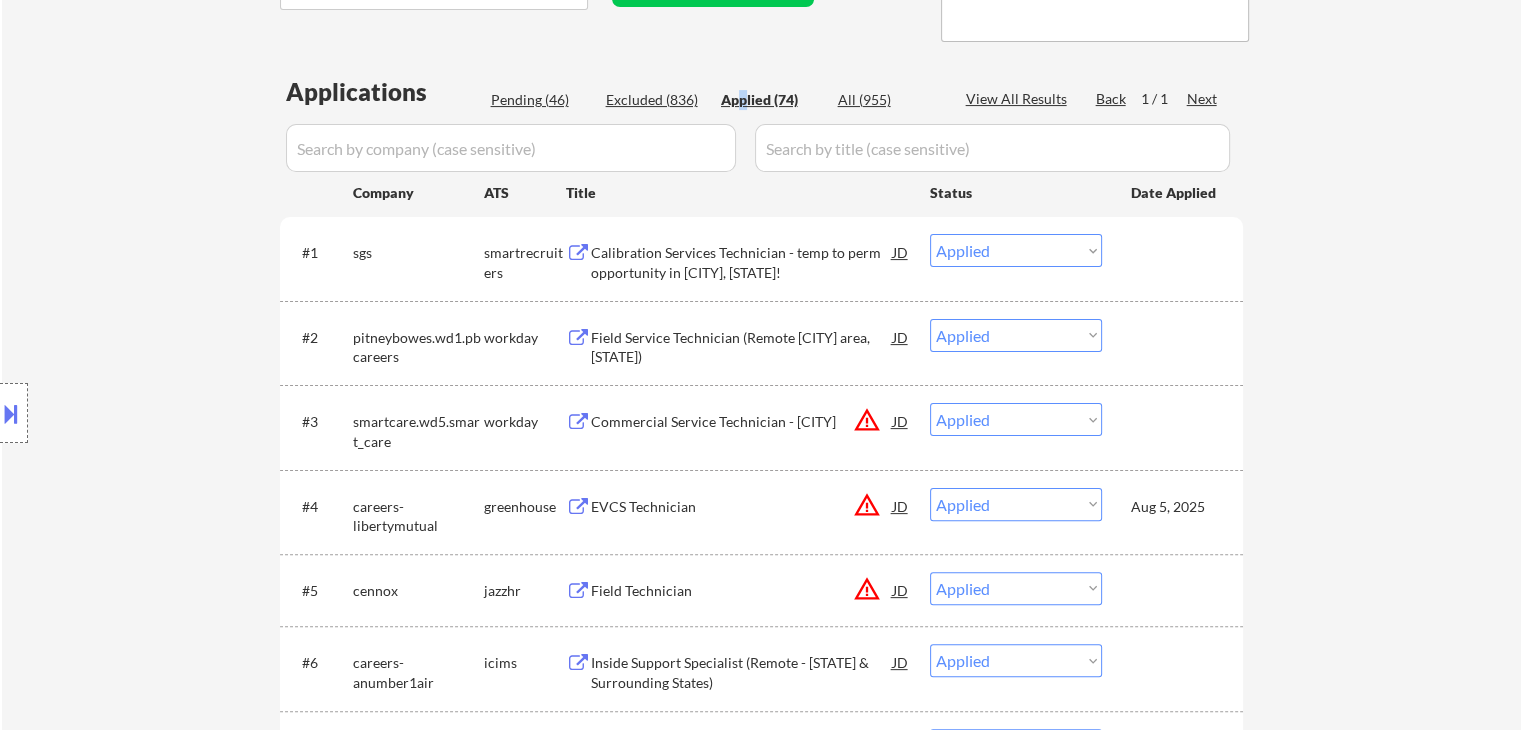 scroll, scrollTop: 500, scrollLeft: 0, axis: vertical 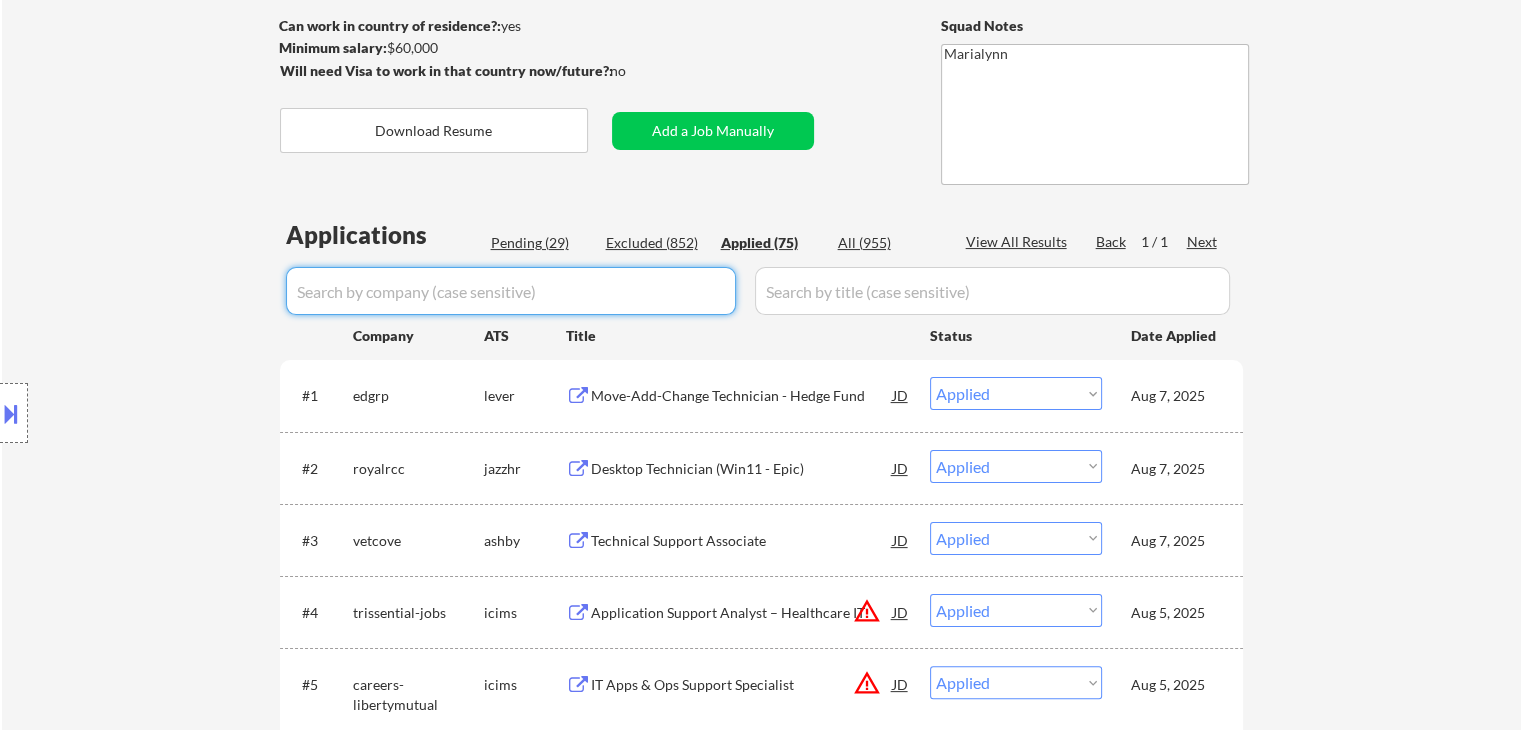 click at bounding box center (511, 291) 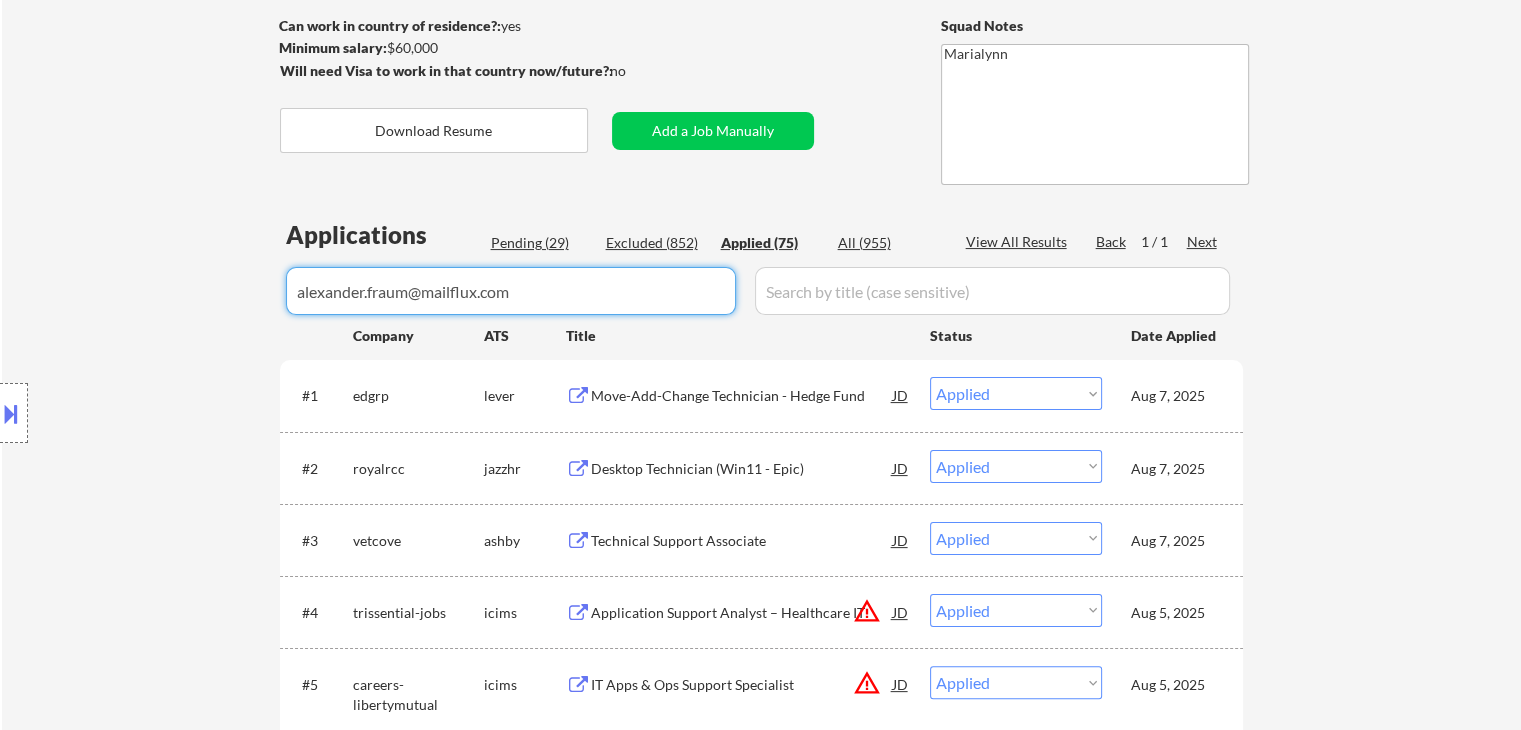 type 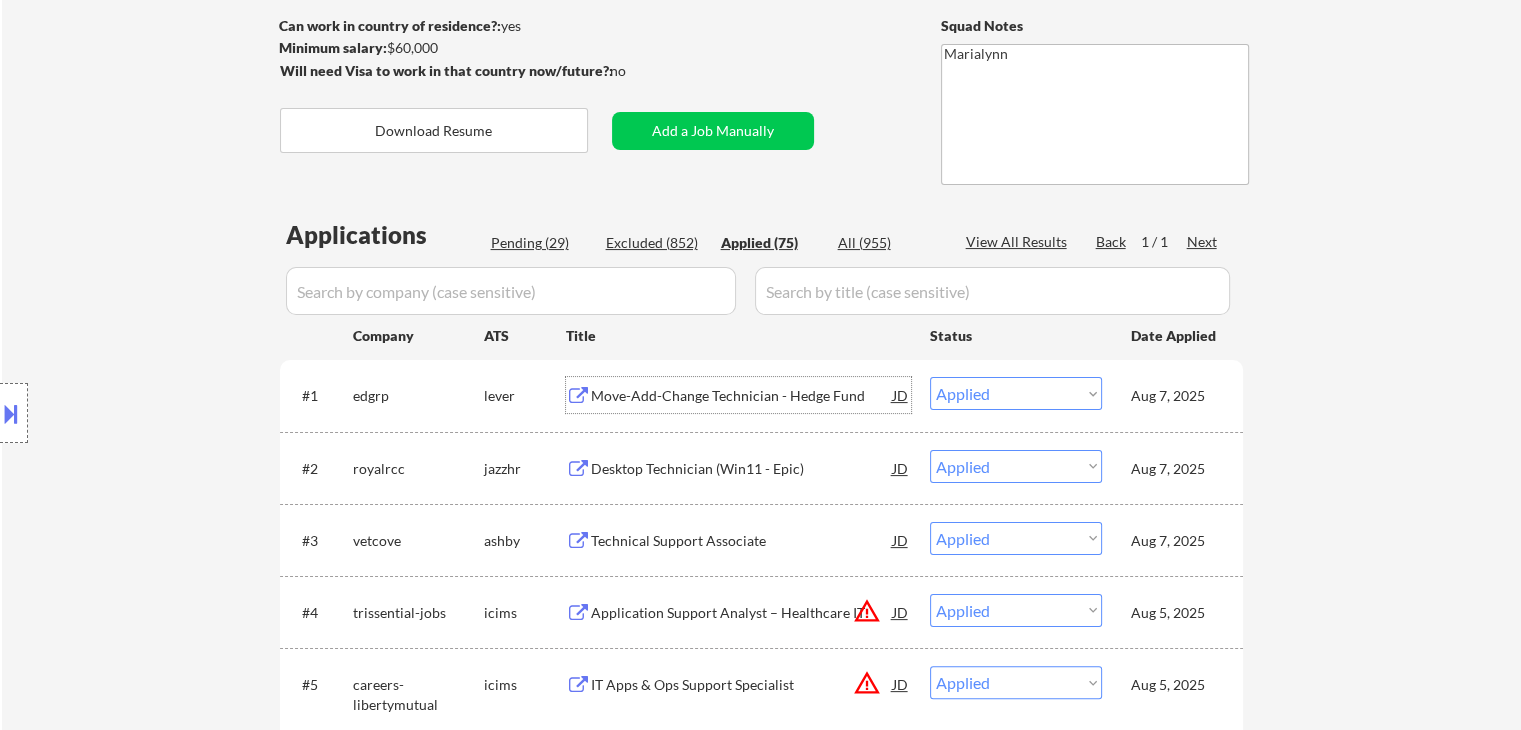 click on "Move-Add-Change Technician - Hedge Fund" at bounding box center [742, 396] 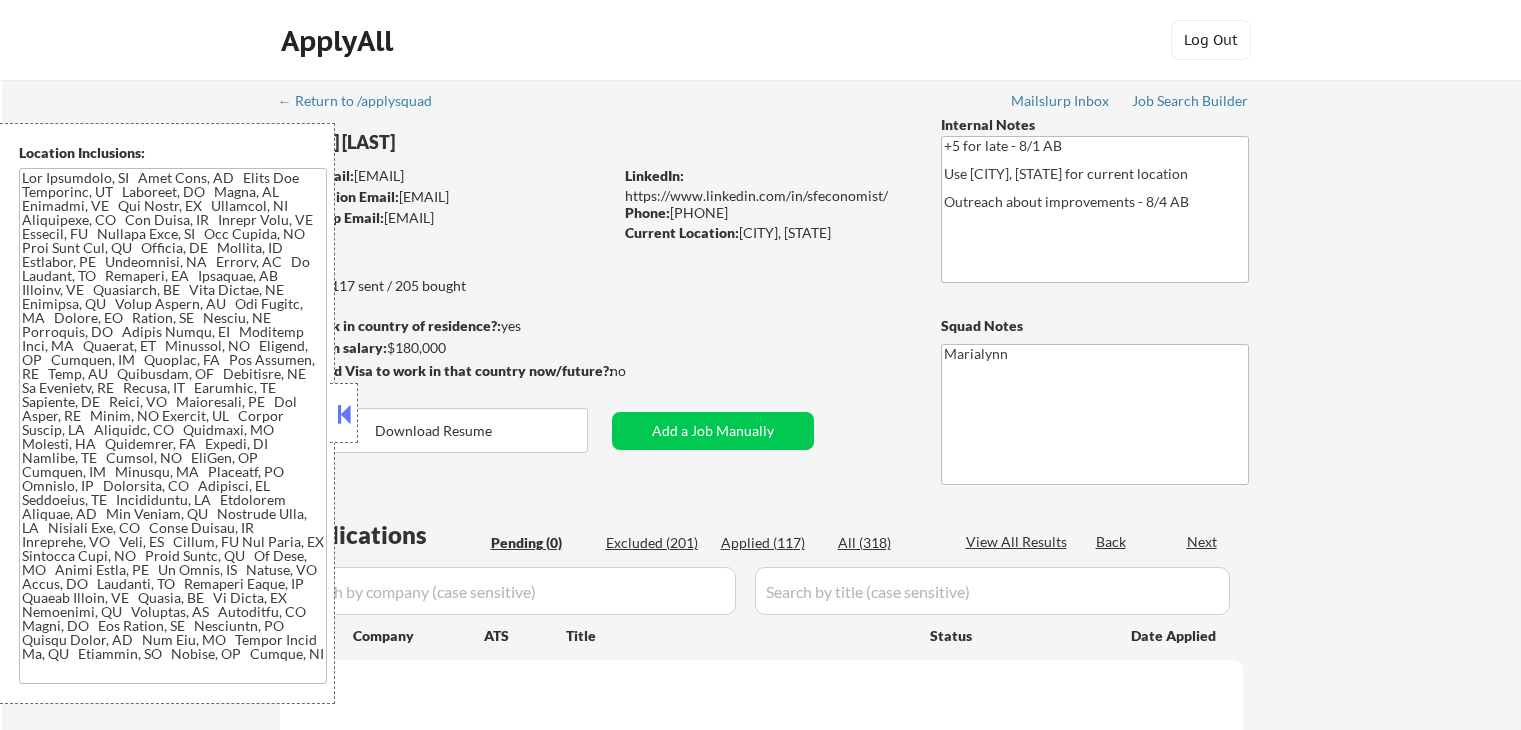 scroll, scrollTop: 0, scrollLeft: 0, axis: both 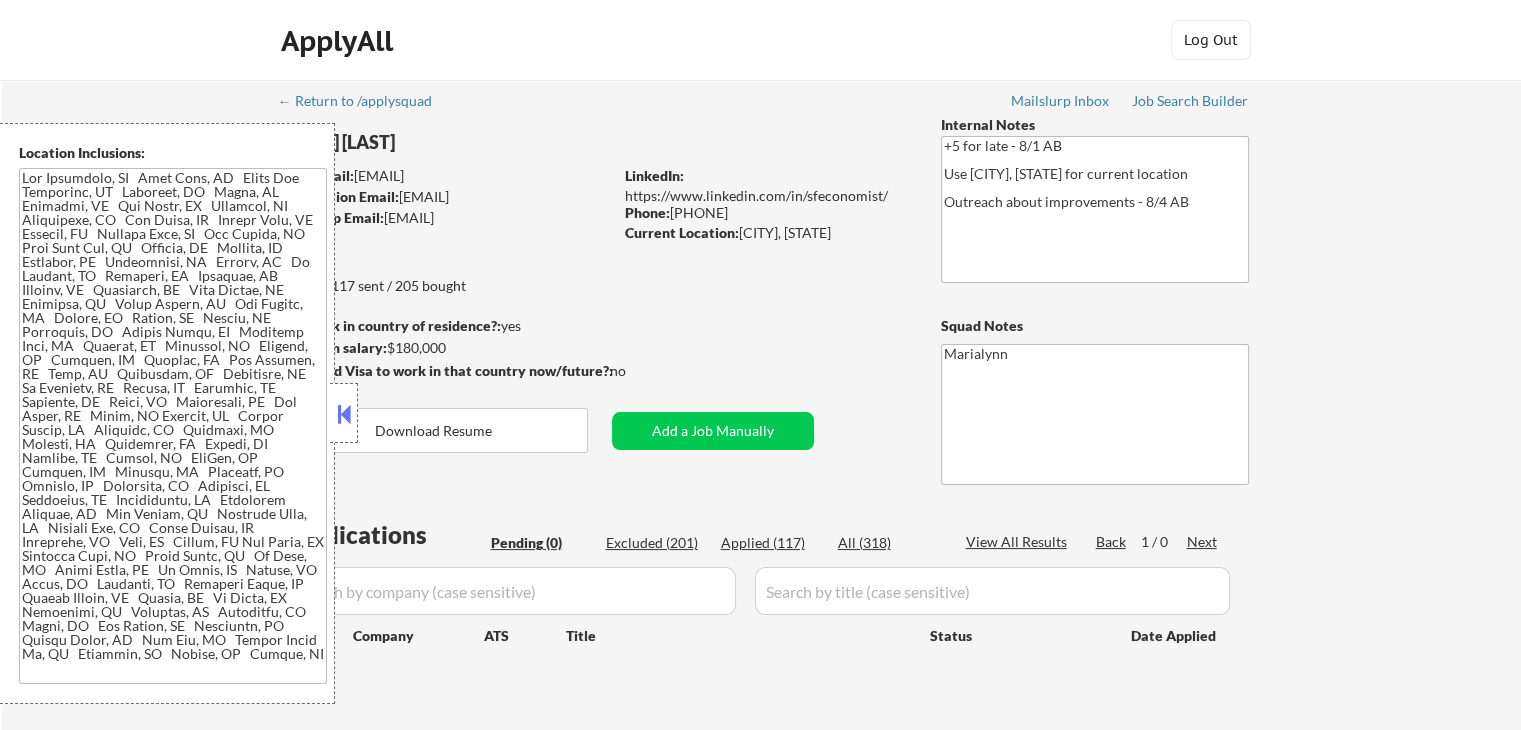 click at bounding box center (344, 414) 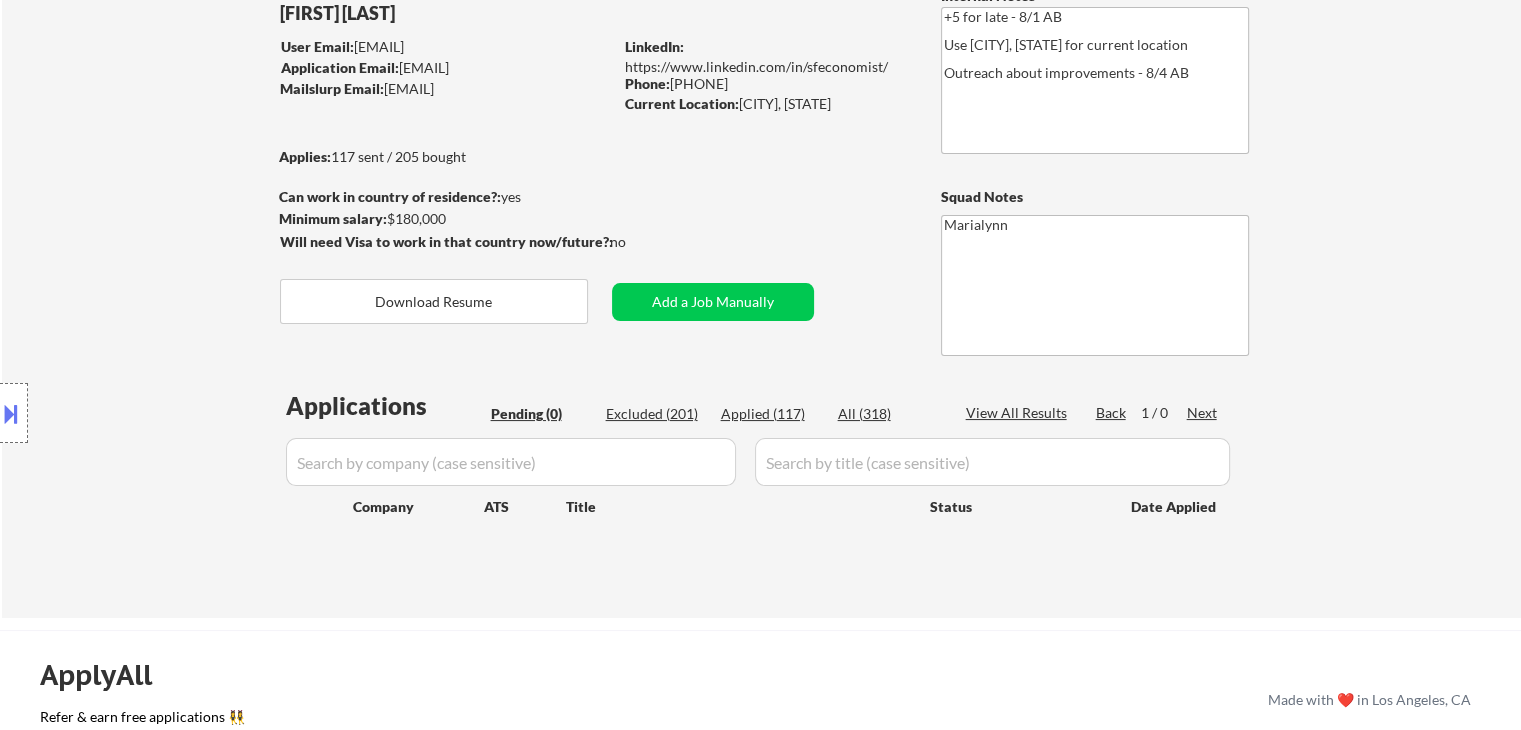 scroll, scrollTop: 0, scrollLeft: 0, axis: both 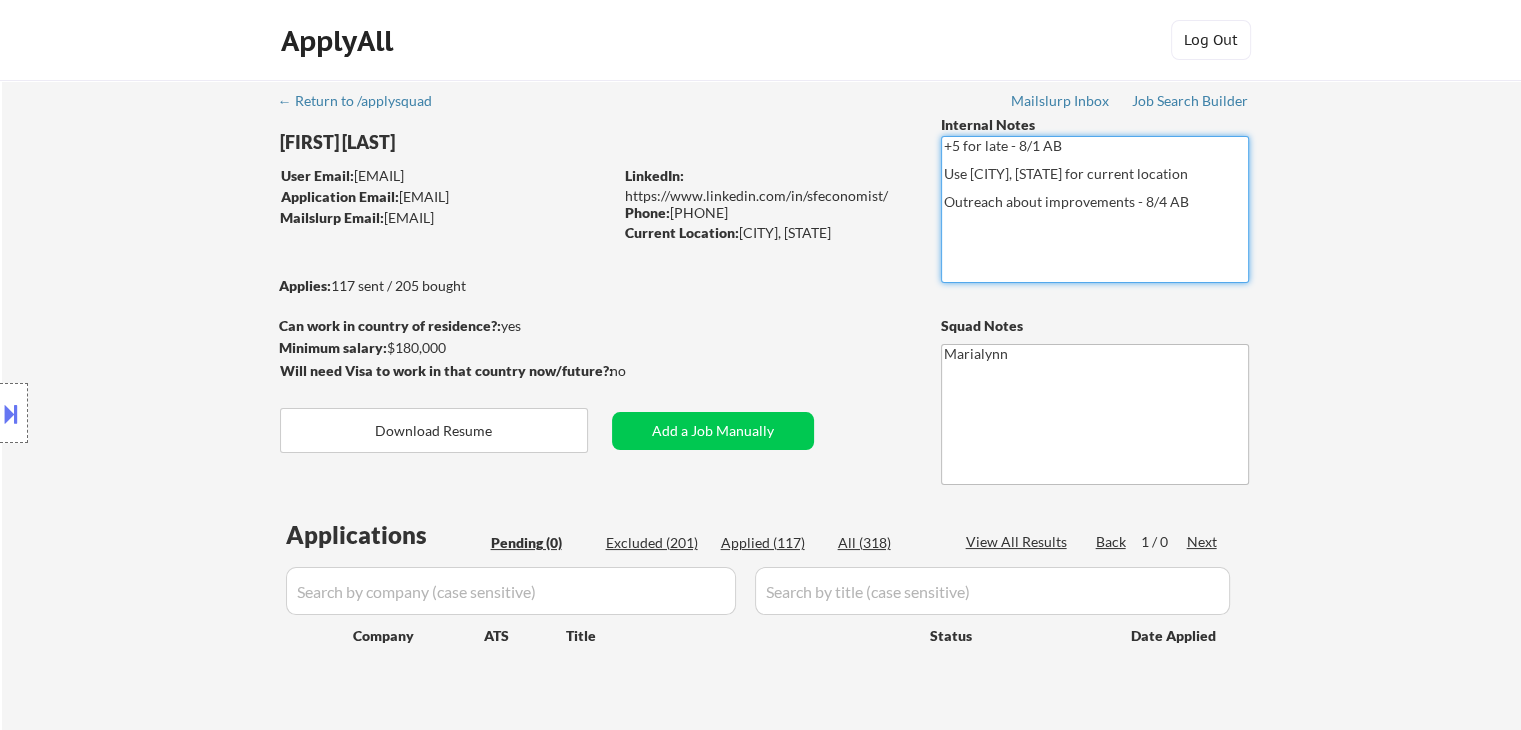 drag, startPoint x: 943, startPoint y: 205, endPoint x: 1186, endPoint y: 197, distance: 243.13165 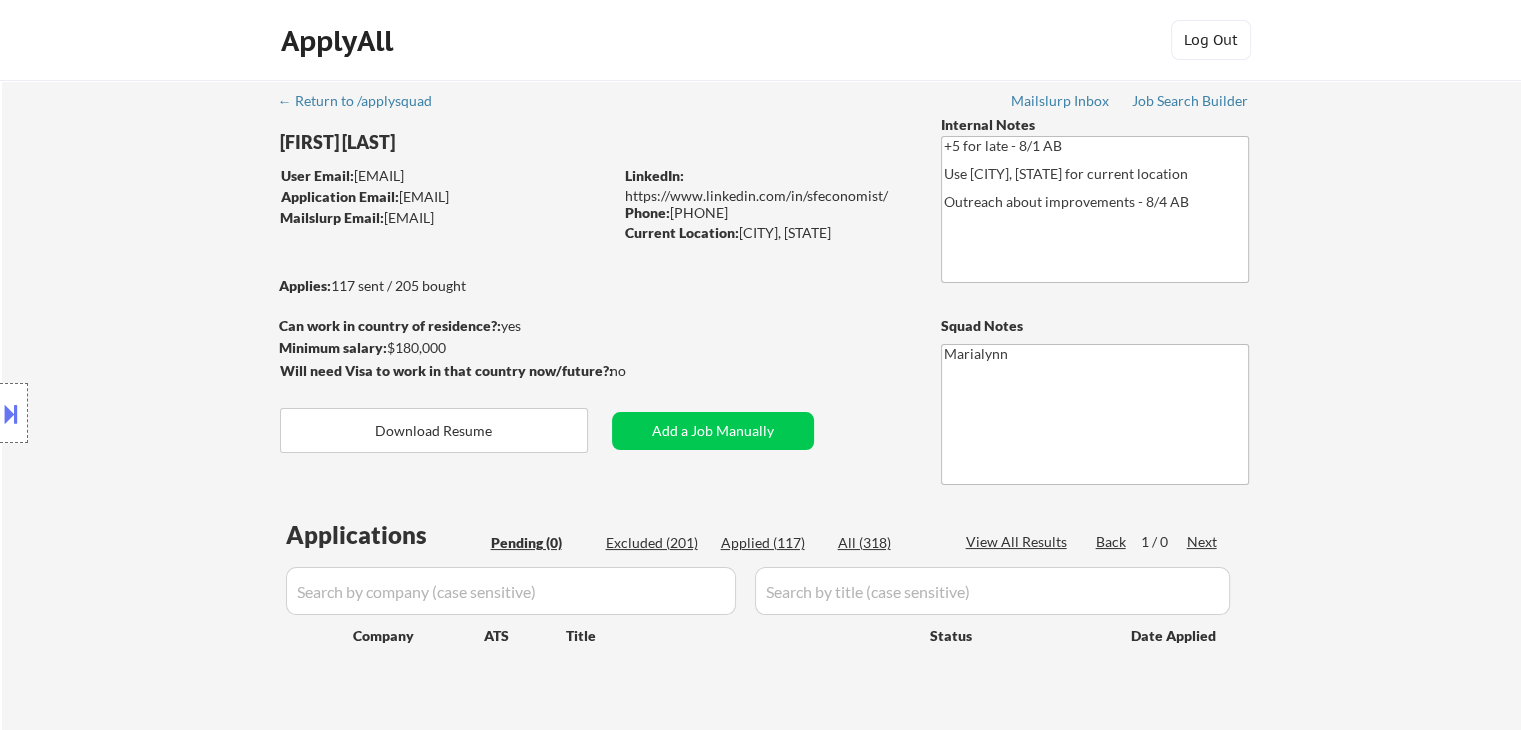 click on "← Return to /applysquad Mailslurp Inbox Job Search Builder Shane Francis User Email:  dtaspire@gmail.com Application Email:  dtaspire@gmail.com Mailslurp Email:  shane.francis@mailflux.com LinkedIn:   https://www.linkedin.com/in/sfeconomist/
Phone:  760.889.3091 Current Location:  Oceanside, California Applies:  117 sent / 205 bought Internal Notes +5 for late - 8/1 AB
Use Oceanside, CA for current location
Outreach about improvements - 8/4 AB Can work in country of residence?:  yes Squad Notes Minimum salary:  $180,000 Will need Visa to work in that country now/future?:   no Download Resume Add a Job Manually Marialynn Applications Pending (0) Excluded (201) Applied (117) All (318) View All Results Back 1 / 0
Next Company ATS Title Status Date Applied" at bounding box center (762, 405) 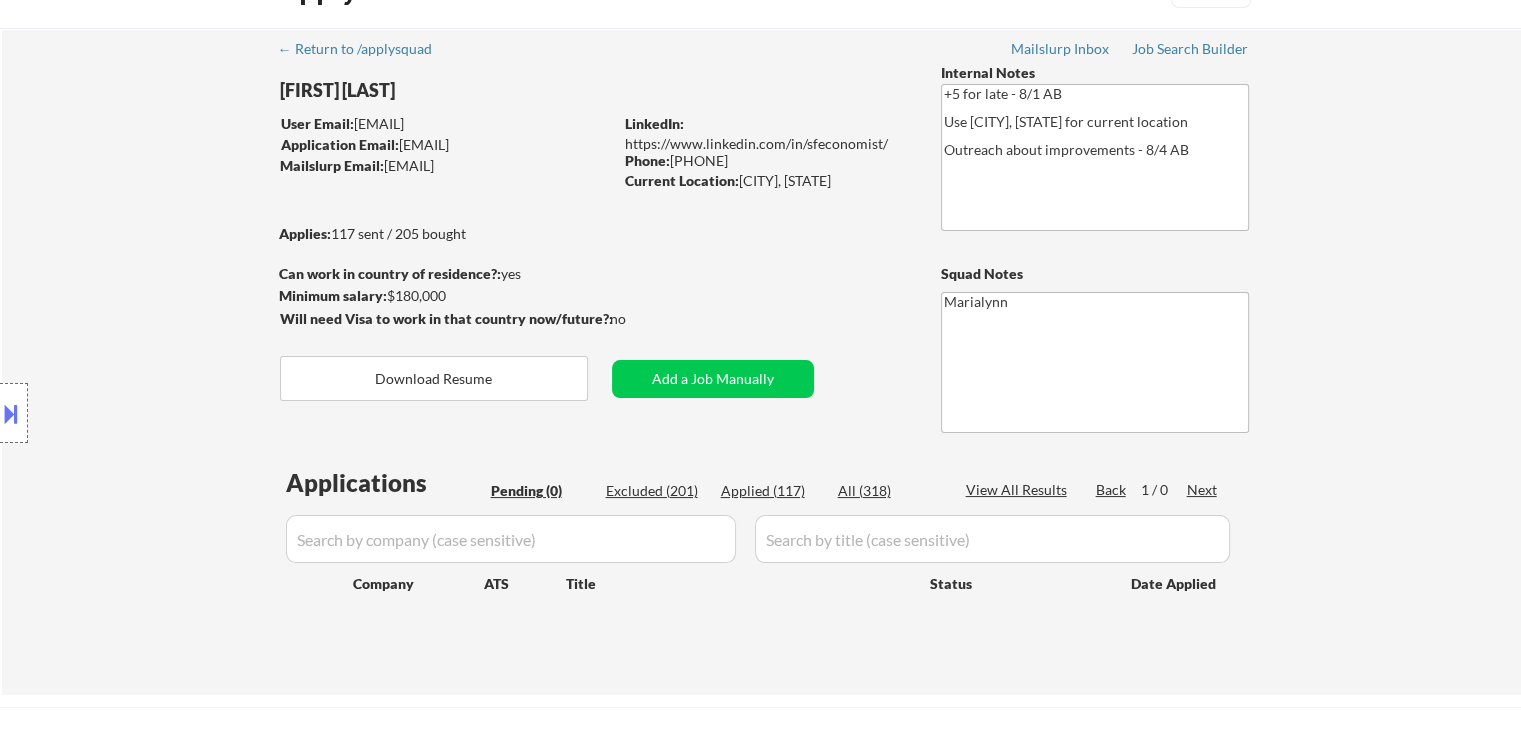 scroll, scrollTop: 100, scrollLeft: 0, axis: vertical 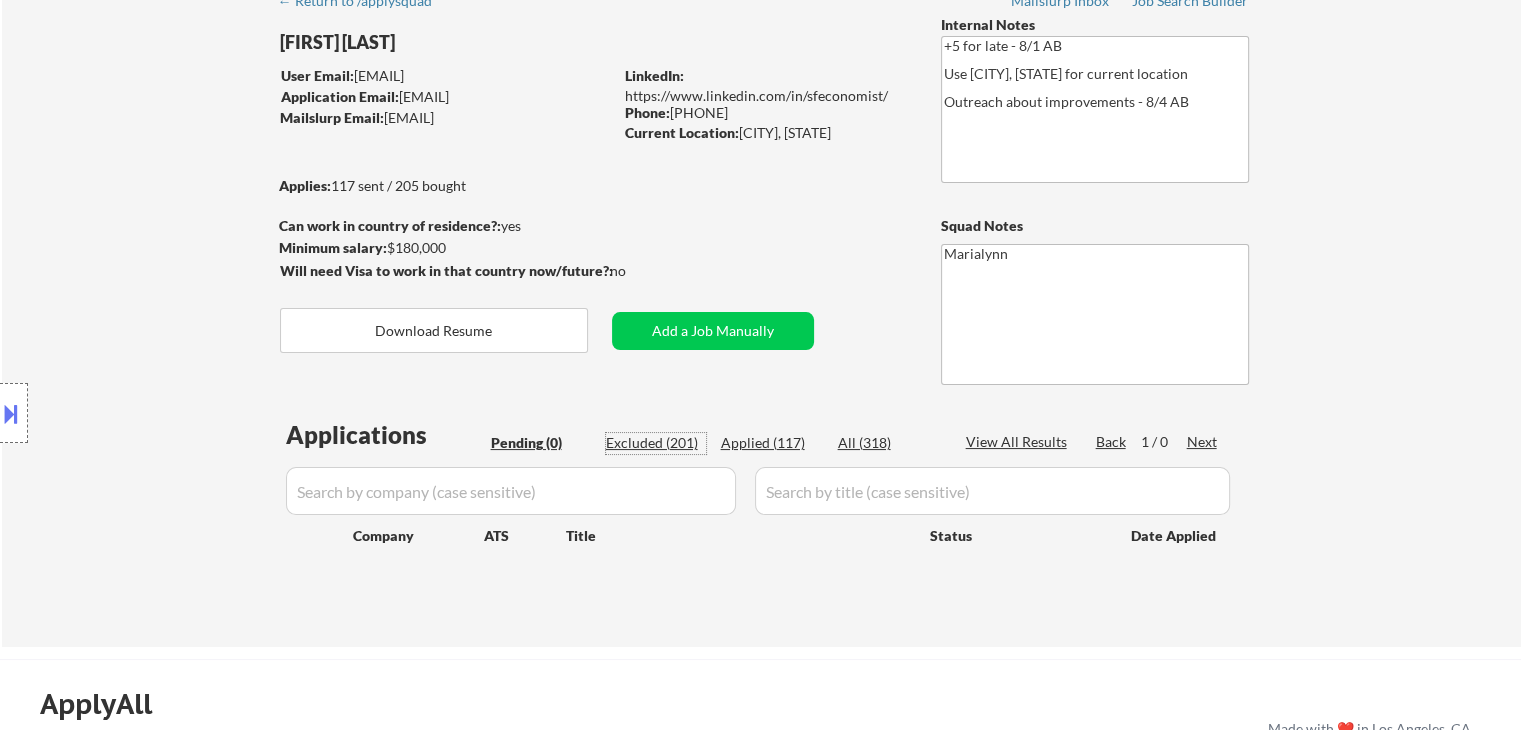 click on "Excluded (201)" at bounding box center (656, 443) 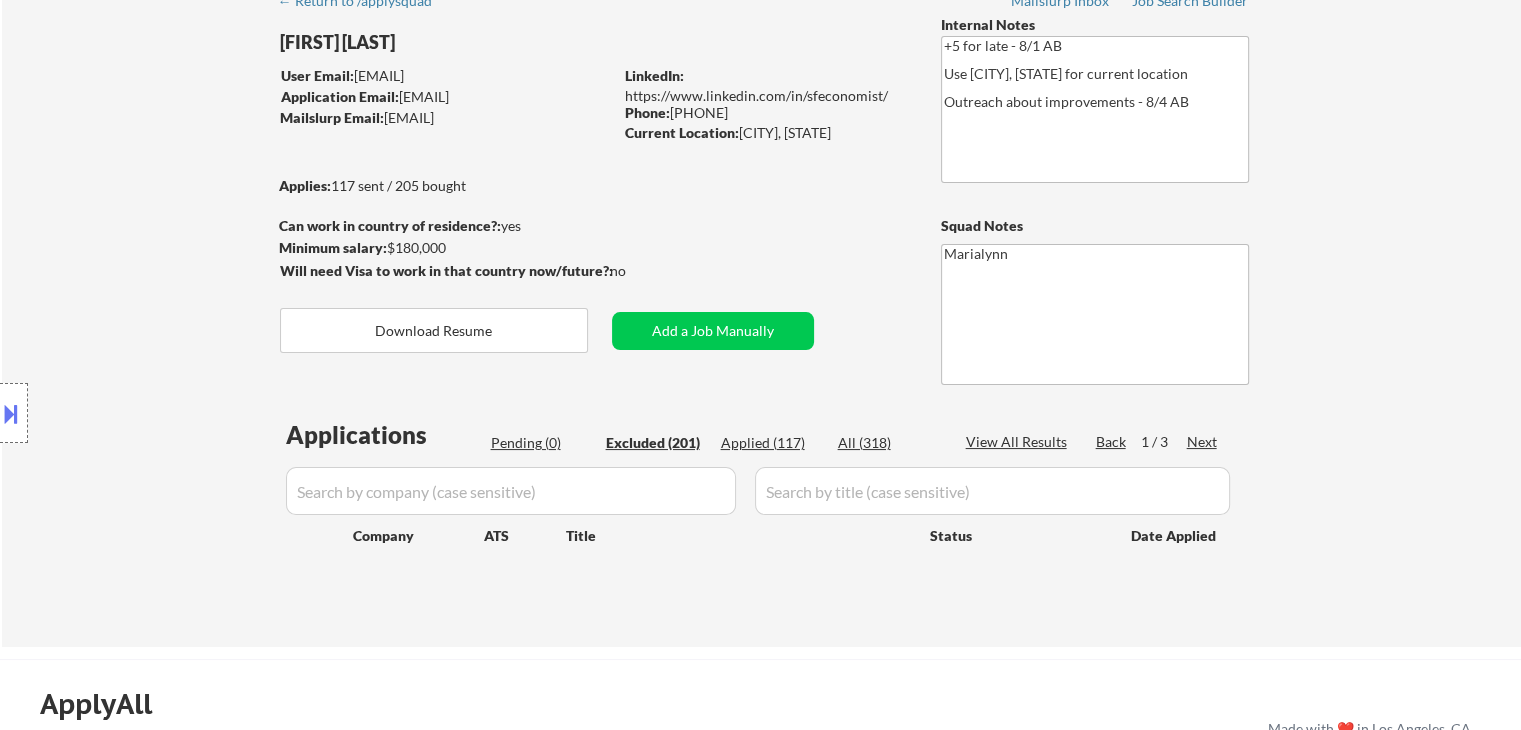 select on ""excluded__location_"" 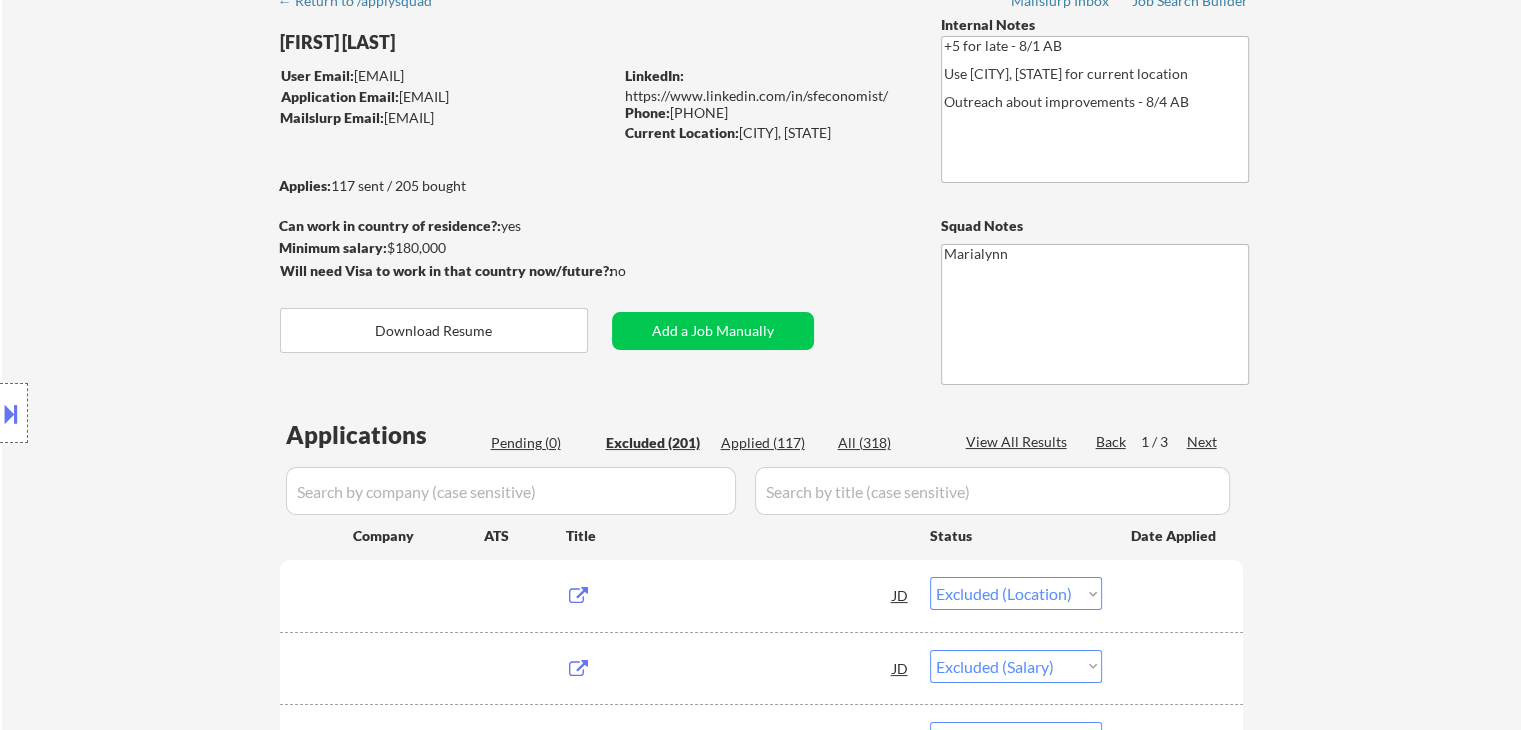 scroll, scrollTop: 0, scrollLeft: 0, axis: both 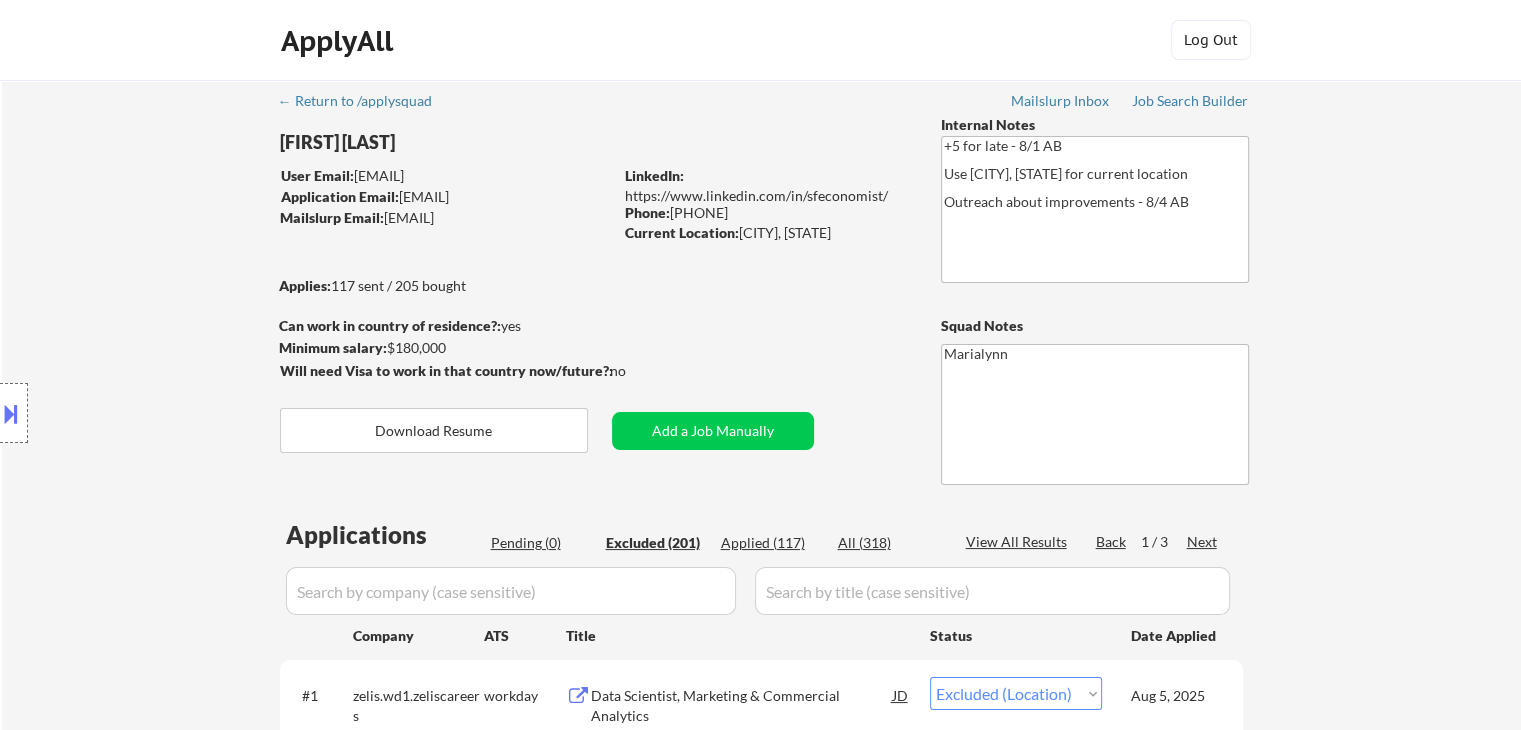 click on "← Return to /applysquad Mailslurp Inbox Job Search Builder Shane Francis User Email:  dtaspire@gmail.com Application Email:  dtaspire@gmail.com Mailslurp Email:  shane.francis@mailflux.com LinkedIn:   https://www.linkedin.com/in/sfeconomist/
Phone:  760.889.3091 Current Location:  Oceanside, California Applies:  117 sent / 205 bought Internal Notes +5 for late - 8/1 AB
Use Oceanside, CA for current location
Outreach about improvements - 8/4 AB Can work in country of residence?:  yes Squad Notes Minimum salary:  $180,000 Will need Visa to work in that country now/future?:   no Download Resume Add a Job Manually Marialynn Applications Pending (0) Excluded (201) Applied (117) All (318) View All Results Back 1 / 3
Next Company ATS Title Status Date Applied #1 zelis.wd1.zeliscareers workday Data Scientist, Marketing & Commercial Analytics JD Choose an option... Pending Applied Excluded (Questions) Excluded (Expired) Excluded (Location) Excluded (Bad Match) Excluded (Blocklist) Excluded (Salary) Aug 5, 2025" at bounding box center [762, 4362] 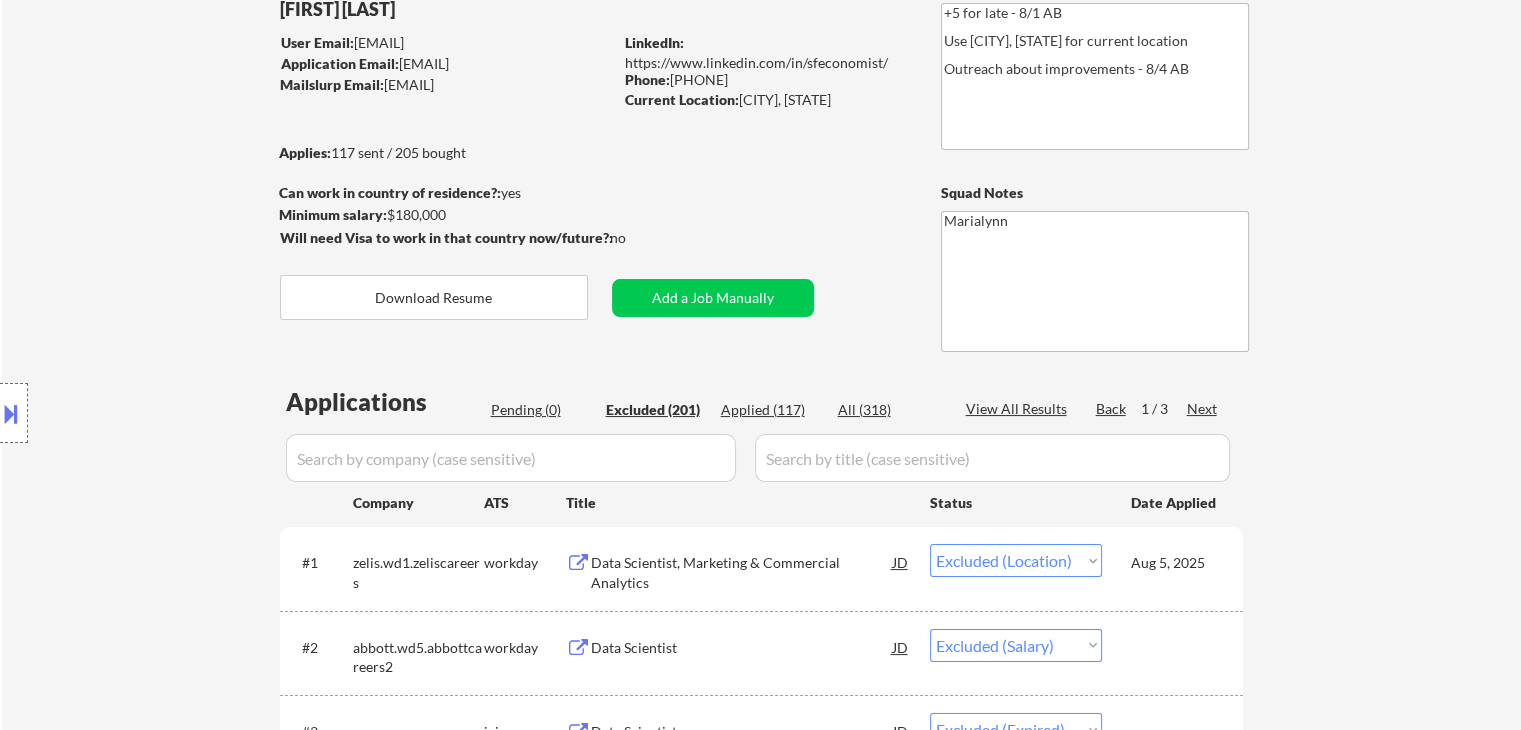 scroll, scrollTop: 300, scrollLeft: 0, axis: vertical 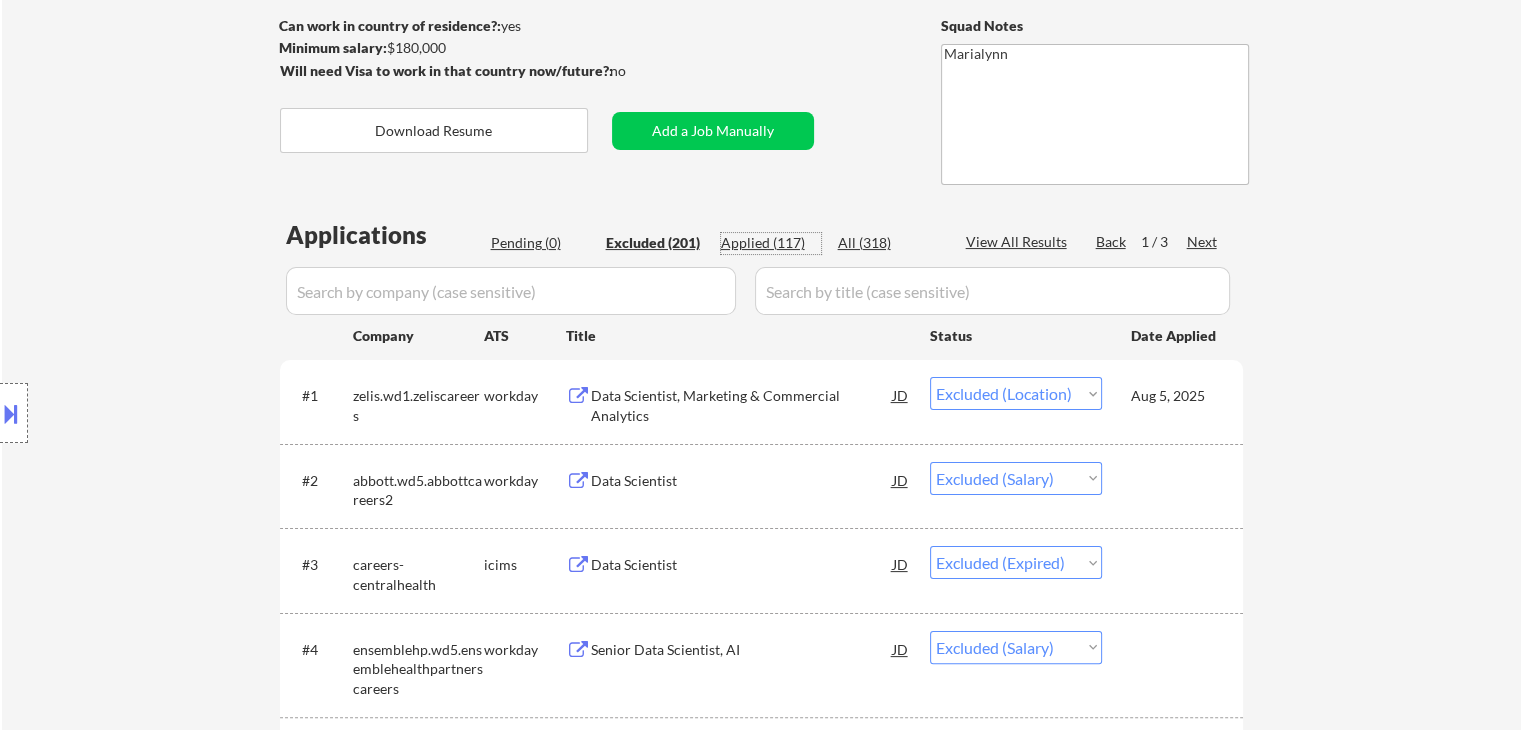 click on "Applied (117)" at bounding box center (771, 243) 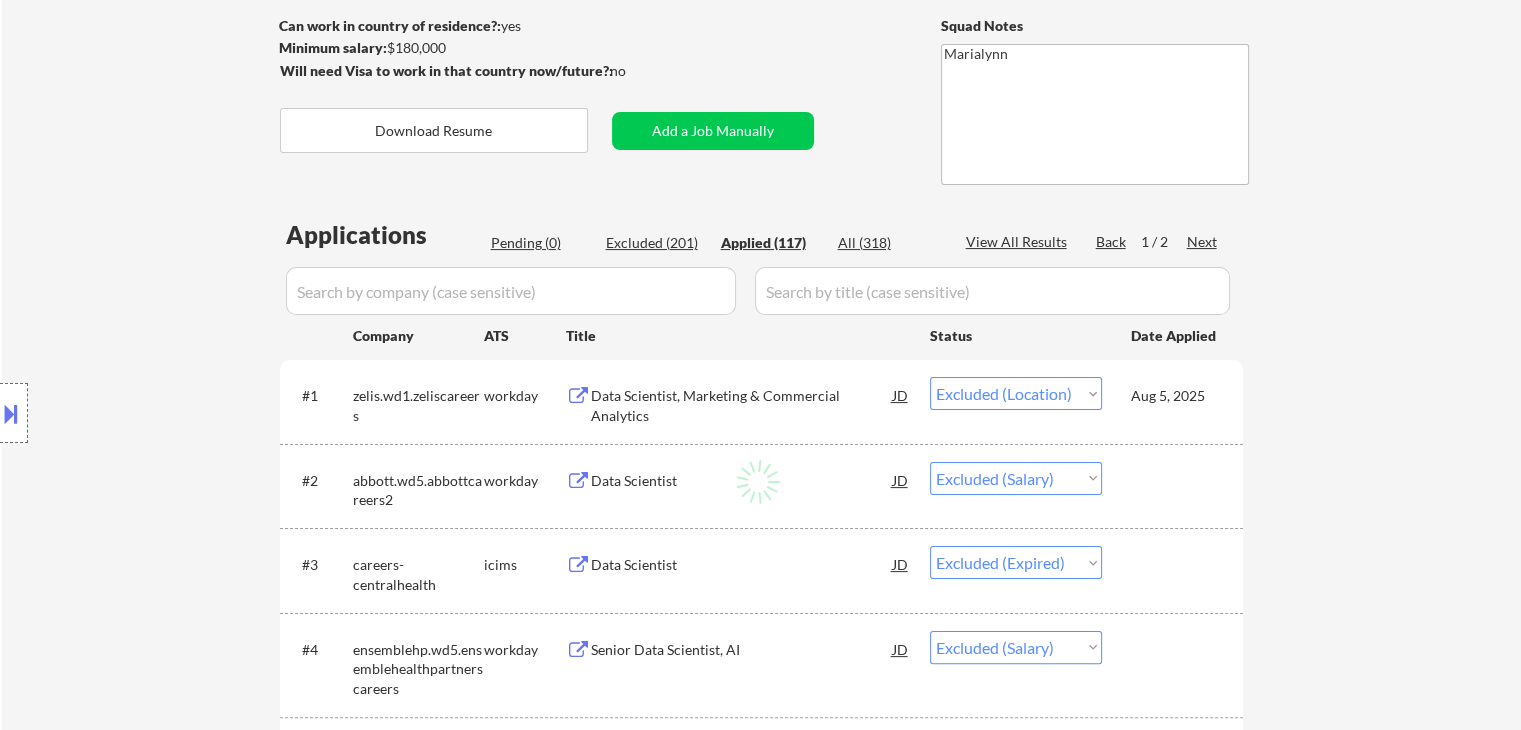 select on ""applied"" 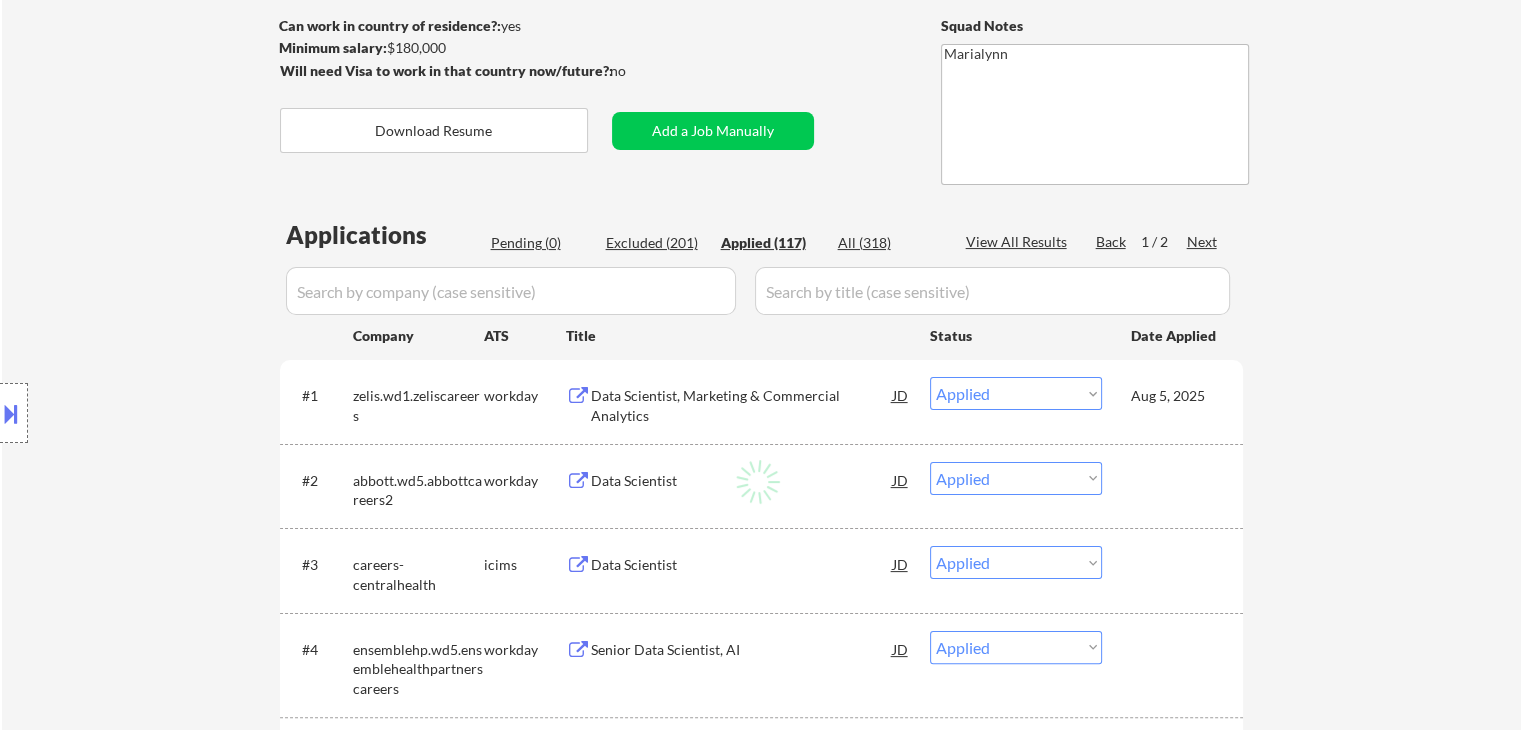 select on ""applied"" 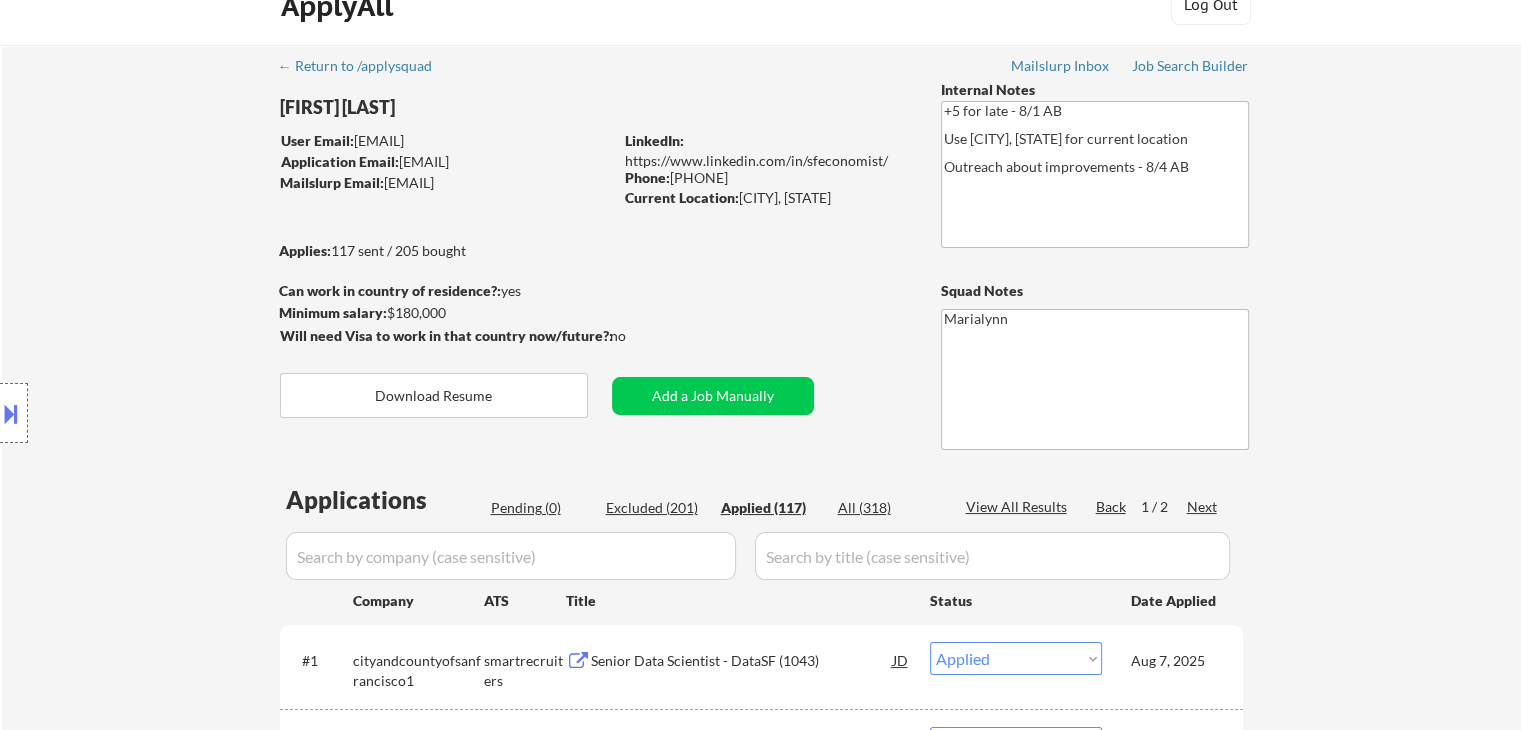 scroll, scrollTop: 0, scrollLeft: 0, axis: both 